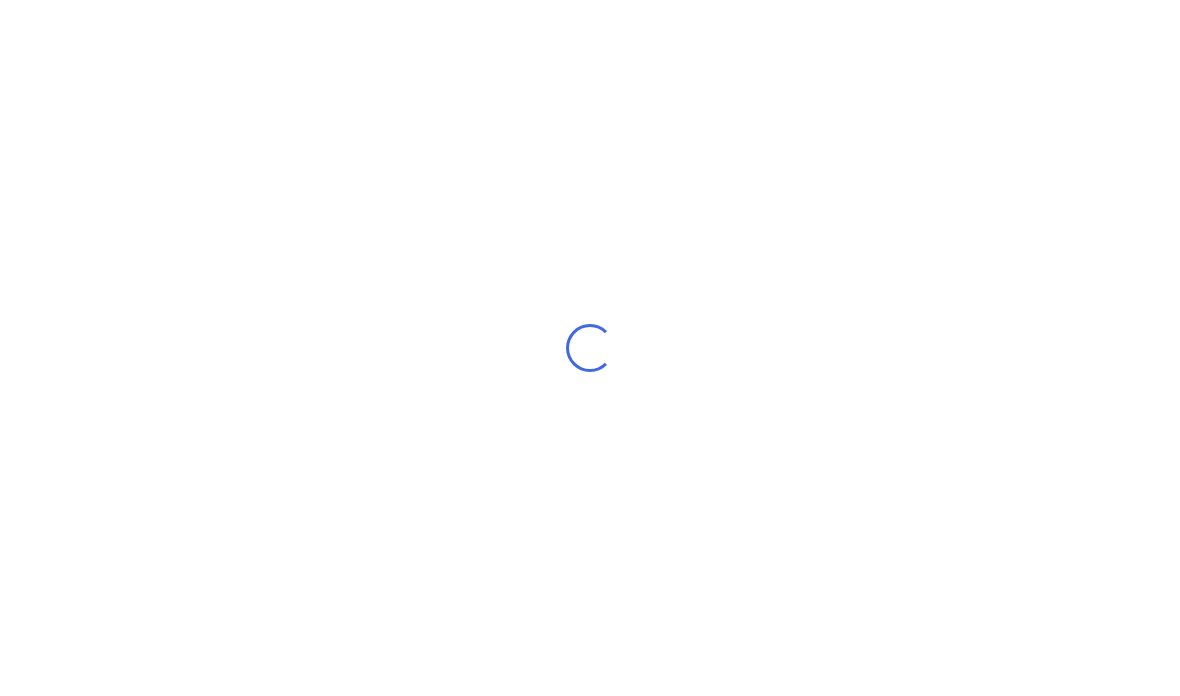 scroll, scrollTop: 80, scrollLeft: 0, axis: vertical 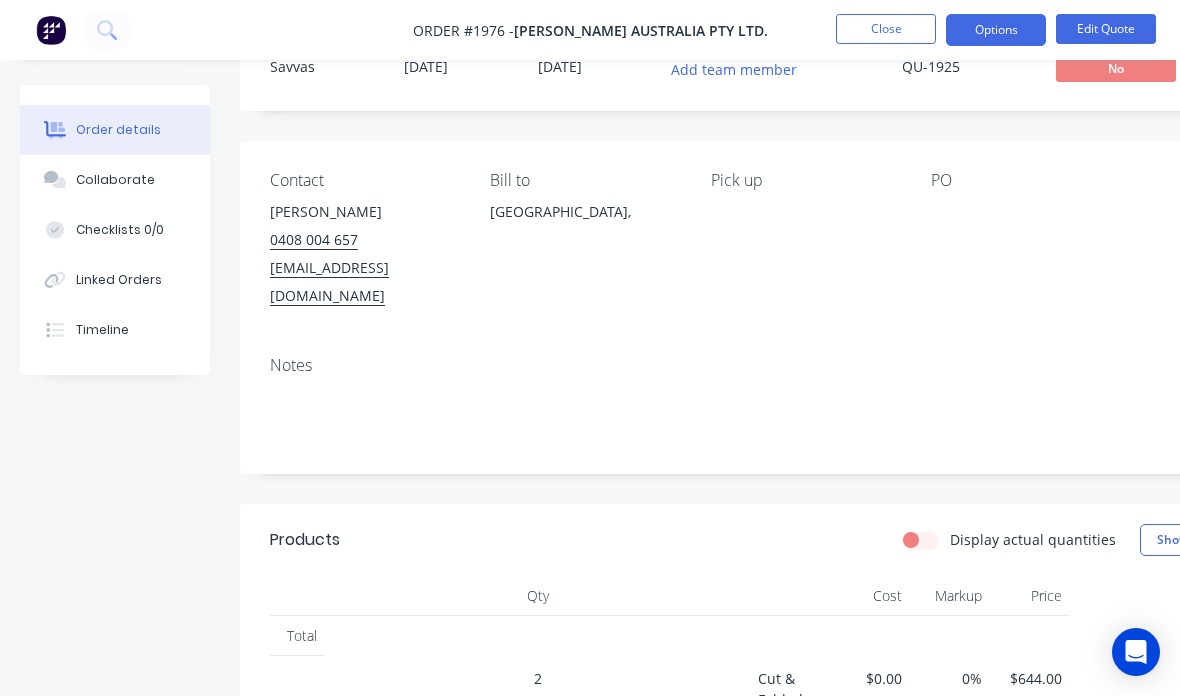 click on "Close" at bounding box center [886, 29] 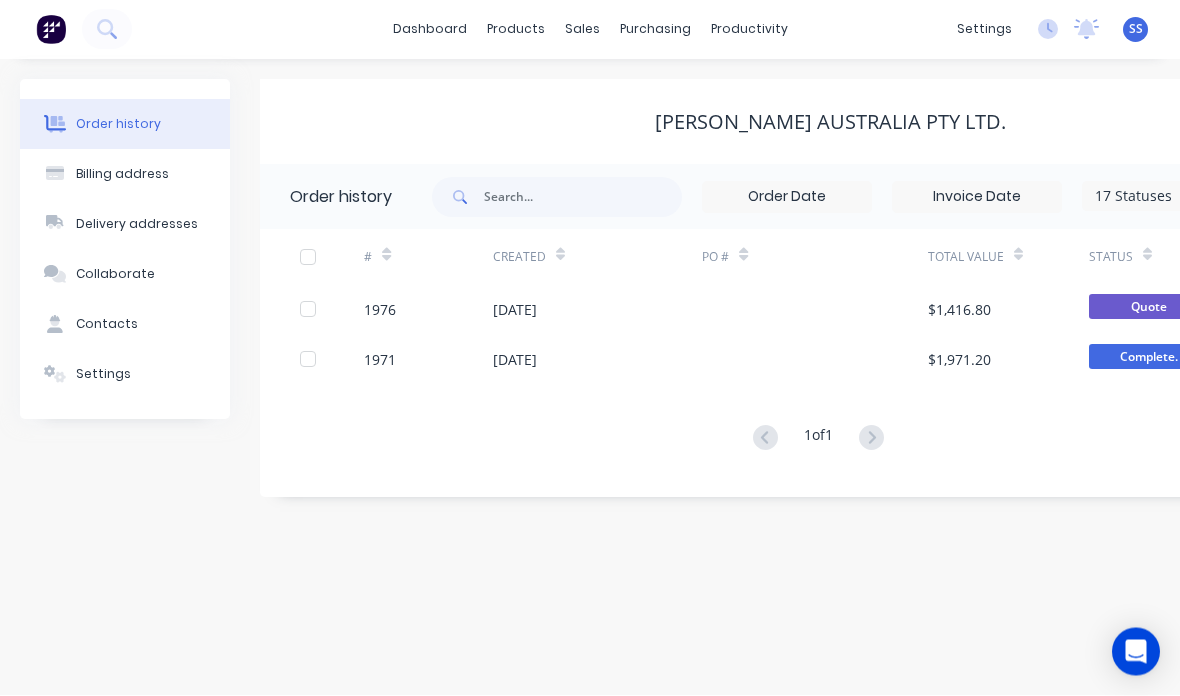 scroll, scrollTop: 0, scrollLeft: 0, axis: both 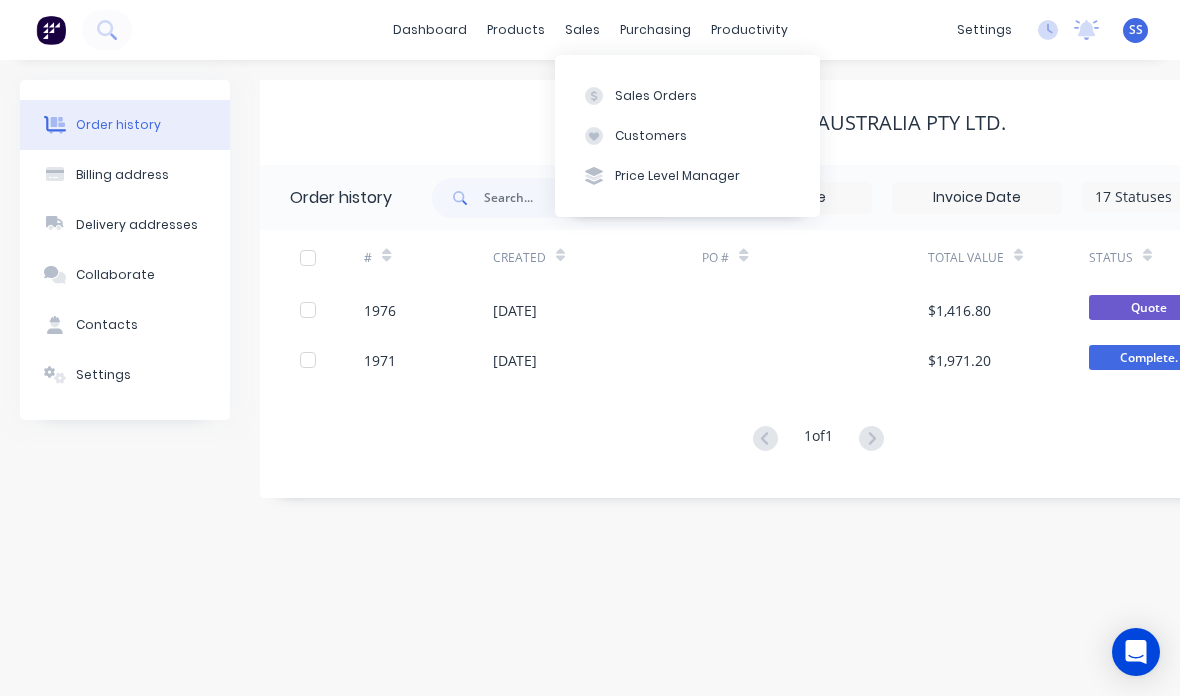 click at bounding box center [594, 96] 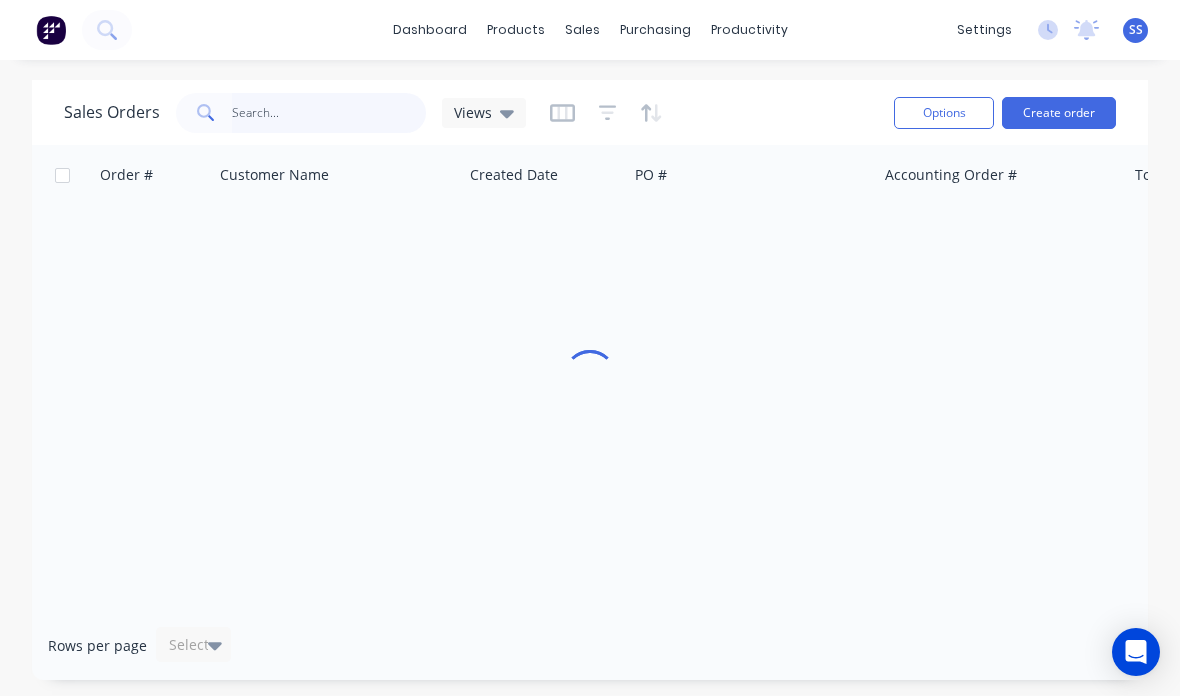 click at bounding box center [329, 113] 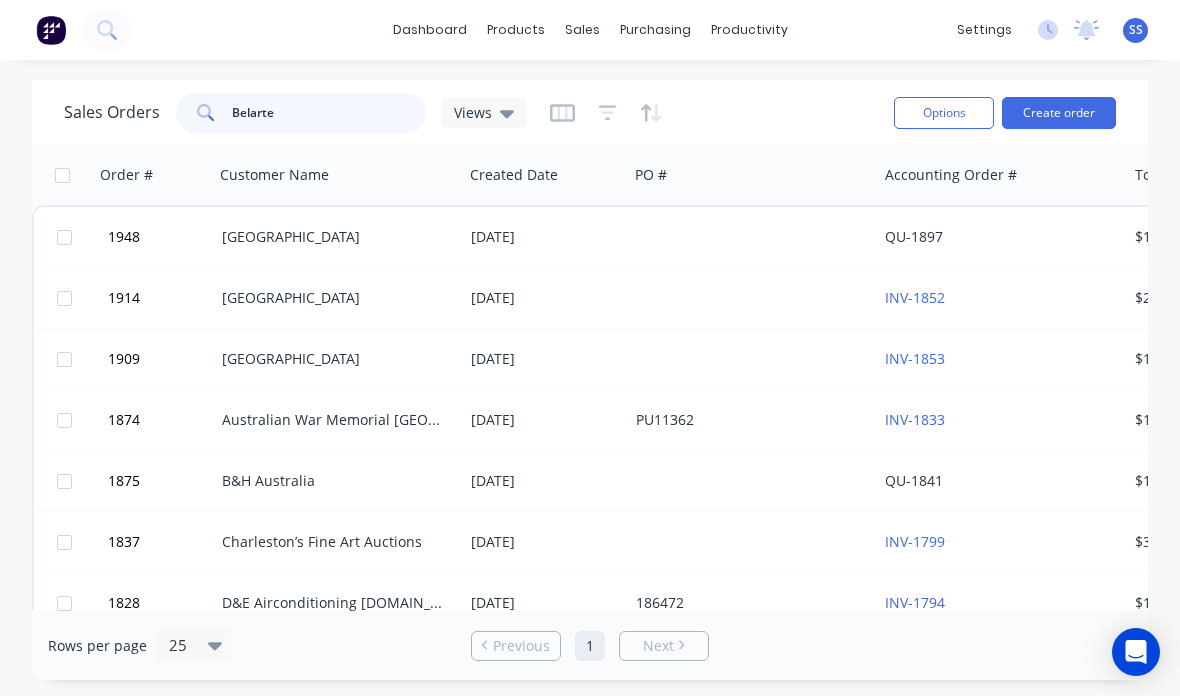 type on "Belarte" 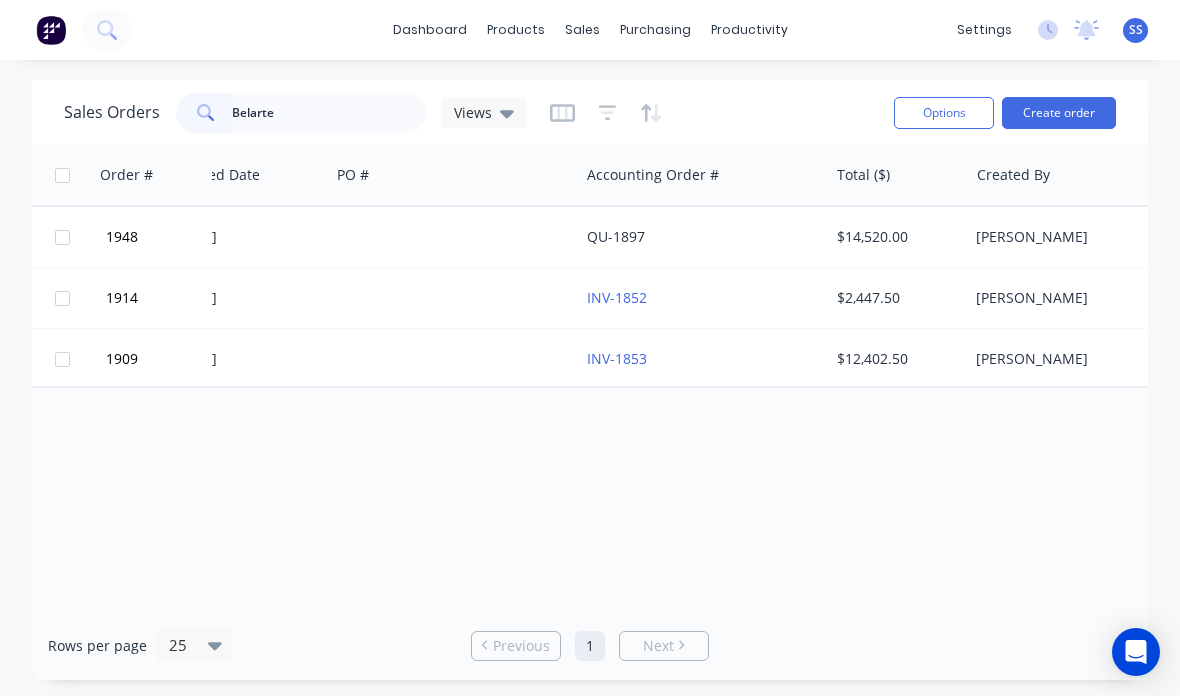 scroll, scrollTop: 0, scrollLeft: 288, axis: horizontal 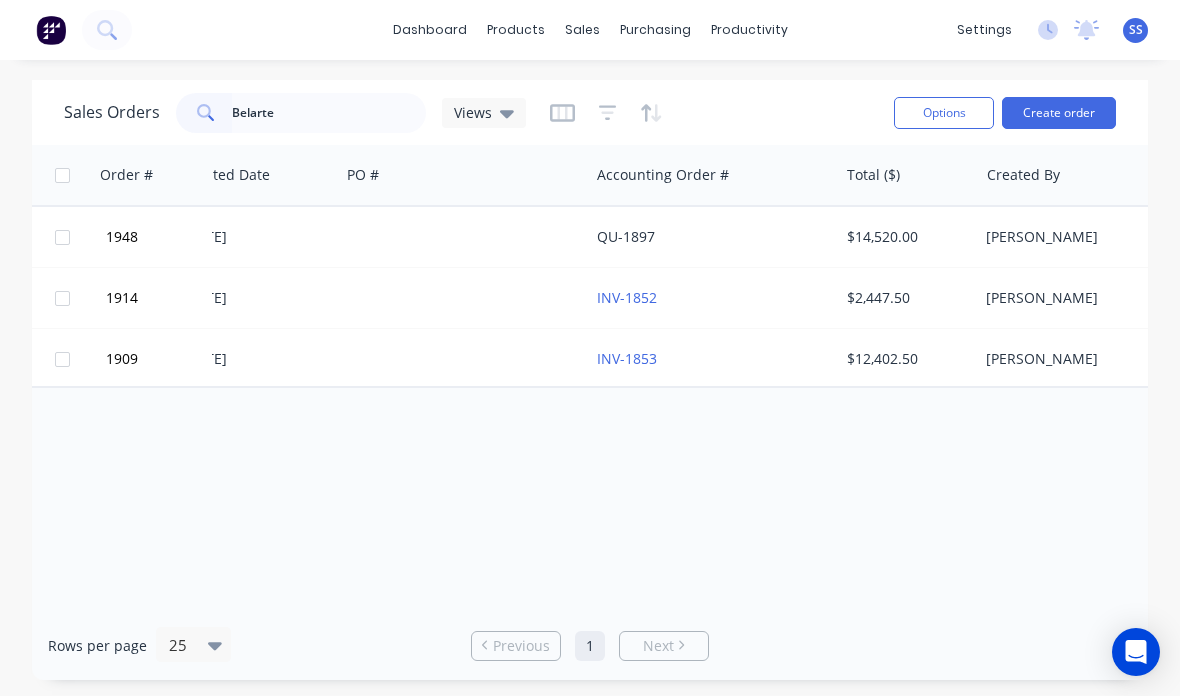click at bounding box center (464, 359) 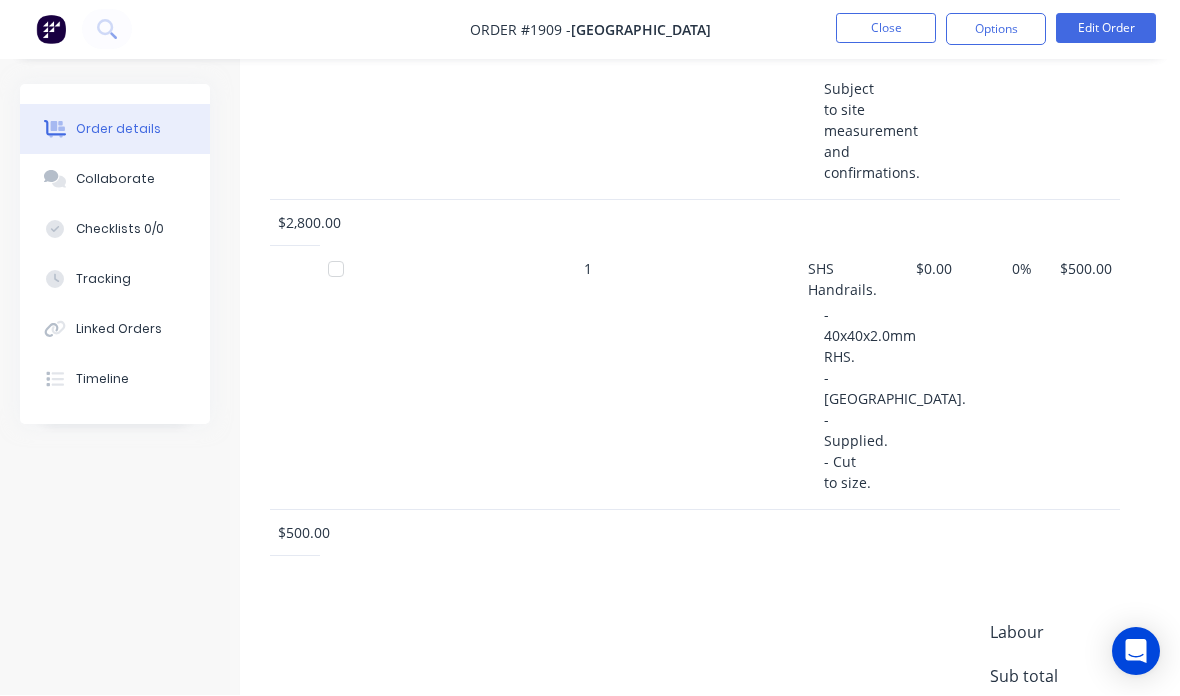 scroll, scrollTop: 3765, scrollLeft: 0, axis: vertical 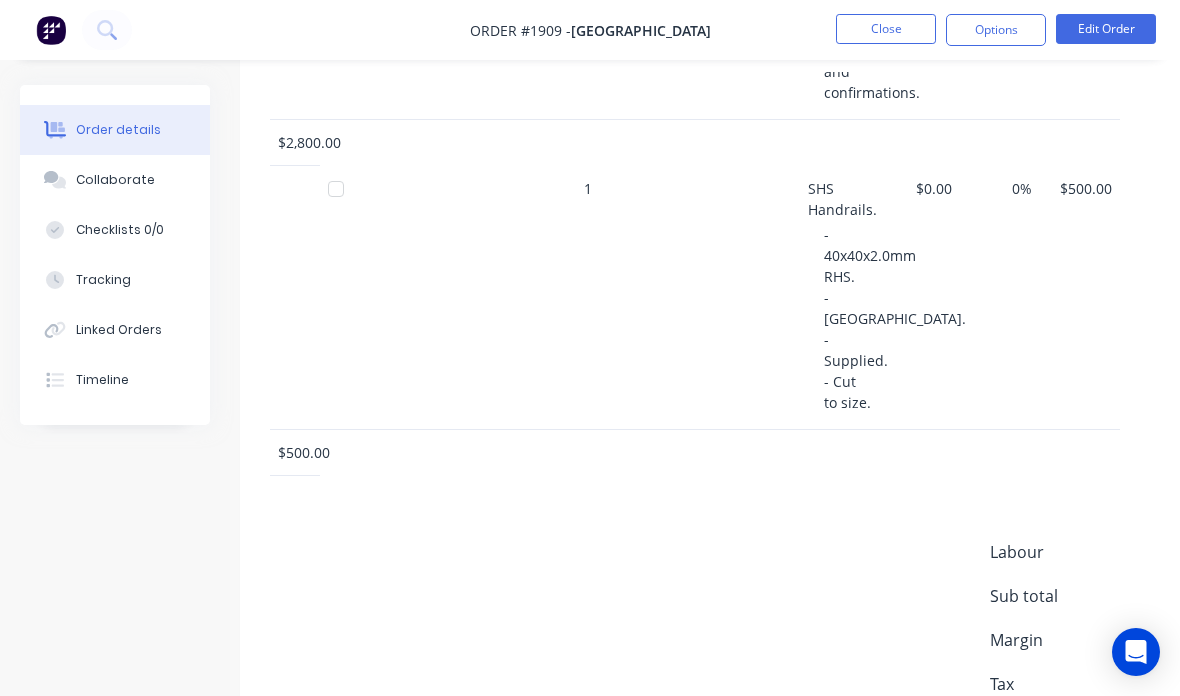 click on "Close" at bounding box center (886, 29) 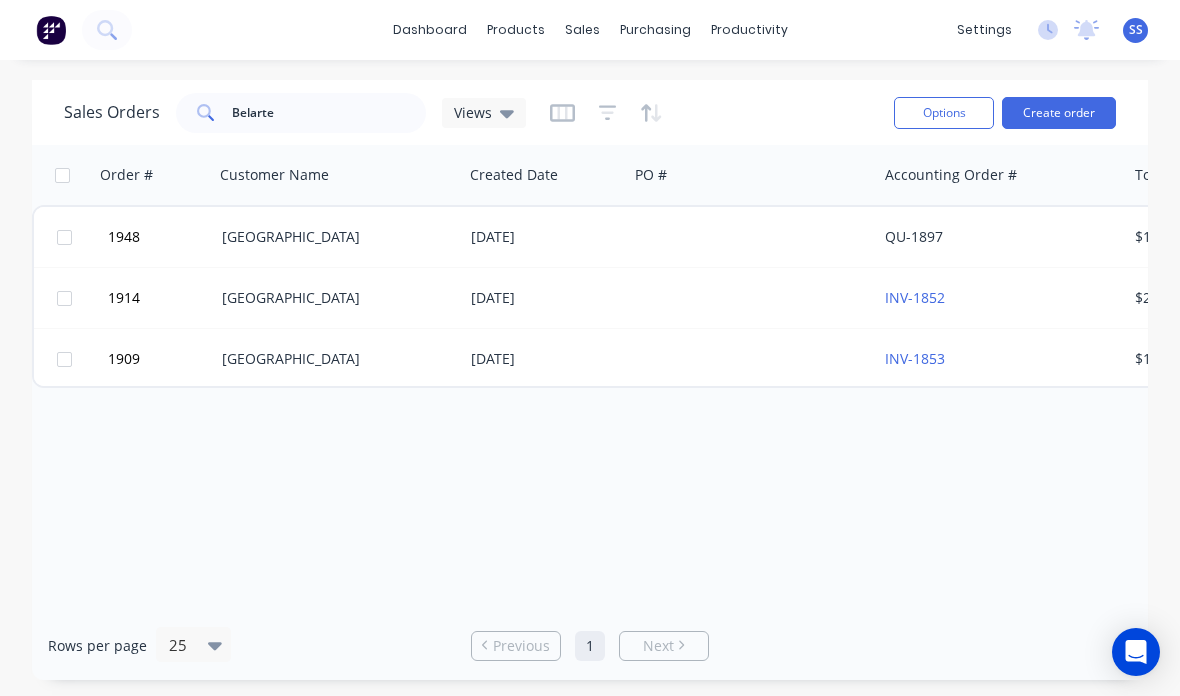 click on "Options" at bounding box center (944, 113) 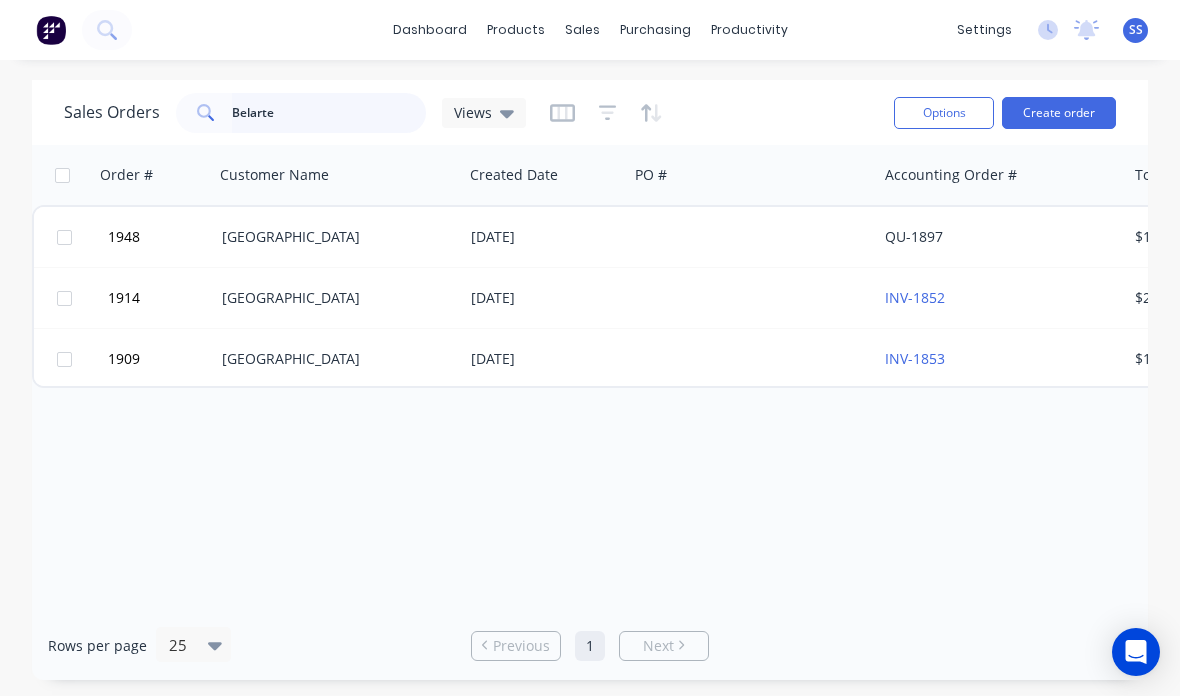 click on "Belarte" at bounding box center (329, 113) 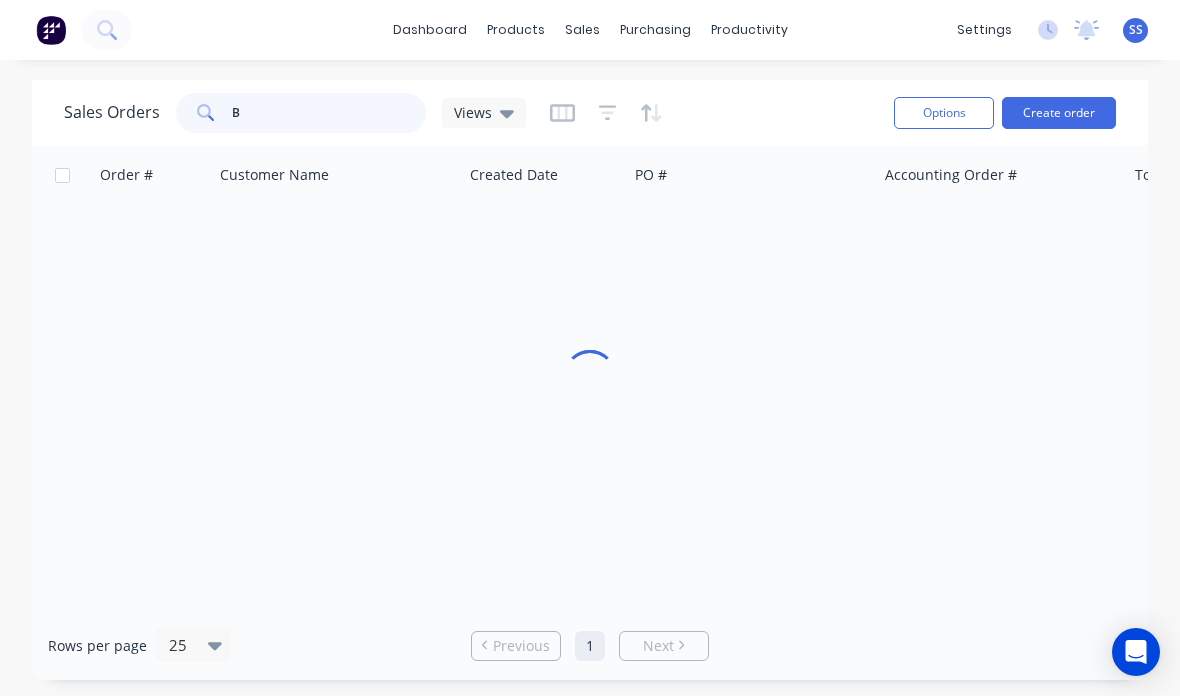 type on "B" 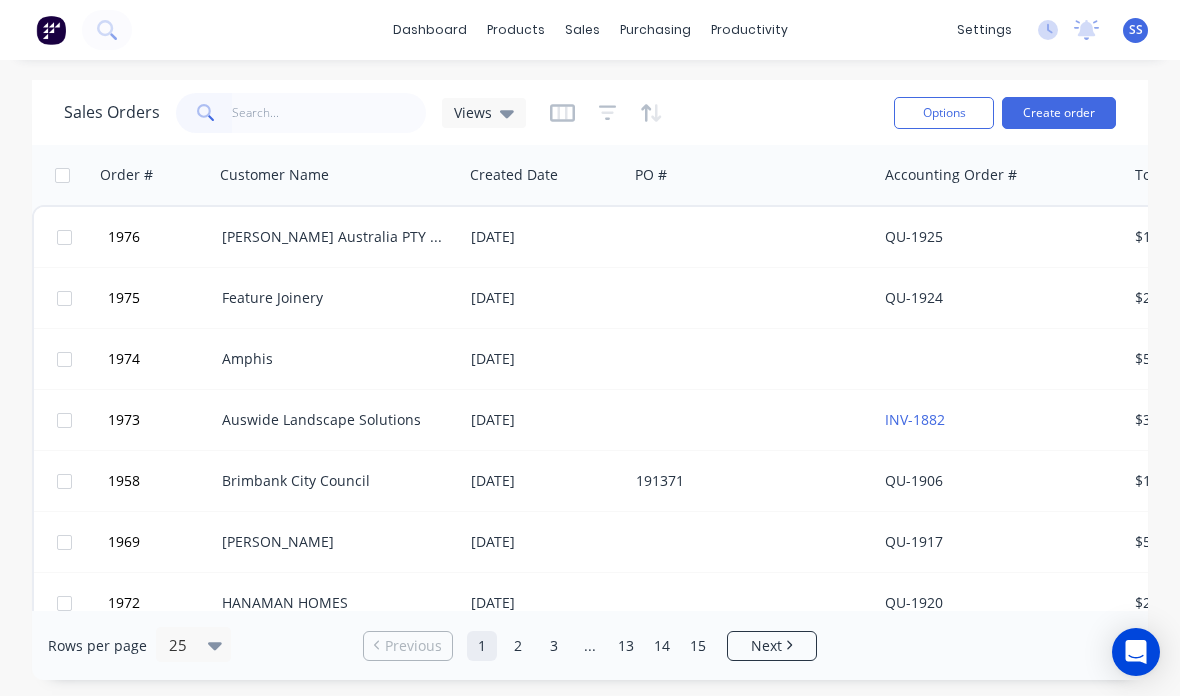 scroll, scrollTop: 0, scrollLeft: 0, axis: both 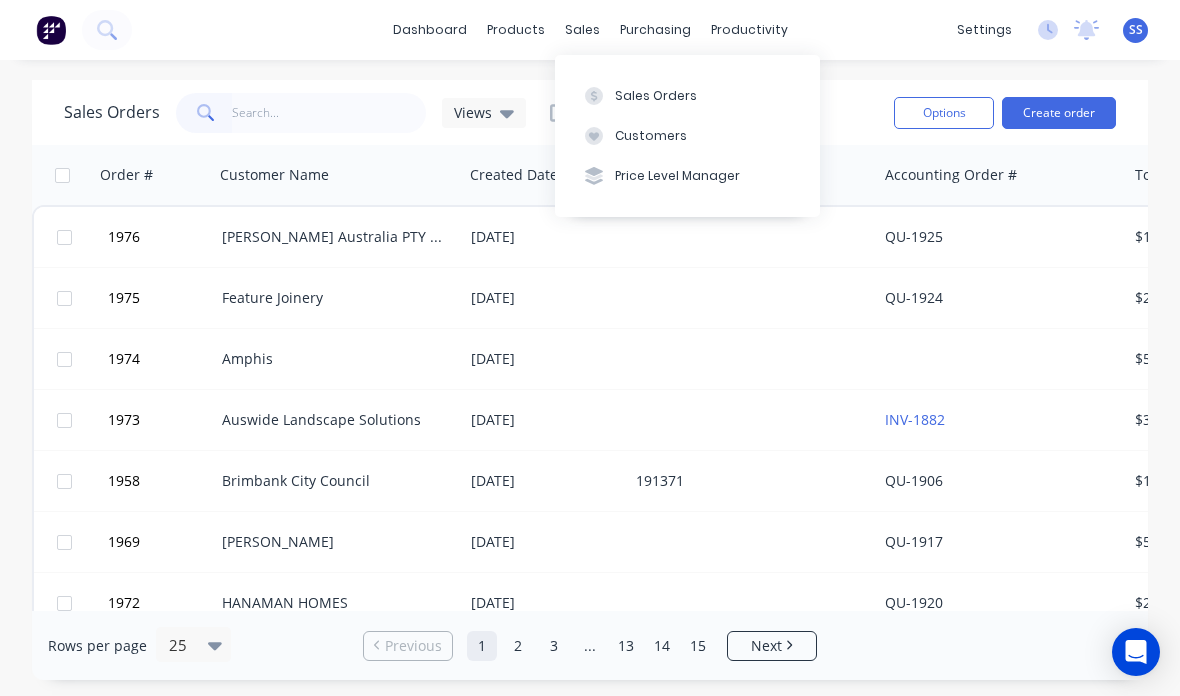 click on "Customers" at bounding box center (687, 136) 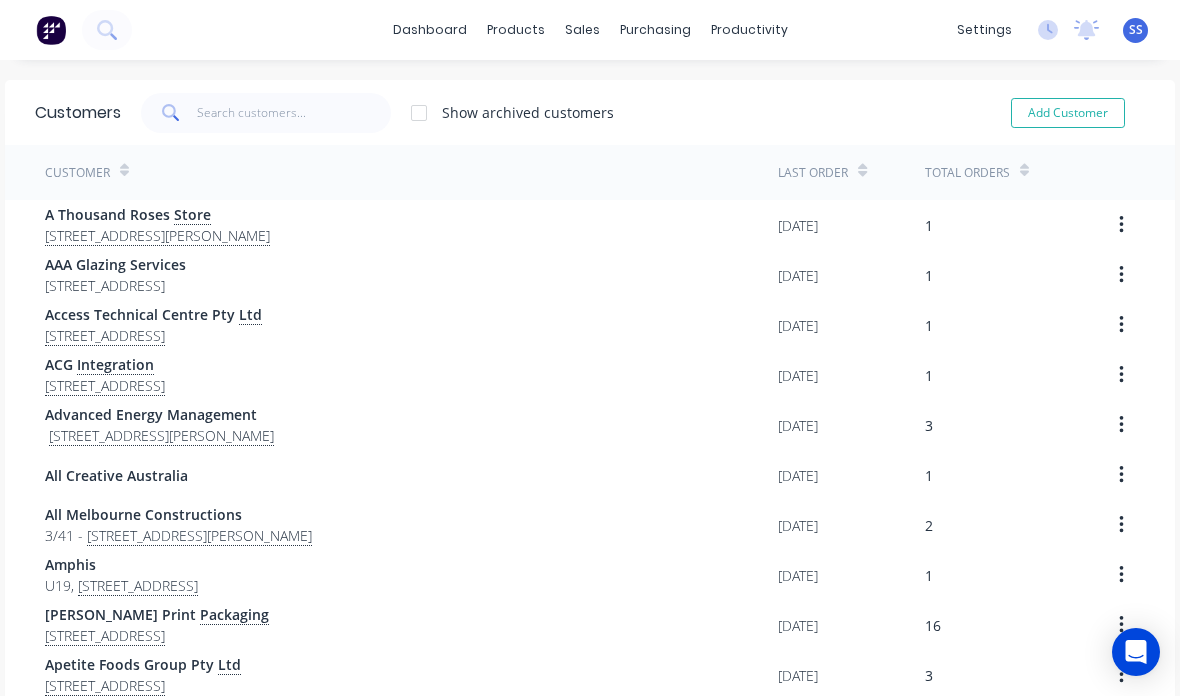 click on "Add Customer" at bounding box center [1068, 113] 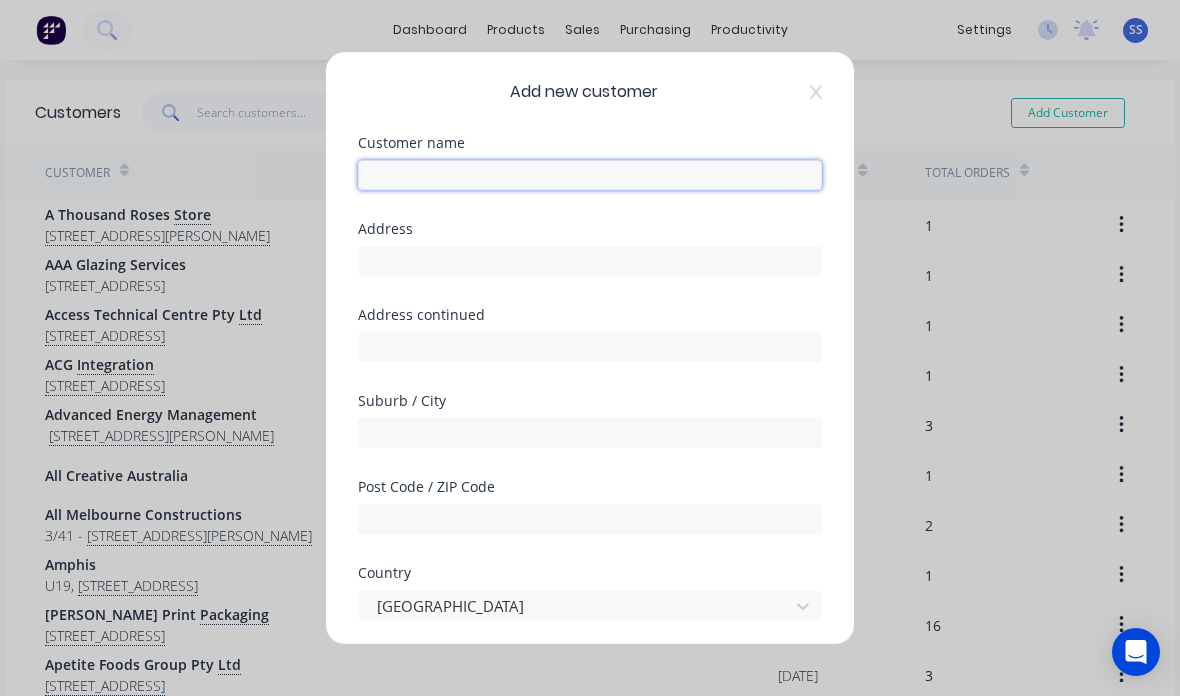 click at bounding box center [590, 175] 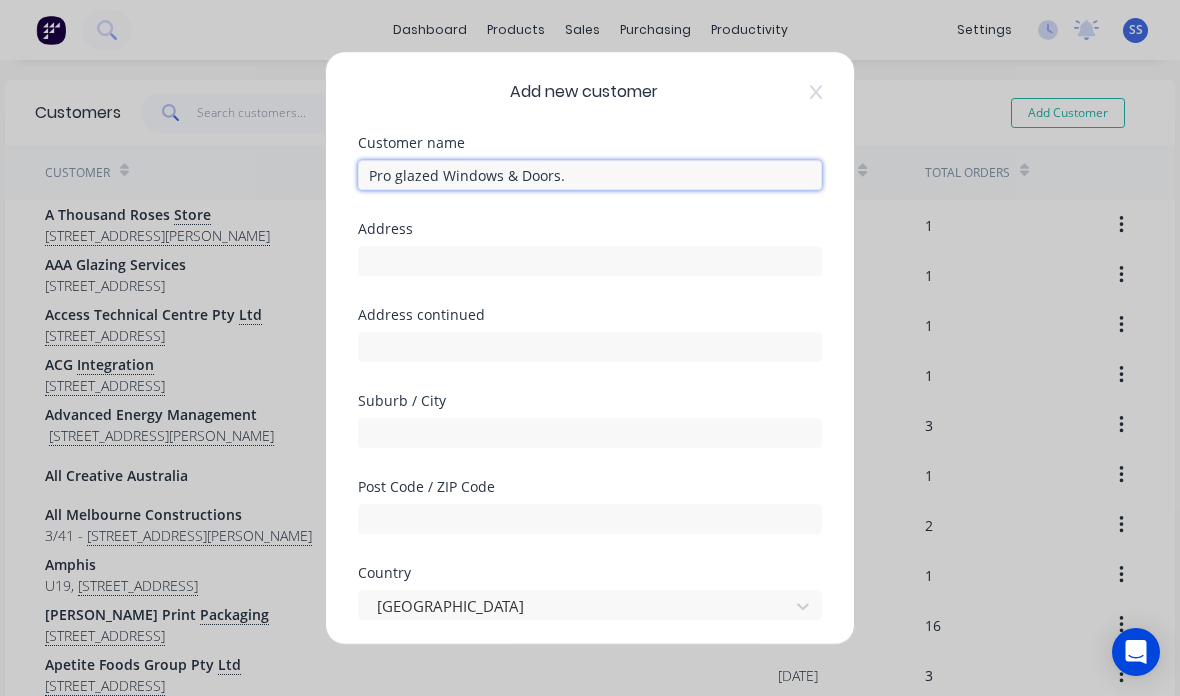 scroll, scrollTop: 93, scrollLeft: 0, axis: vertical 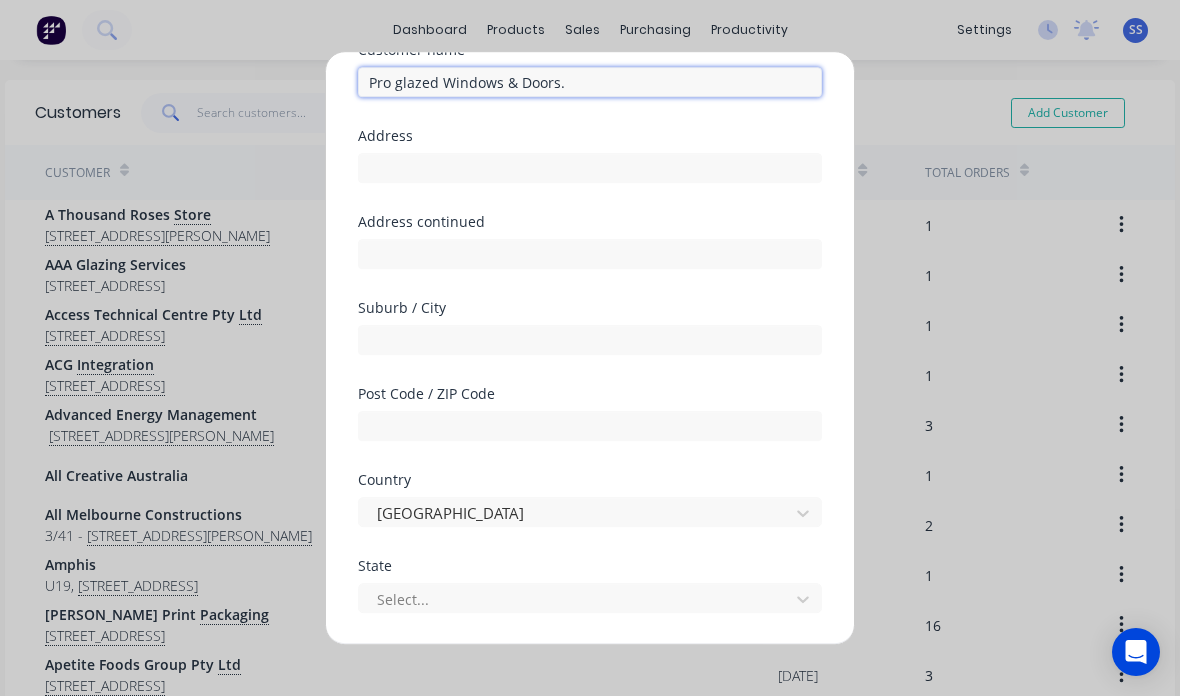 type on "Pro glazed Windows & Doors." 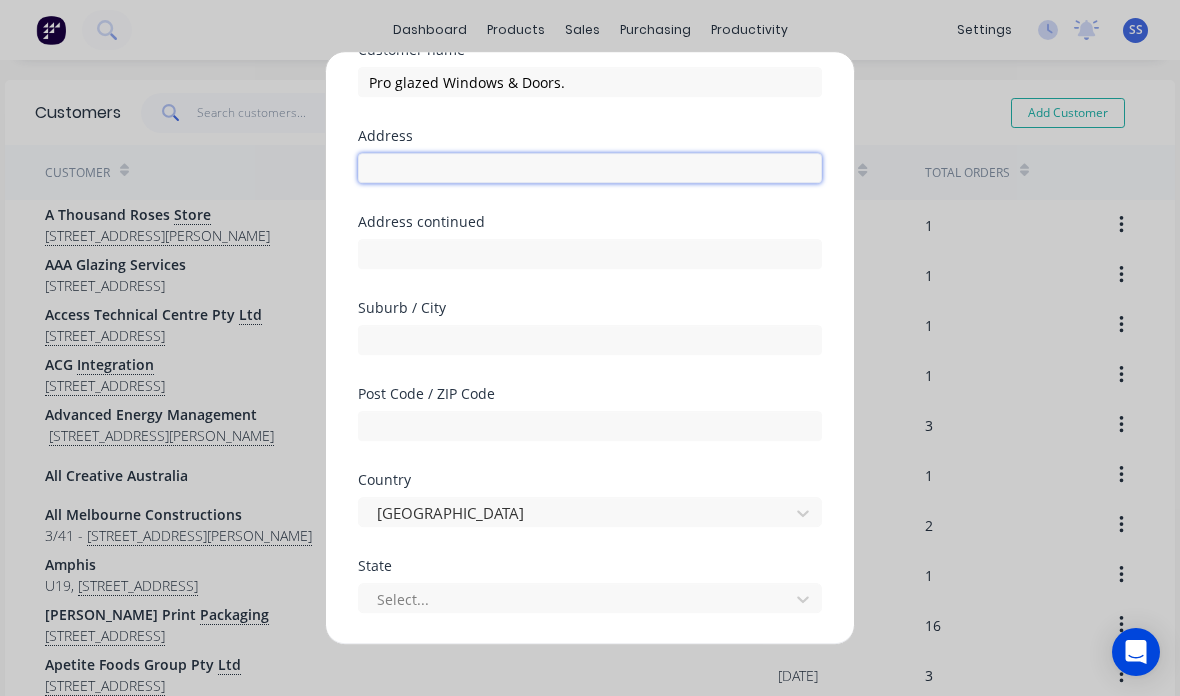 click at bounding box center (590, 168) 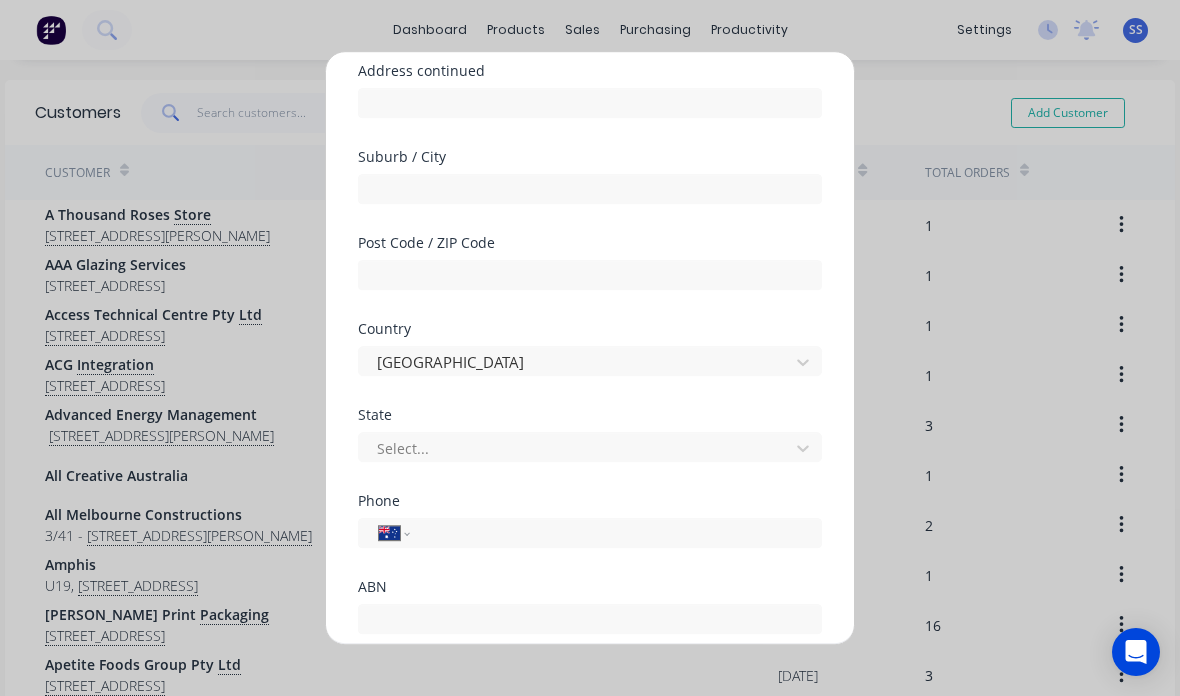 scroll, scrollTop: 253, scrollLeft: 0, axis: vertical 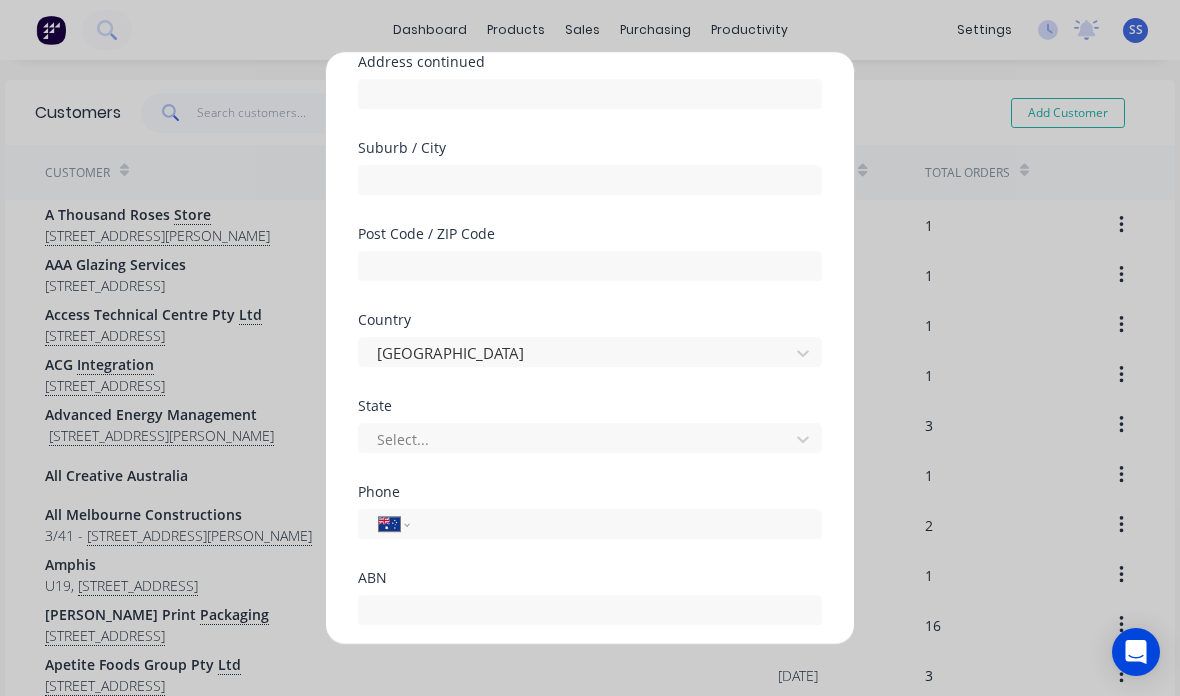 type on "14 Webber Parade" 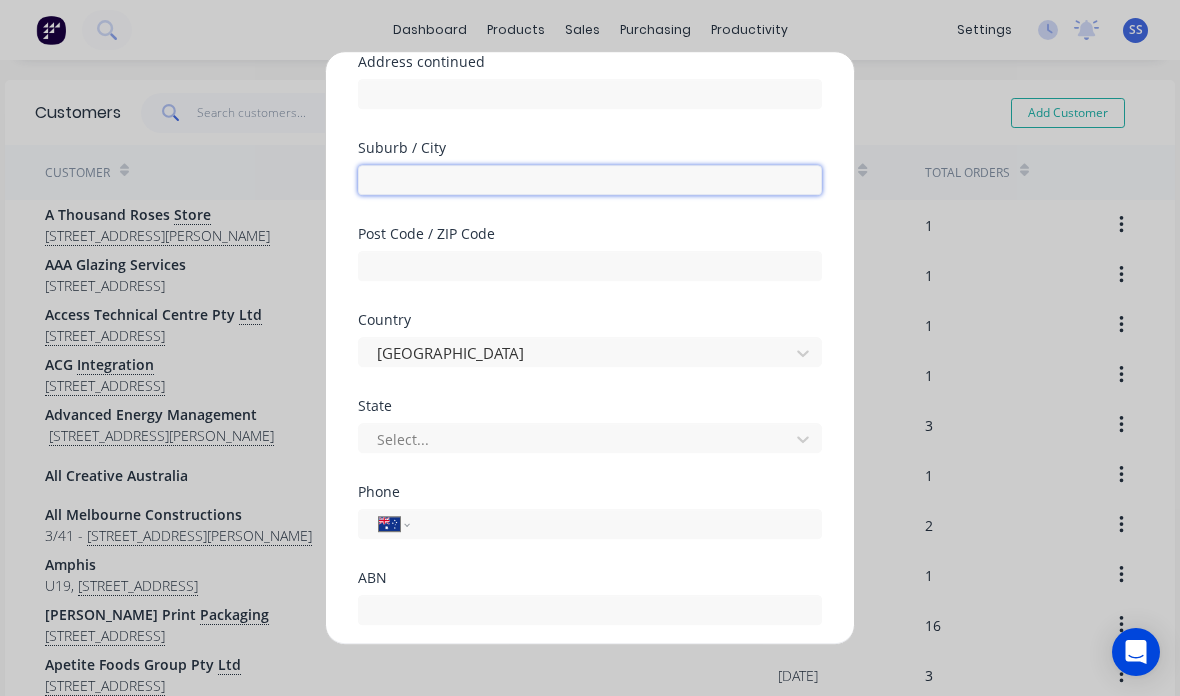 click at bounding box center (590, 180) 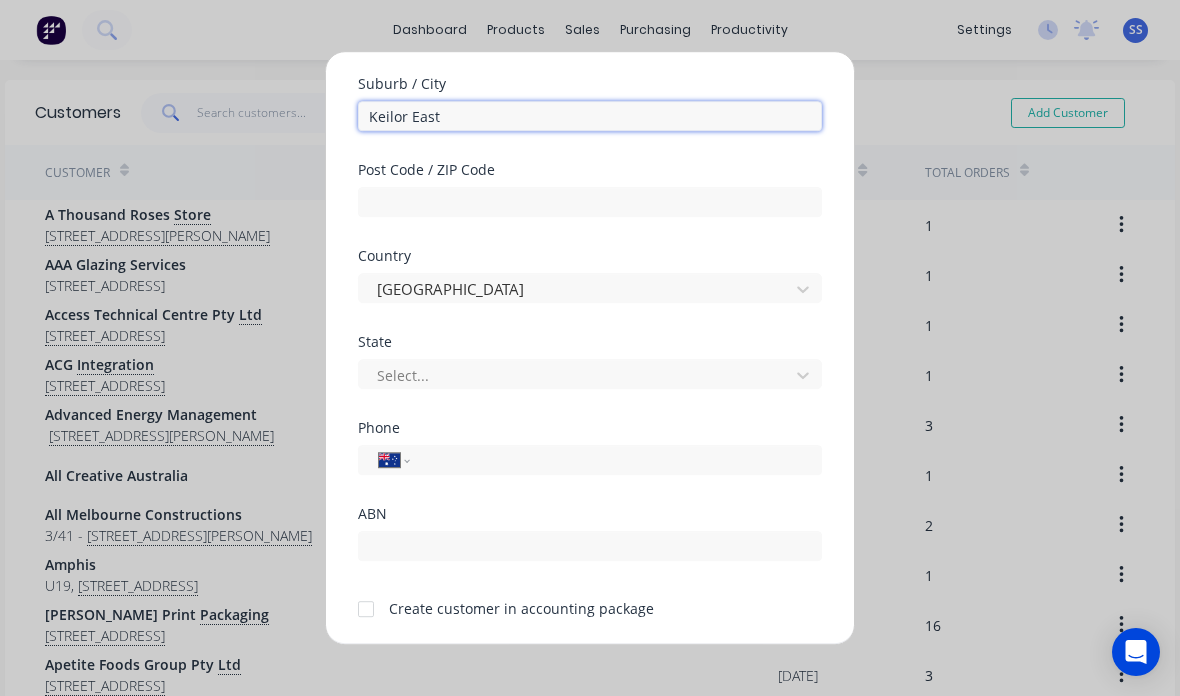 scroll, scrollTop: 316, scrollLeft: 0, axis: vertical 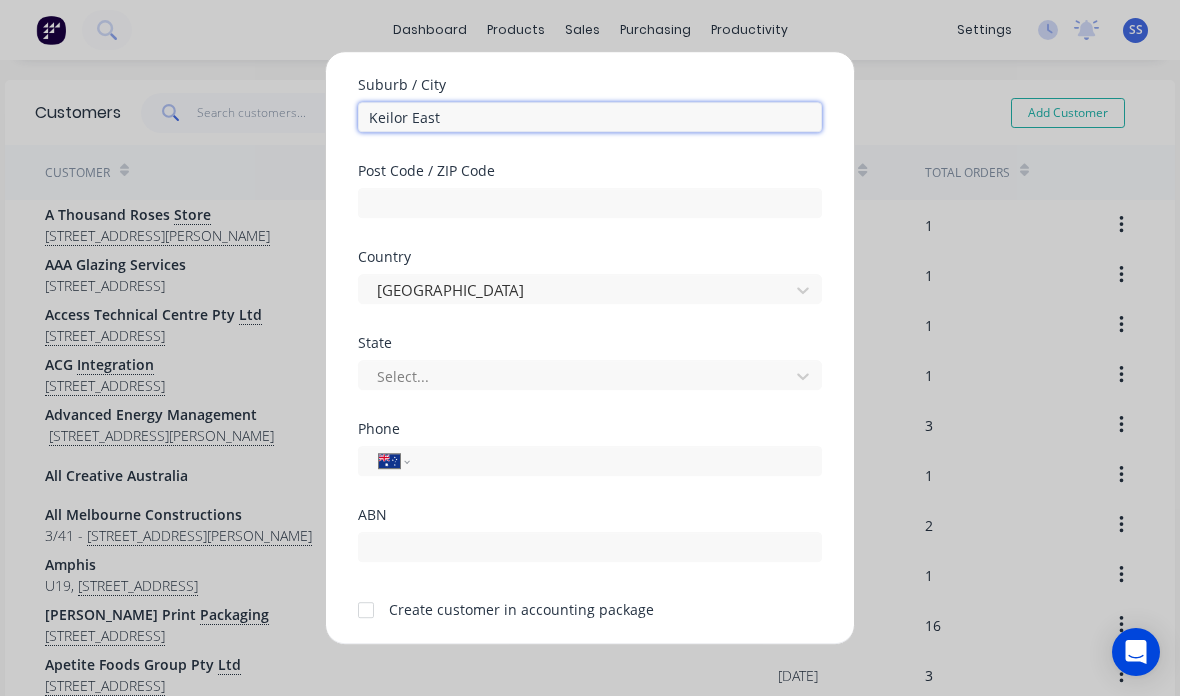type on "Keilor East" 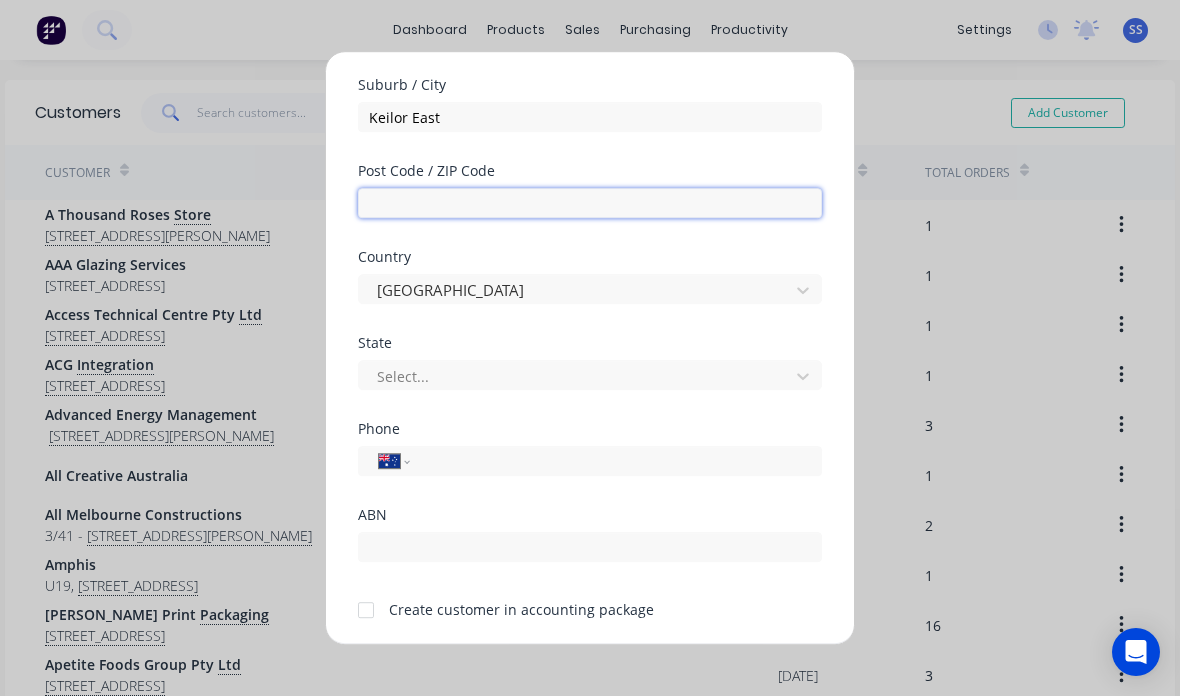 click at bounding box center [590, 203] 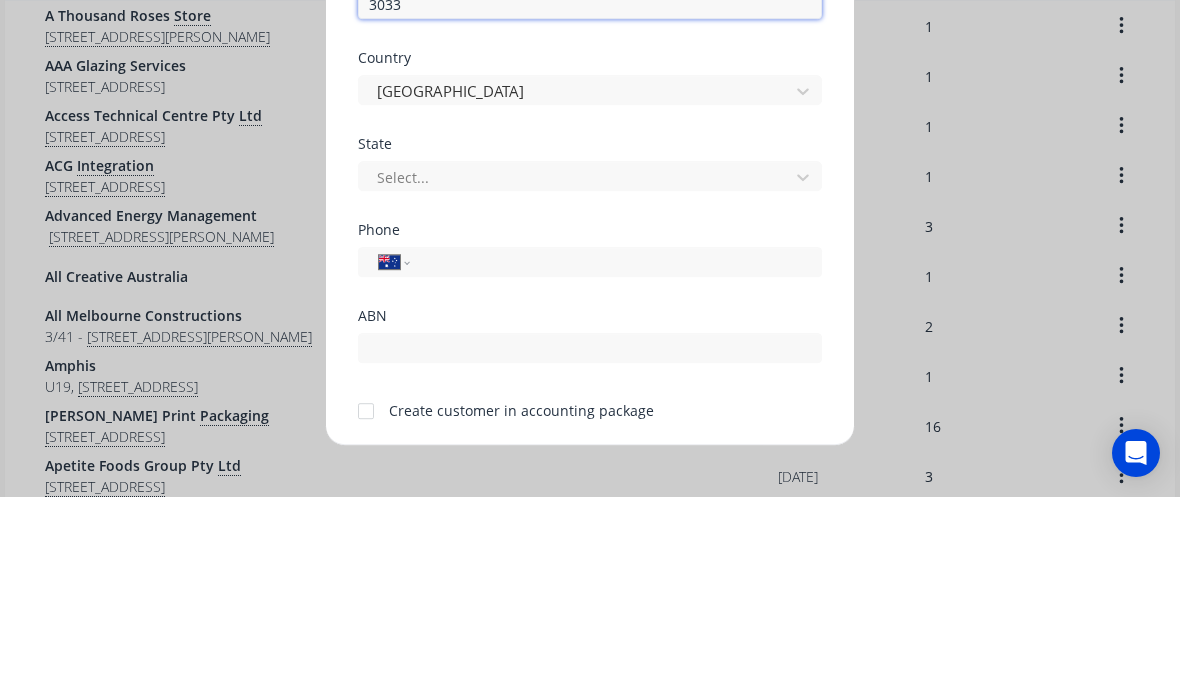 type on "3033" 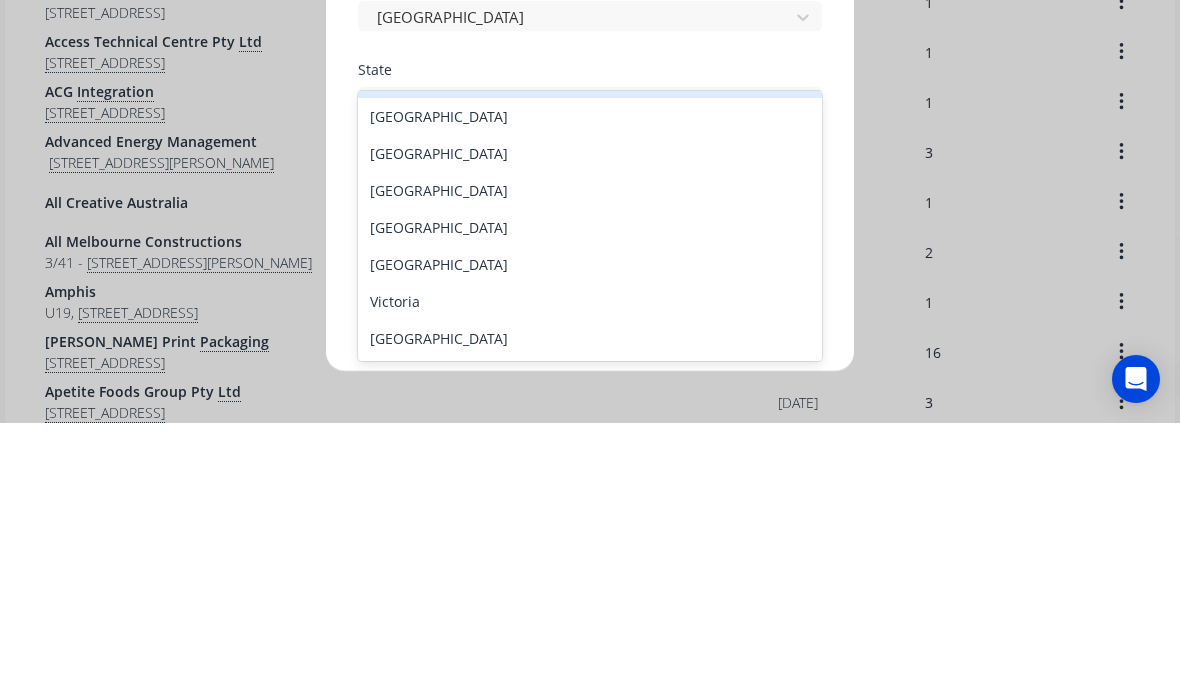 scroll, scrollTop: 34, scrollLeft: 0, axis: vertical 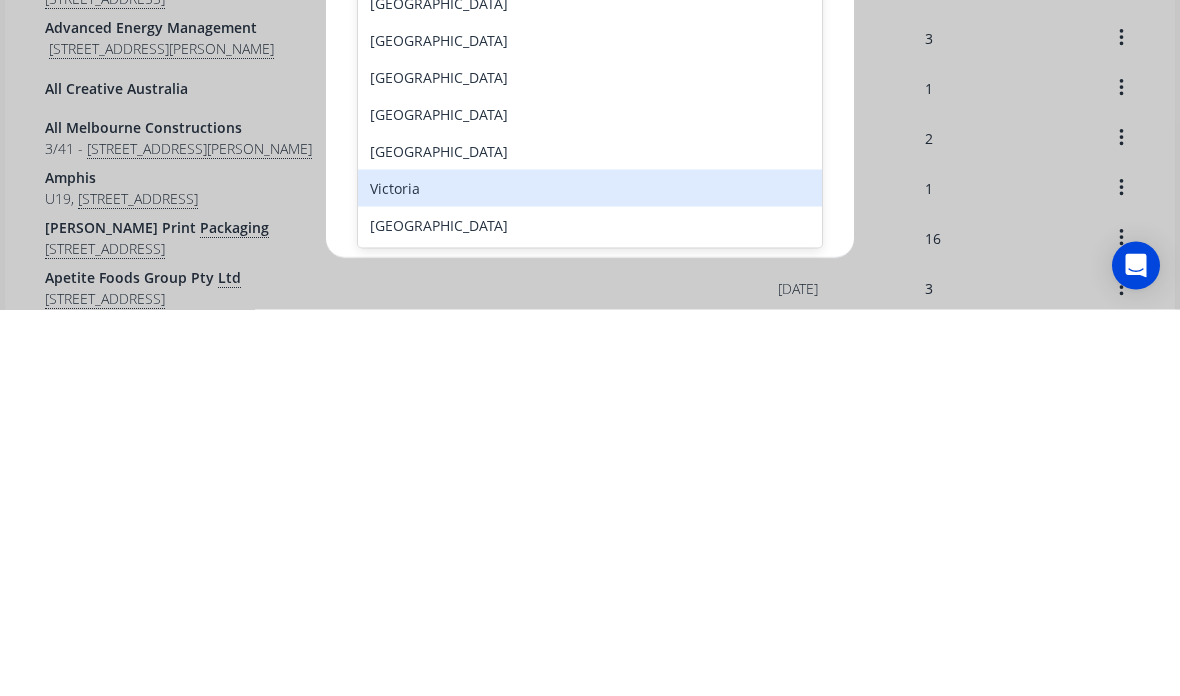 click on "Victoria" at bounding box center (590, 574) 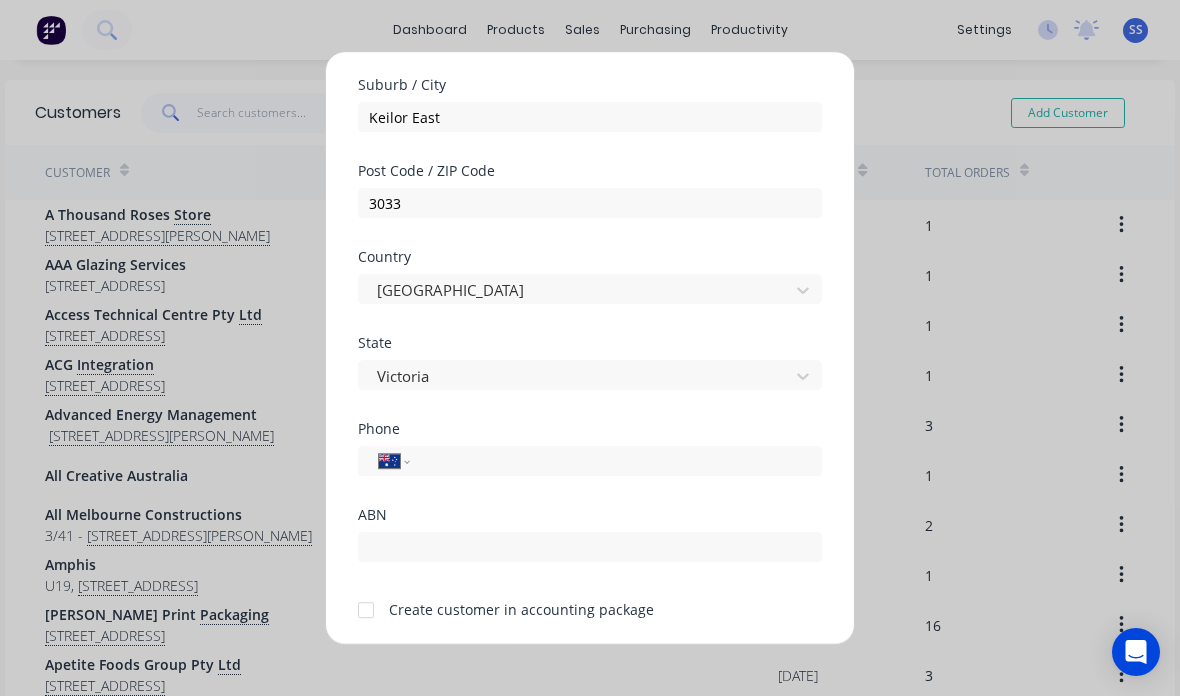 click at bounding box center (366, 610) 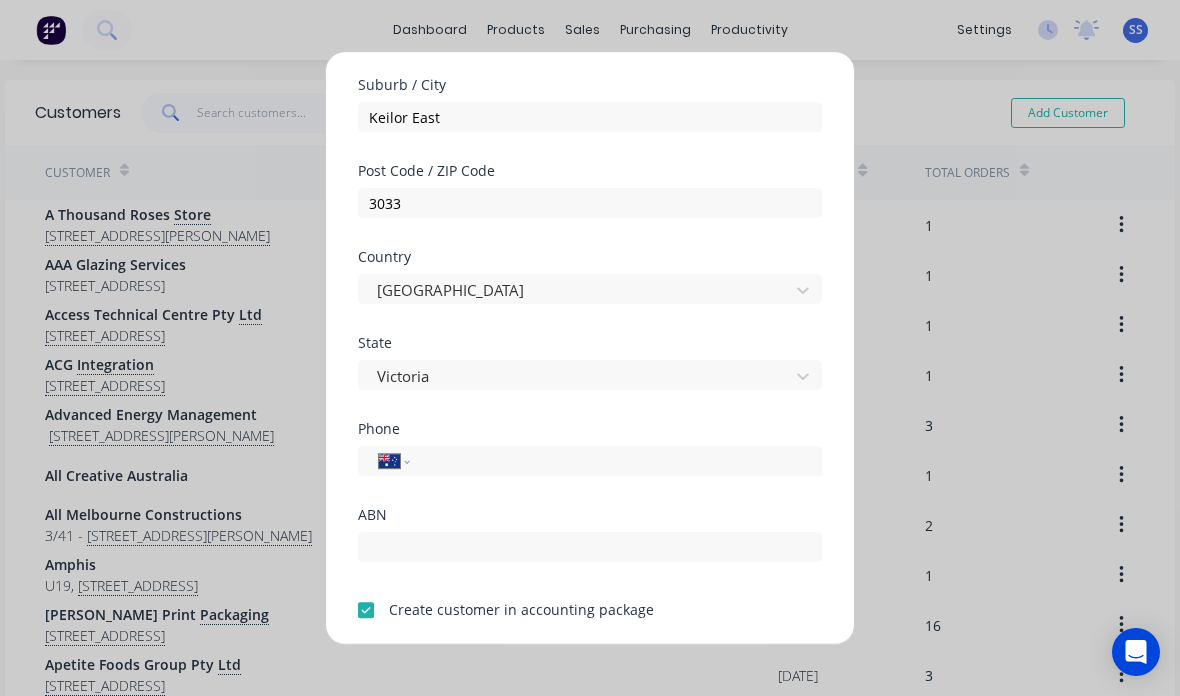 click at bounding box center (612, 461) 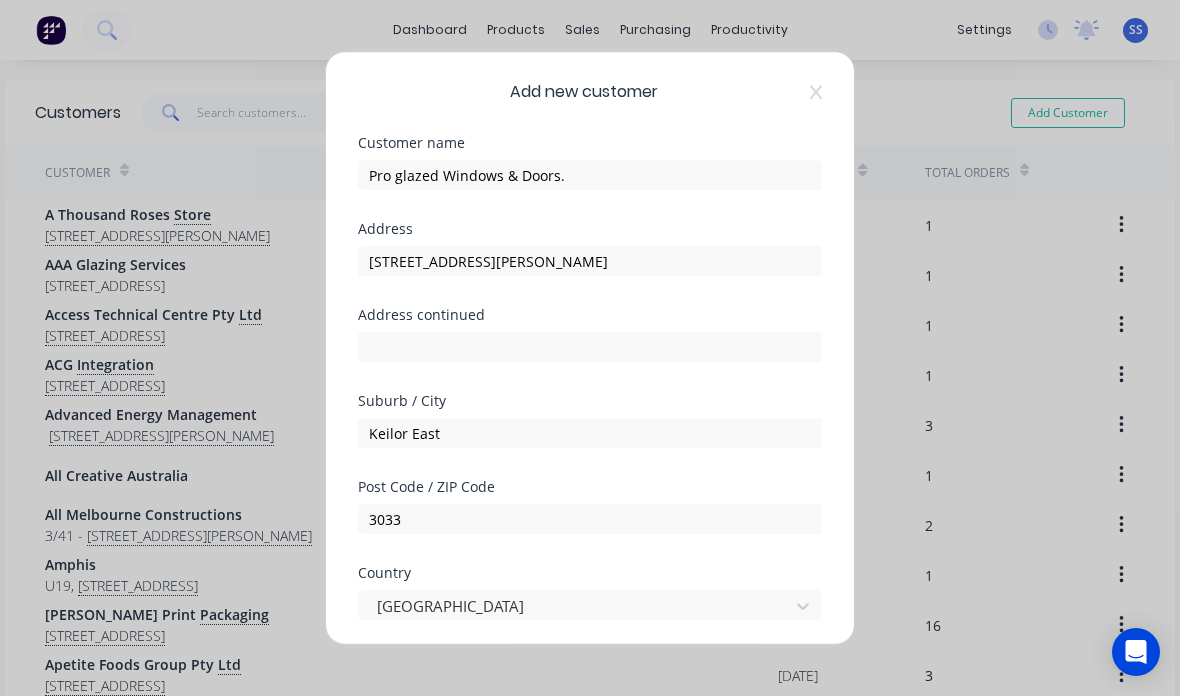 scroll, scrollTop: 0, scrollLeft: 0, axis: both 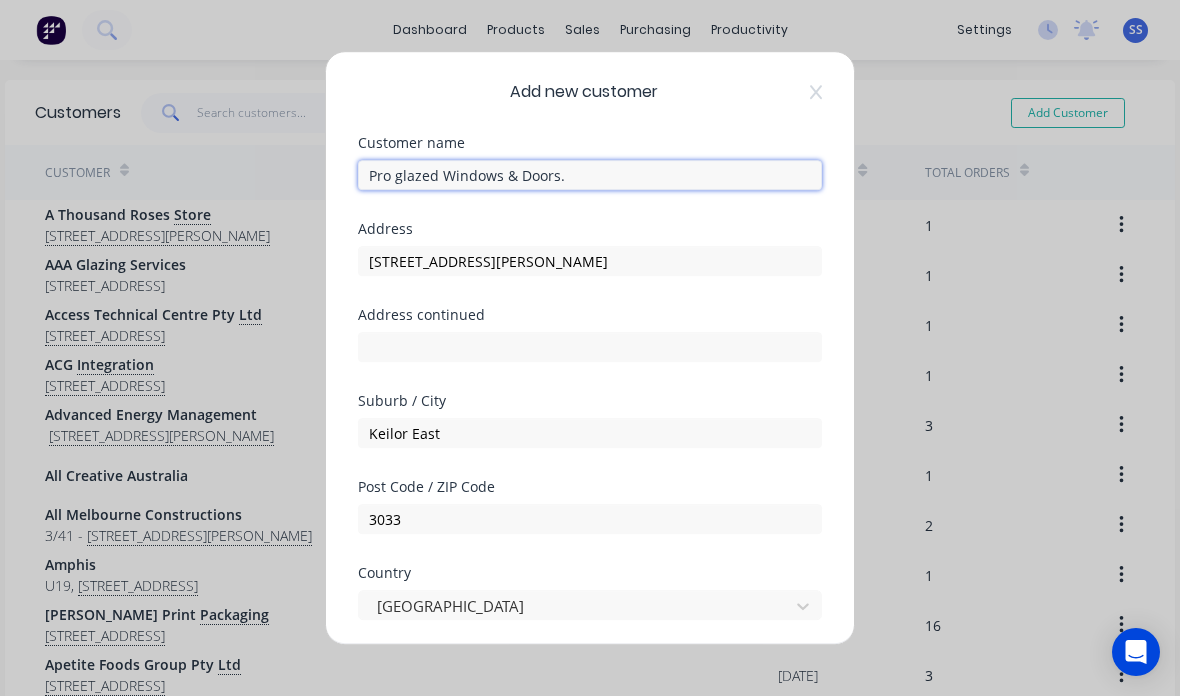 click on "Pro glazed Windows & Doors." at bounding box center (590, 175) 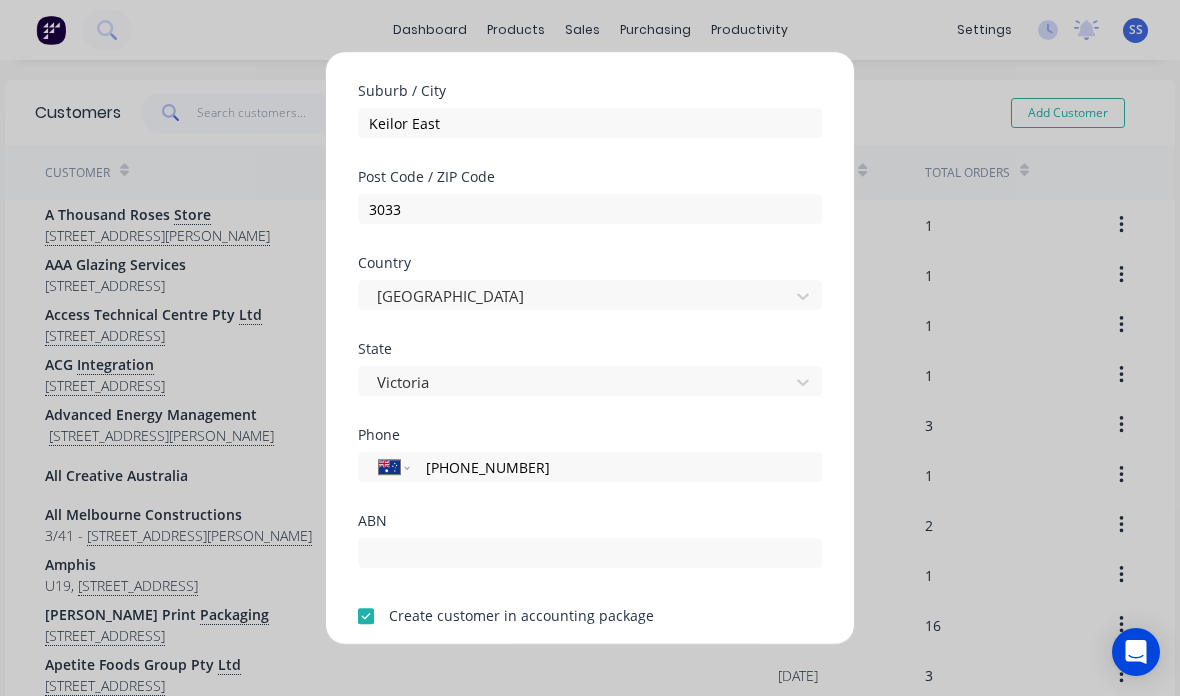 scroll, scrollTop: 311, scrollLeft: 0, axis: vertical 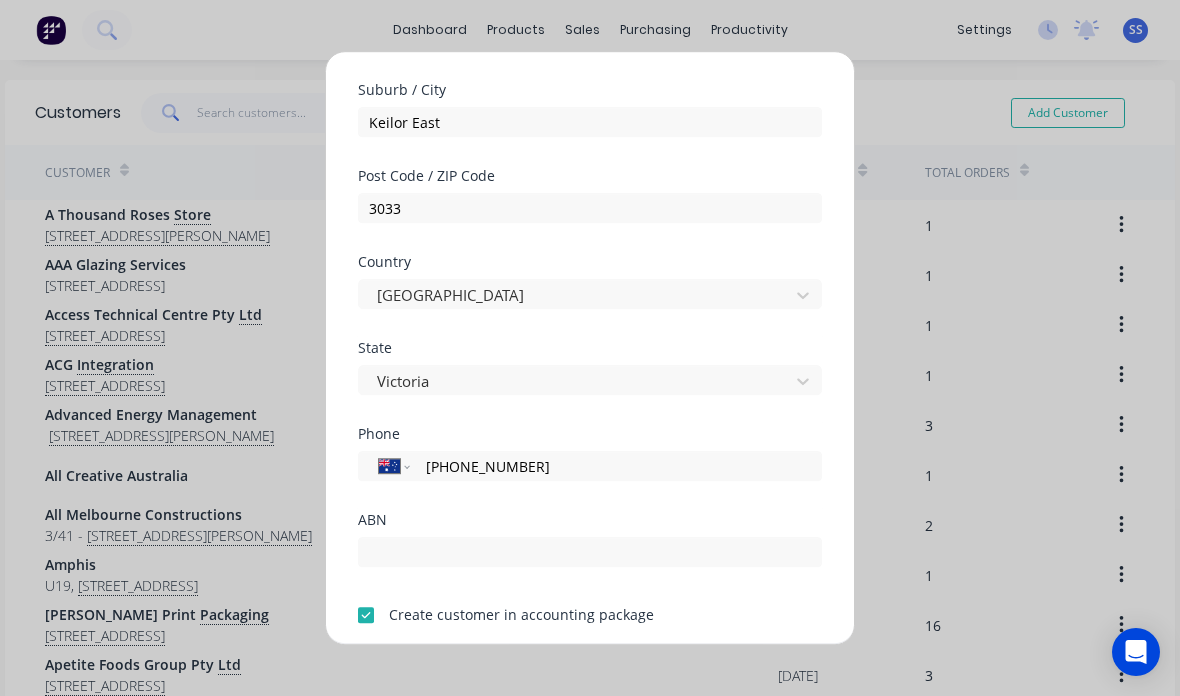 type on "Pro Glazed Windows & Doors." 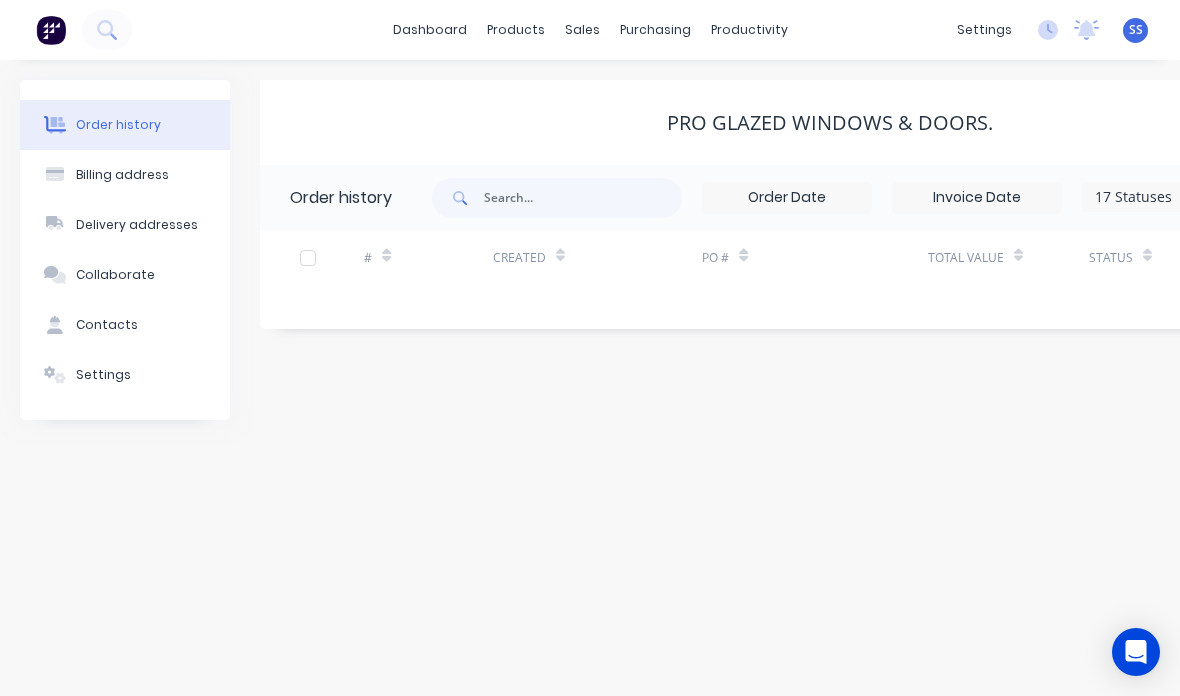 click on "Contacts" at bounding box center (125, 325) 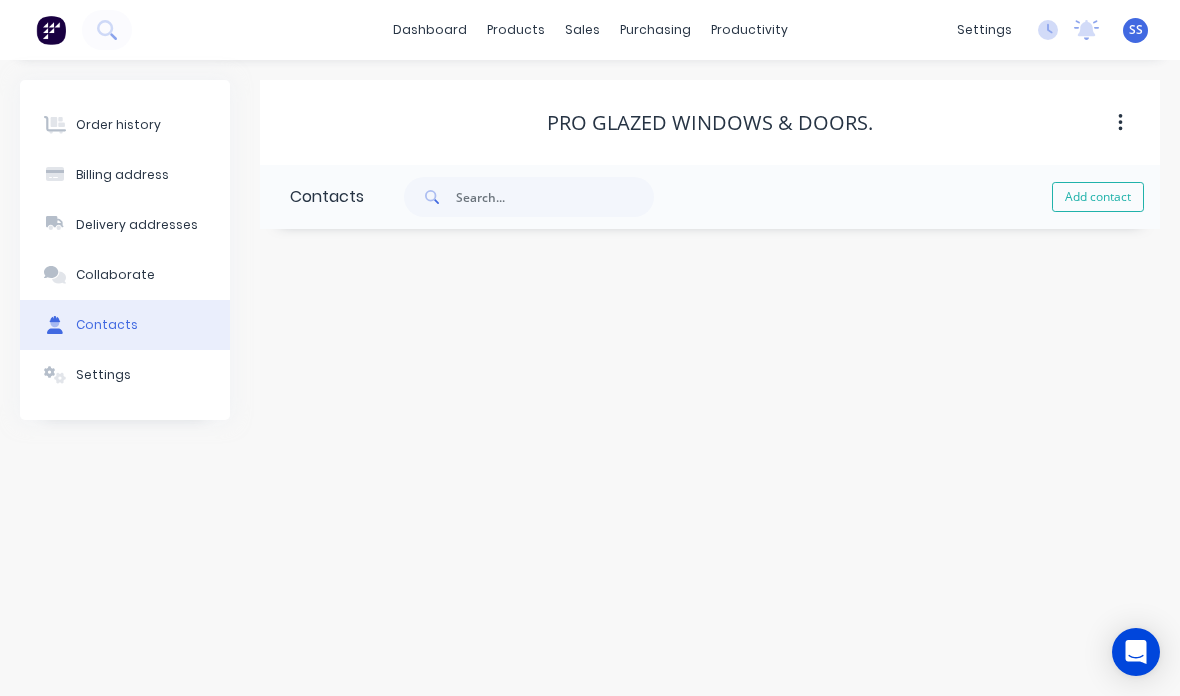 click on "Add contact" at bounding box center [1098, 197] 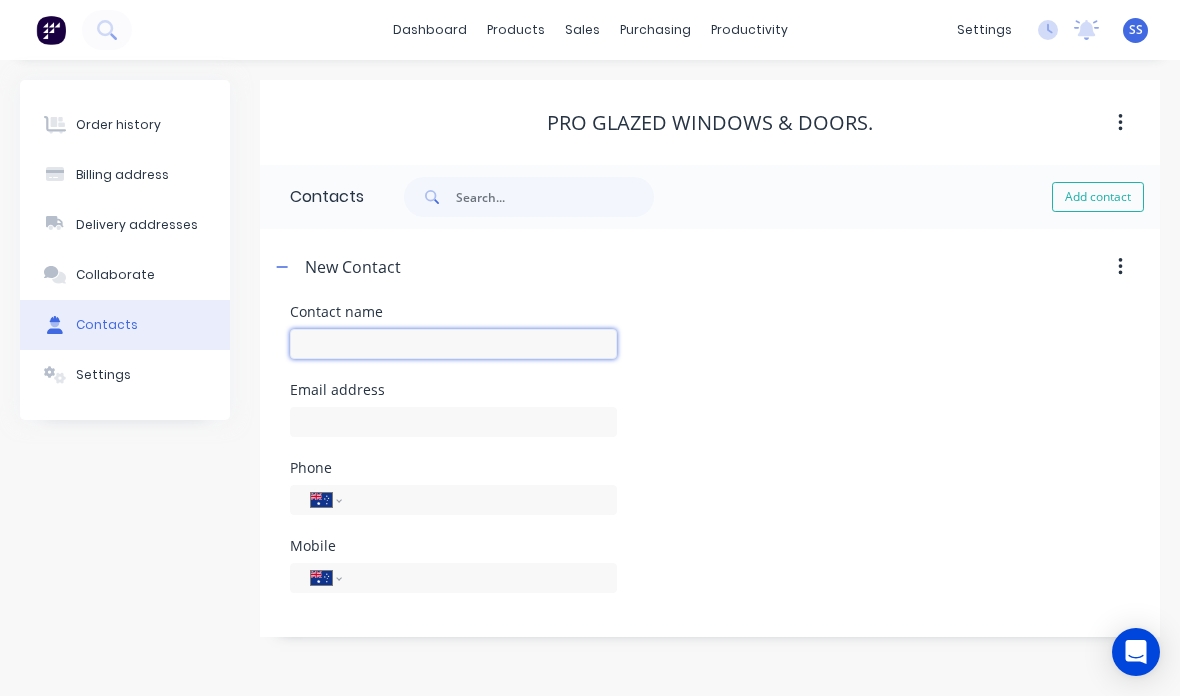 click at bounding box center [453, 344] 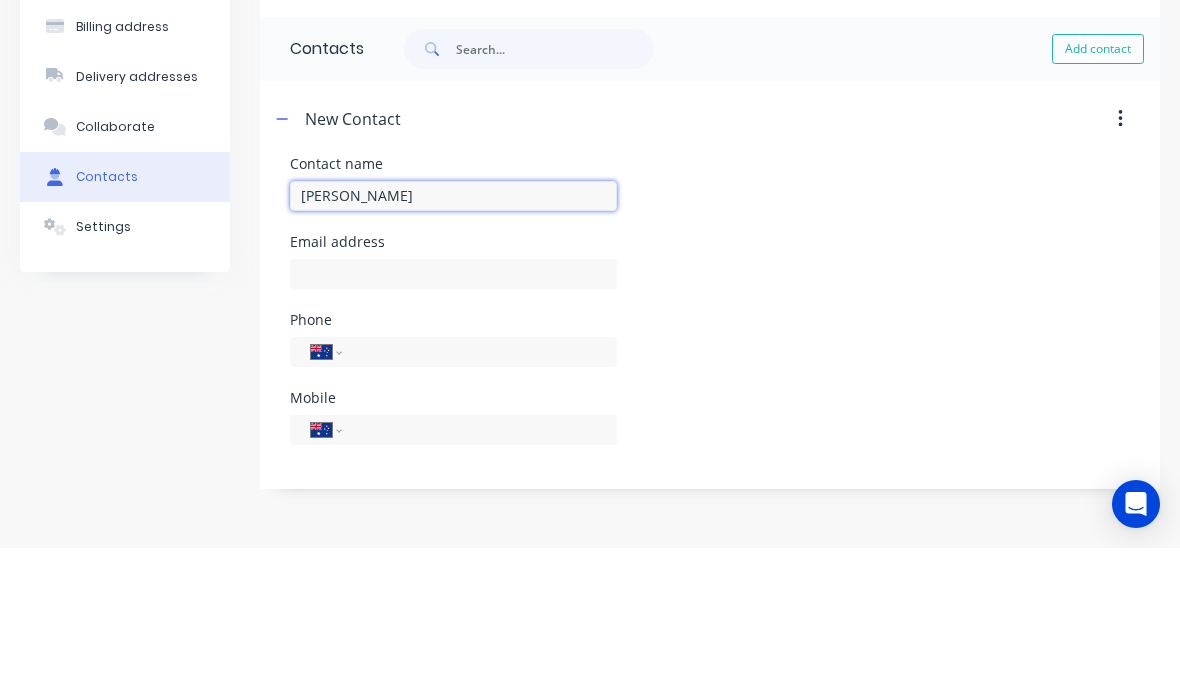 type on "Jake Foster" 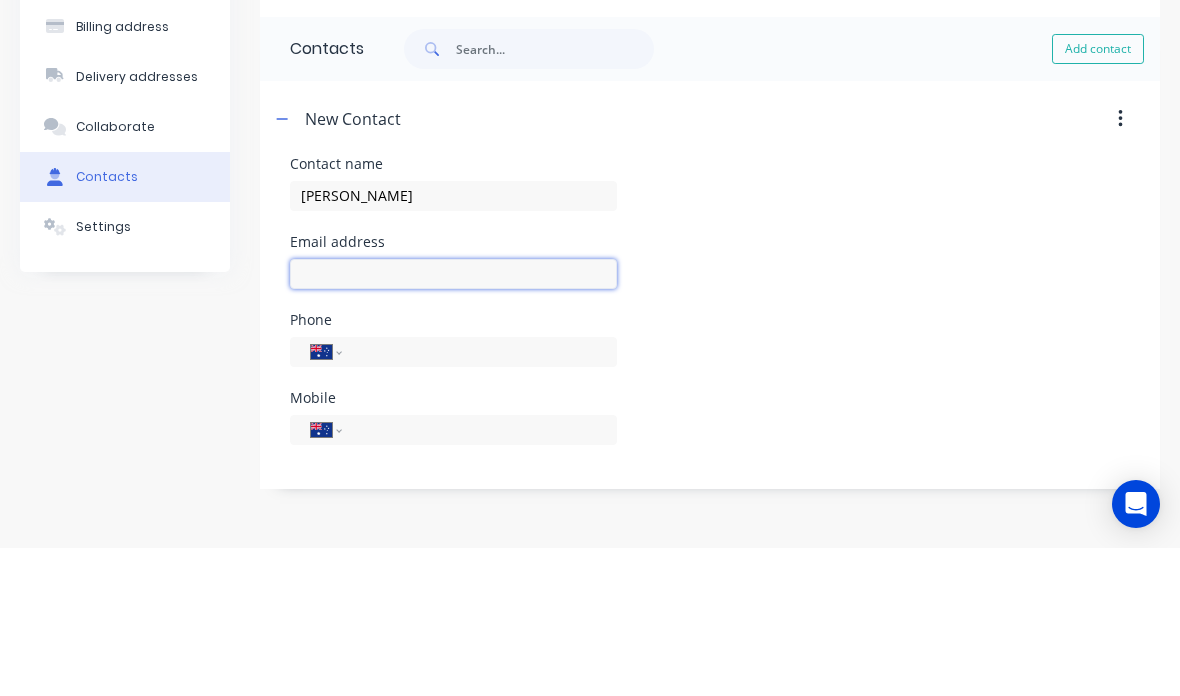 click at bounding box center (453, 422) 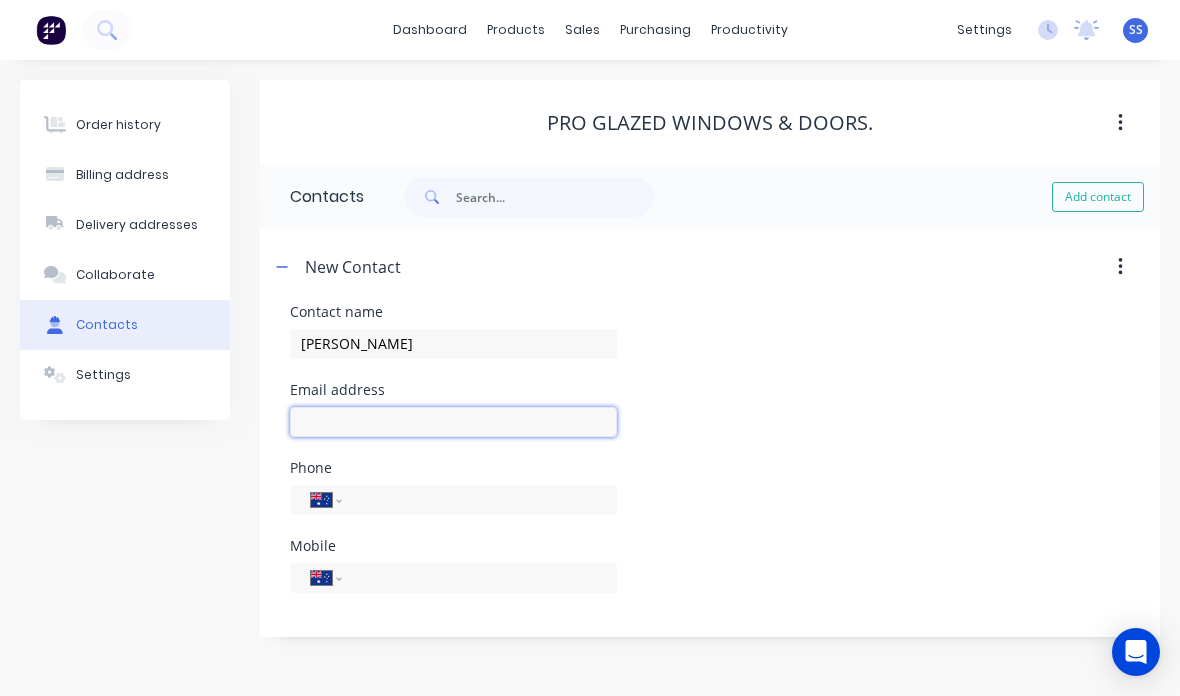 select on "AU" 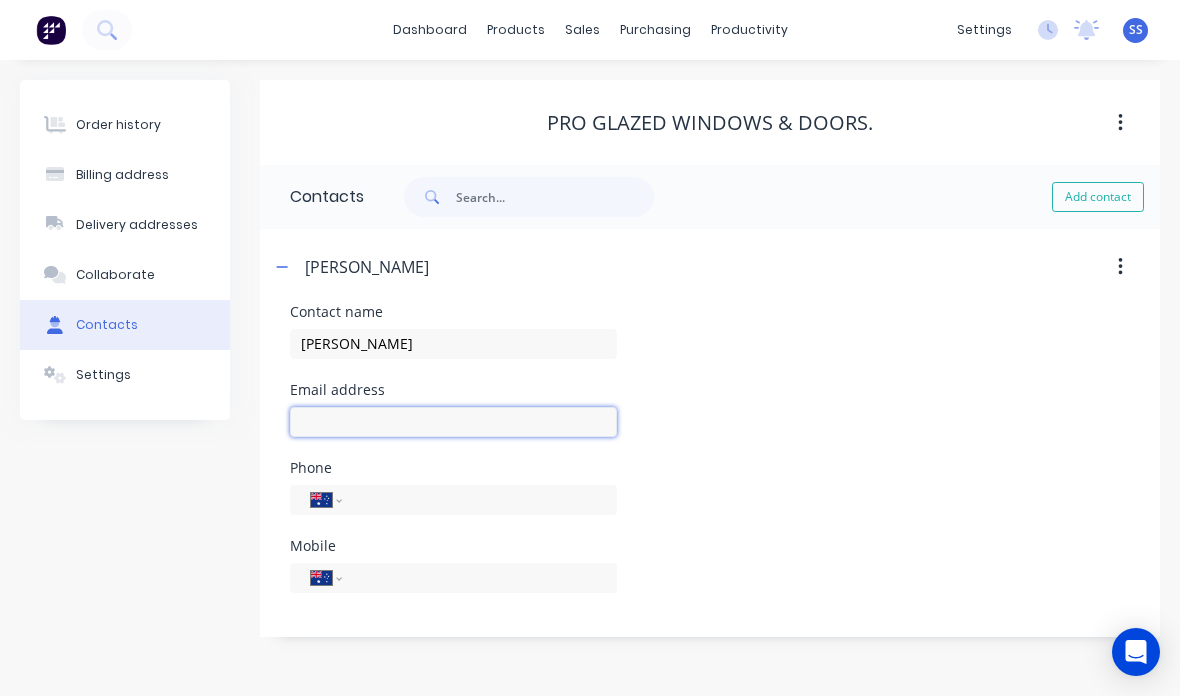 click at bounding box center [453, 422] 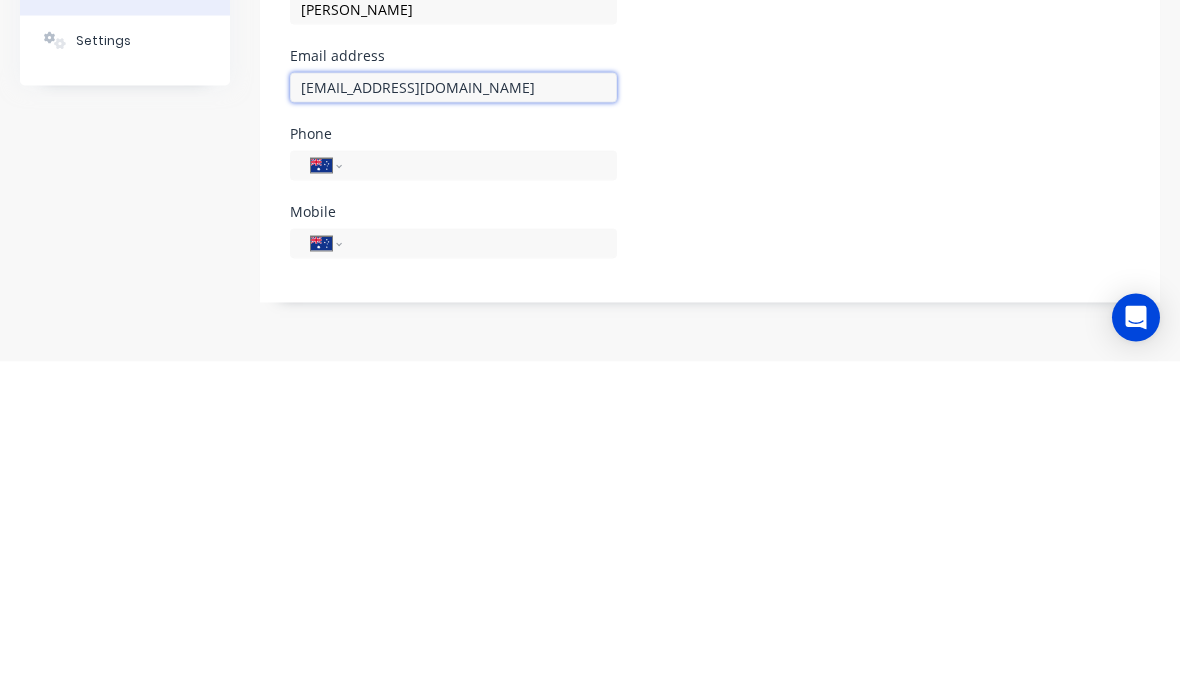 type on "jake@proglazed.com.au" 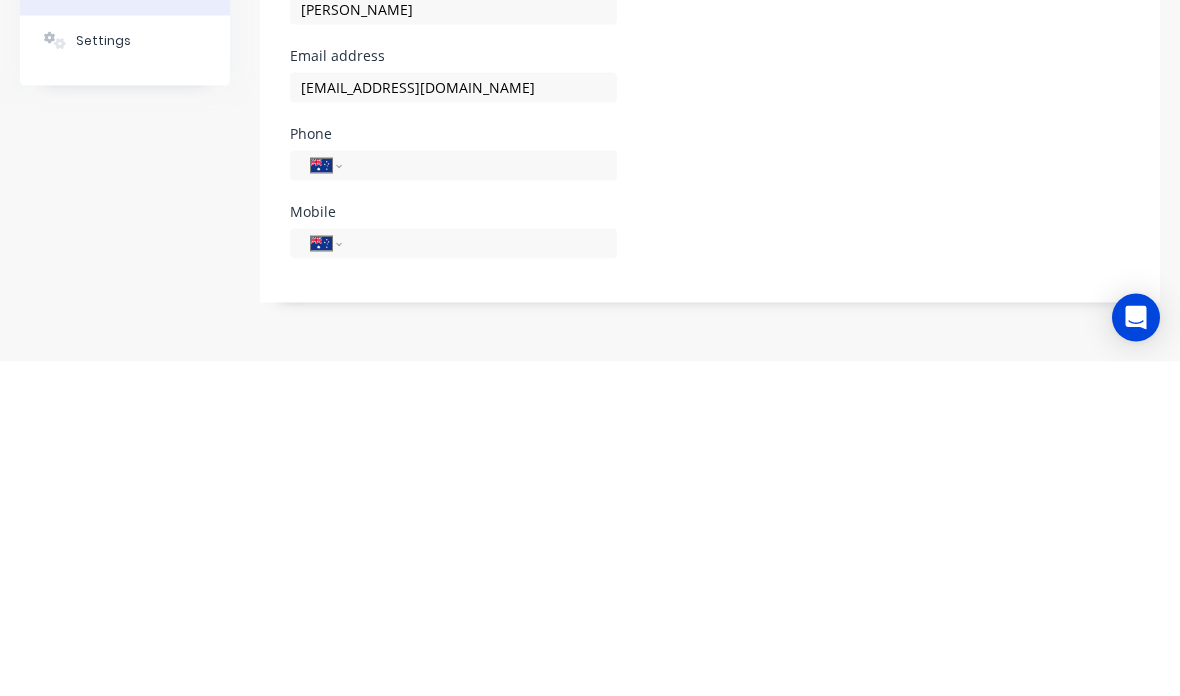 click at bounding box center (476, 577) 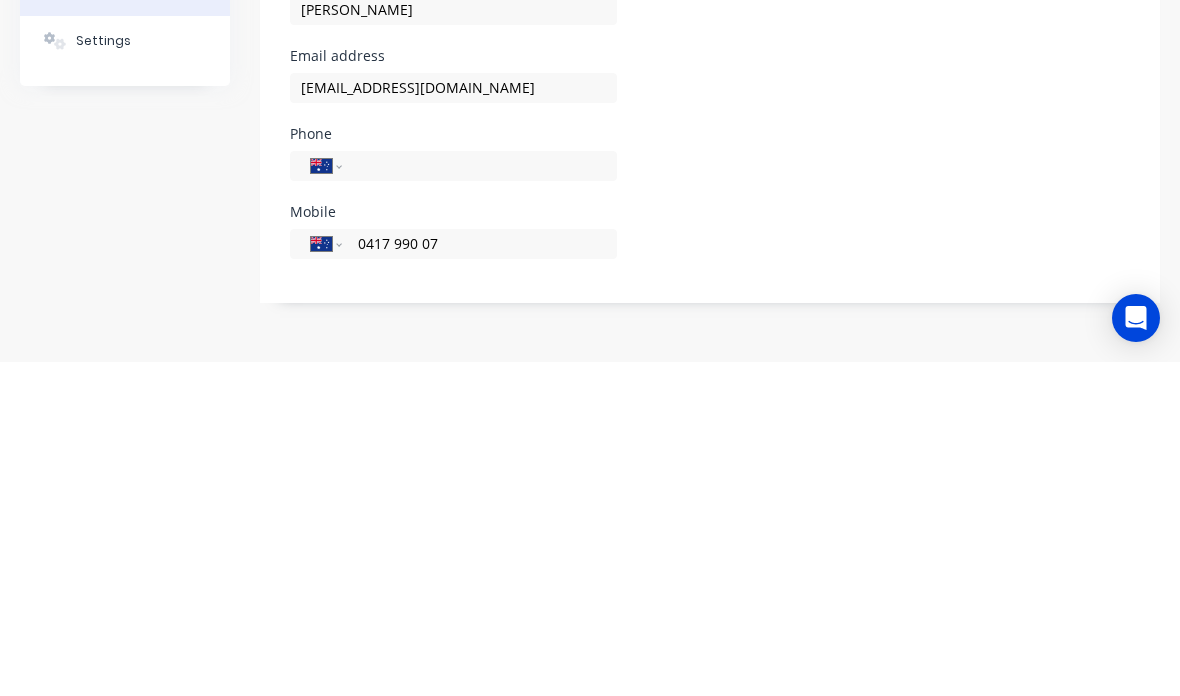 type on "0417 990 079" 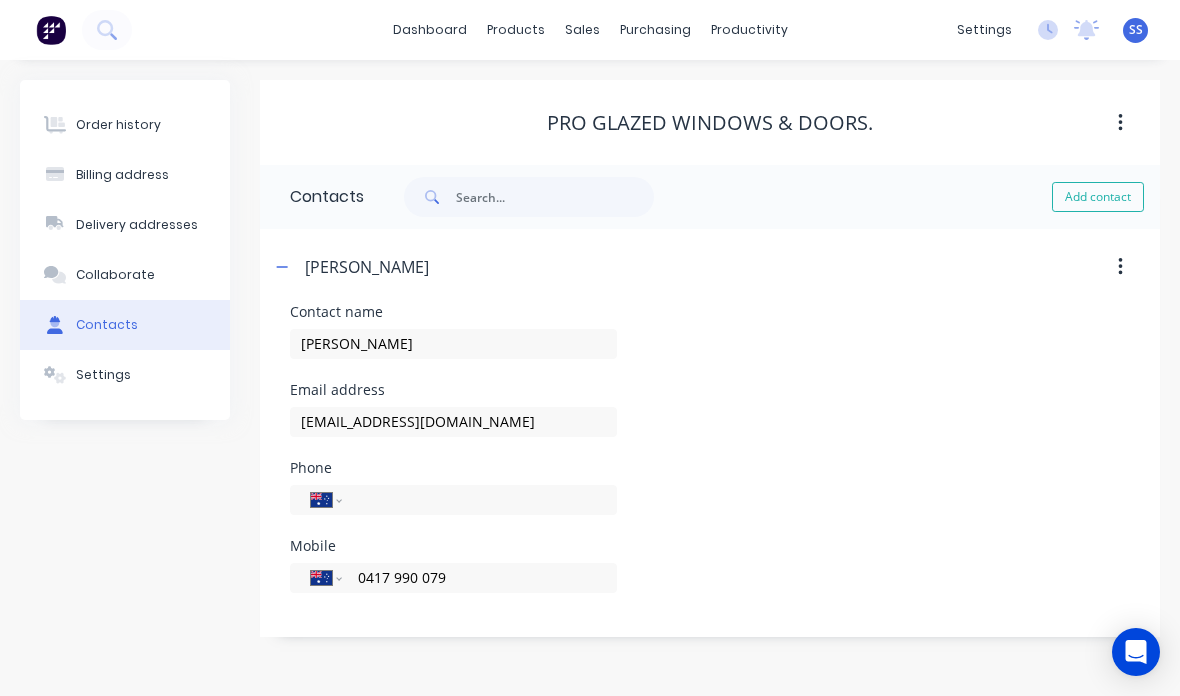 scroll, scrollTop: 0, scrollLeft: 0, axis: both 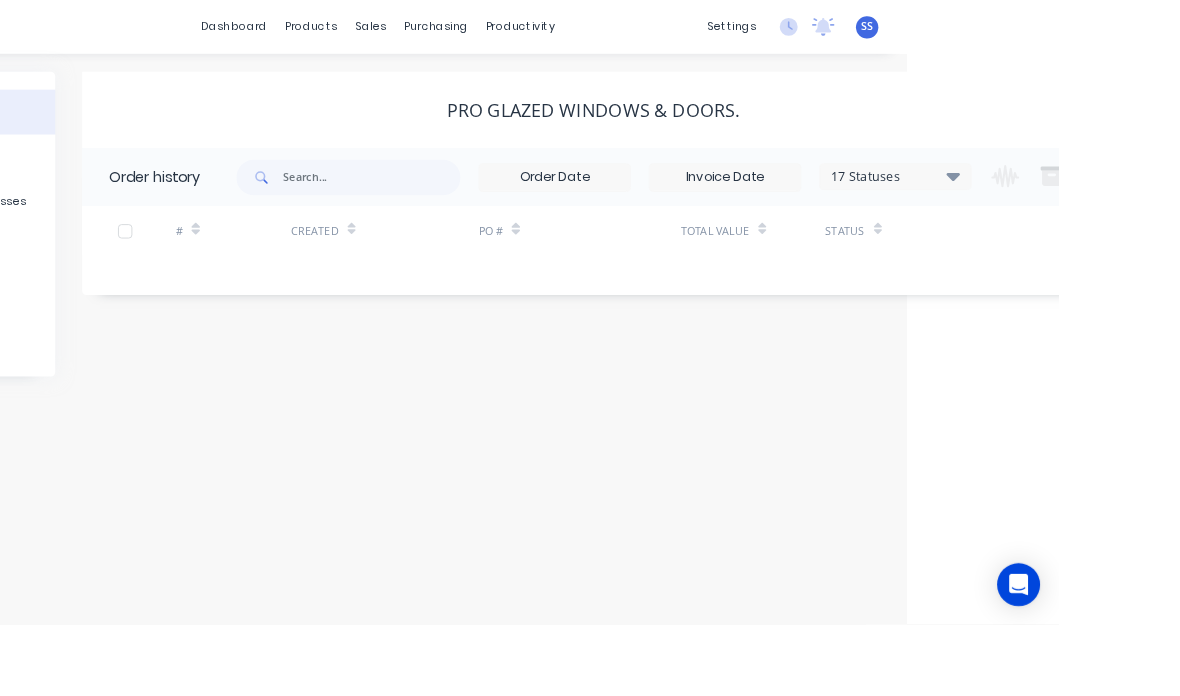 click on "Create Order" at bounding box center (1246, 198) 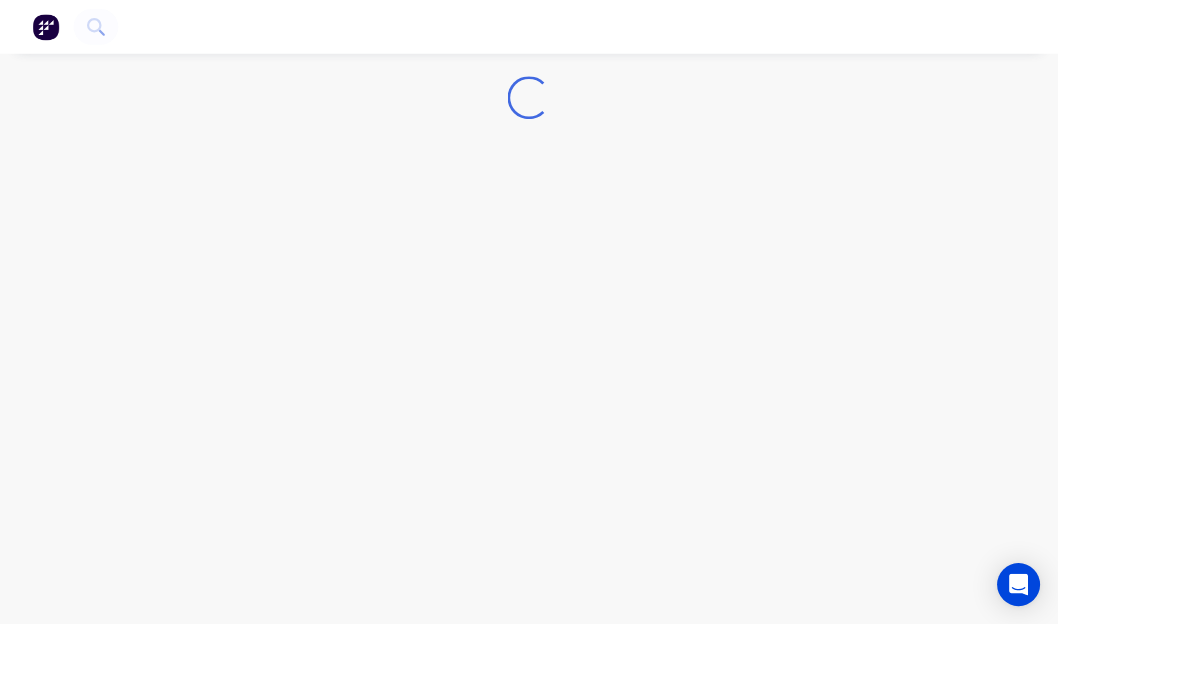 scroll, scrollTop: 0, scrollLeft: 0, axis: both 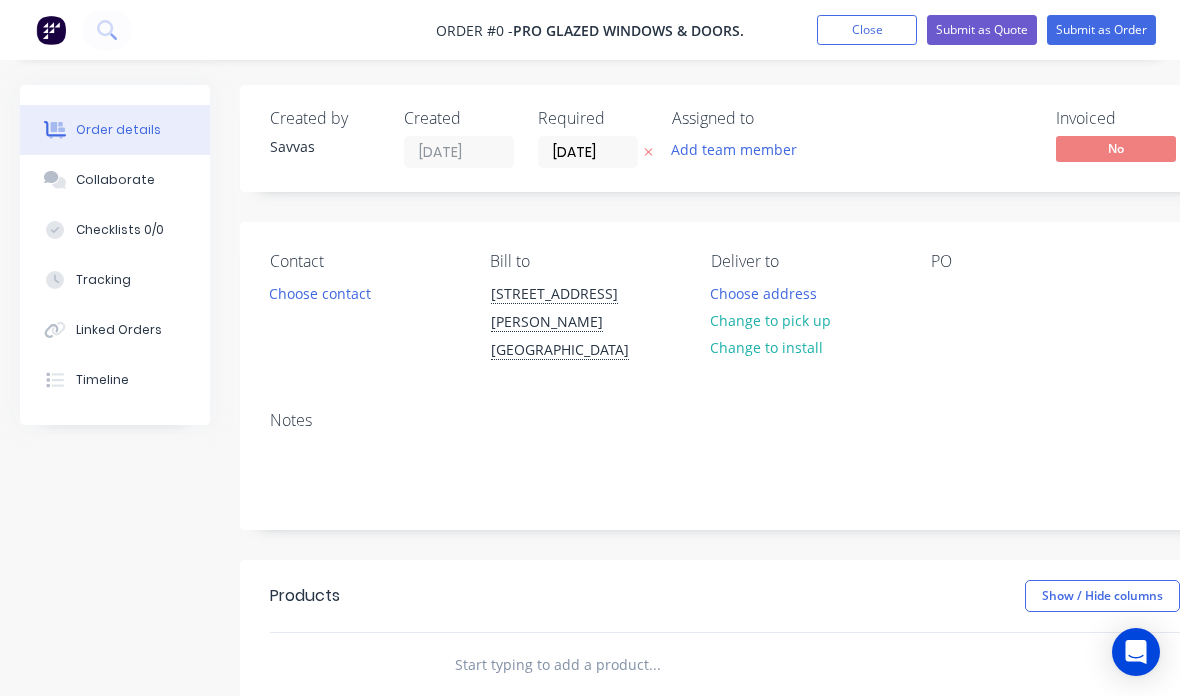 click on "Choose contact" at bounding box center [320, 292] 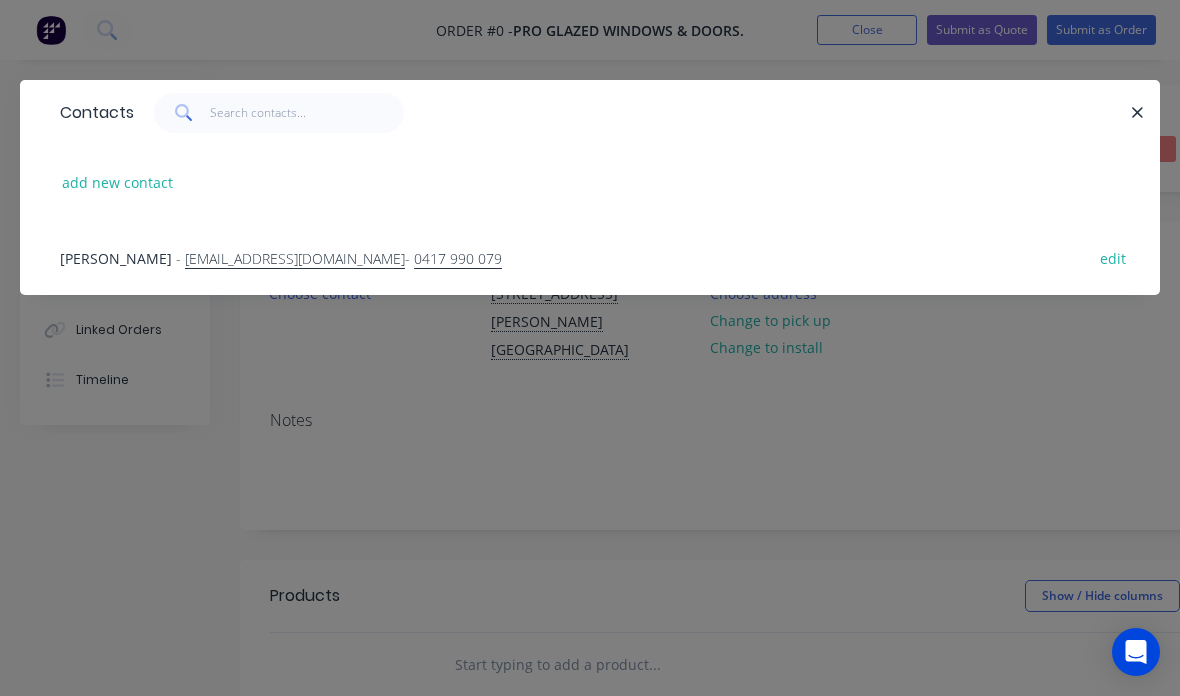 click on "Jake Foster -   jake@proglazed.com.au  -   0417 990 079 edit" at bounding box center (590, 257) 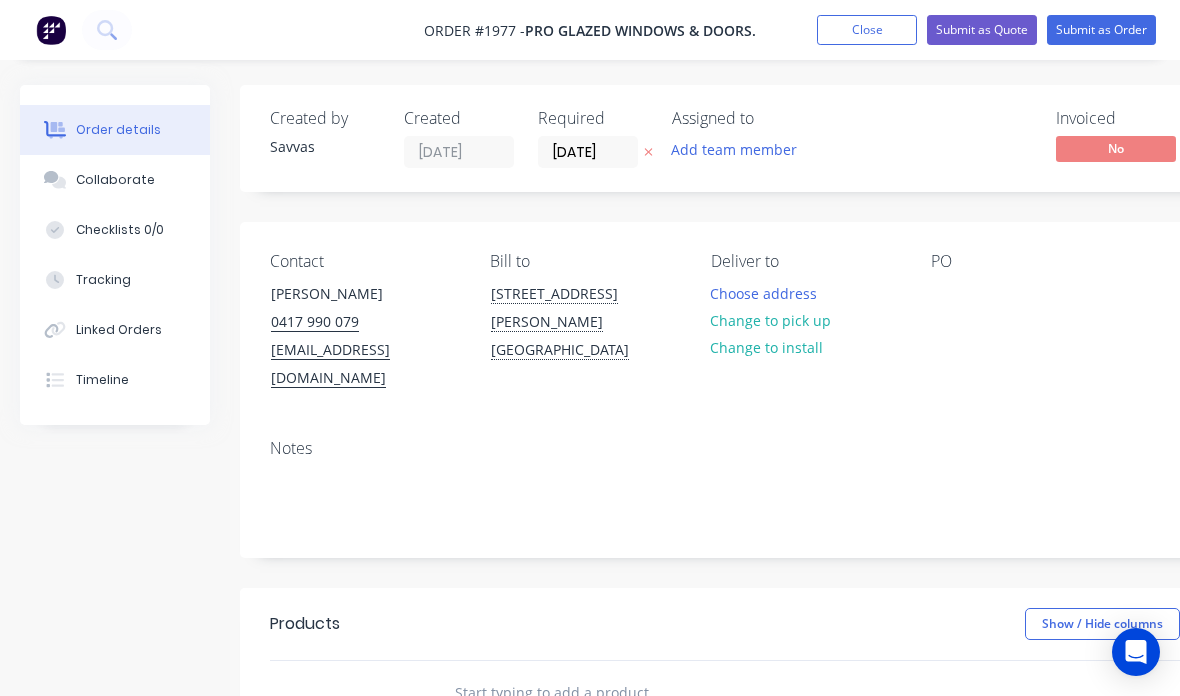 click on "Choose address" at bounding box center (764, 292) 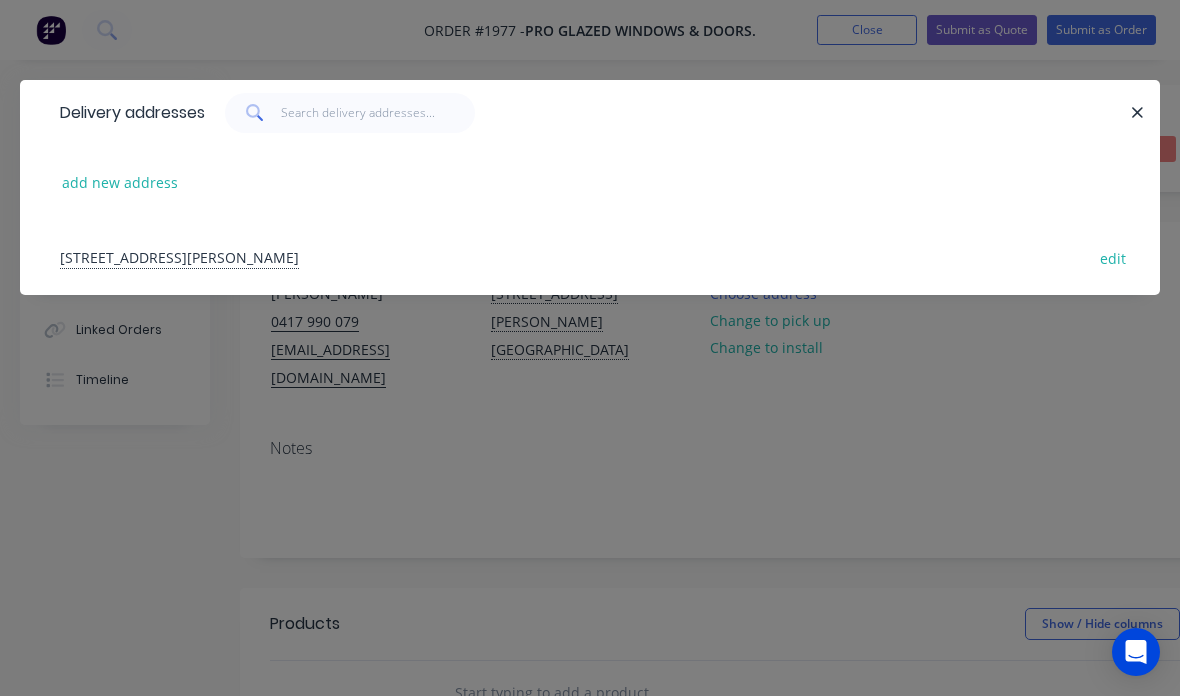 click on "14 Webber Parade , Keilor East, Victoria, Australia, 3033 edit" at bounding box center [590, 257] 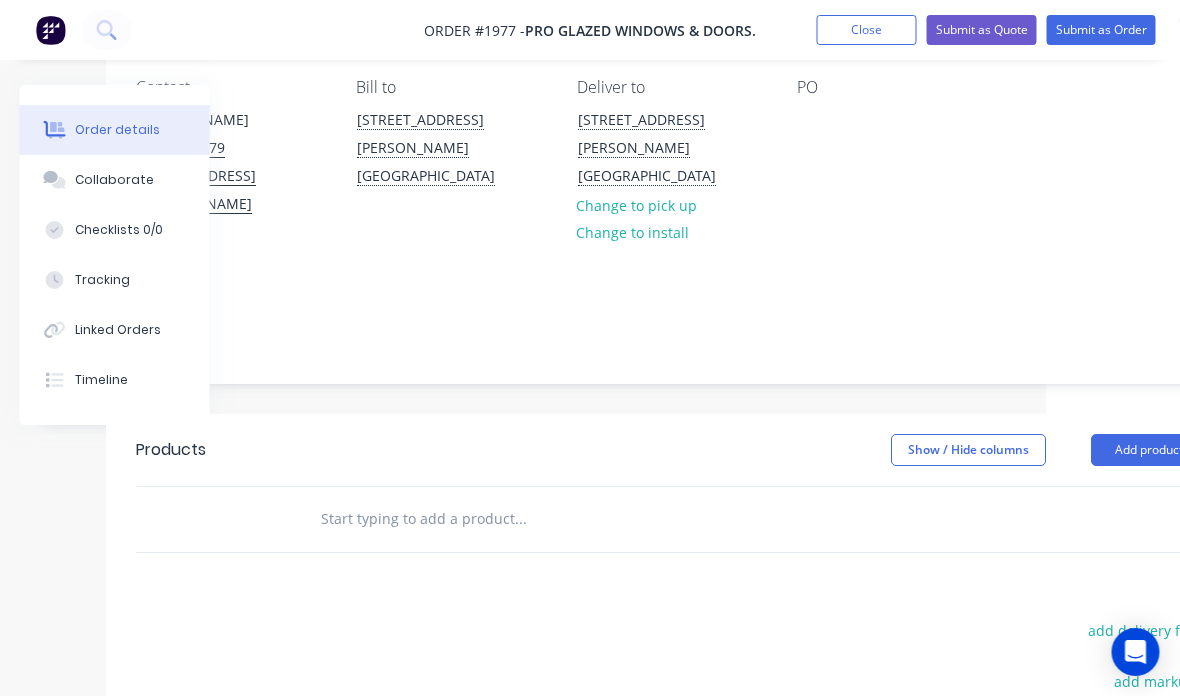 scroll, scrollTop: 174, scrollLeft: 210, axis: both 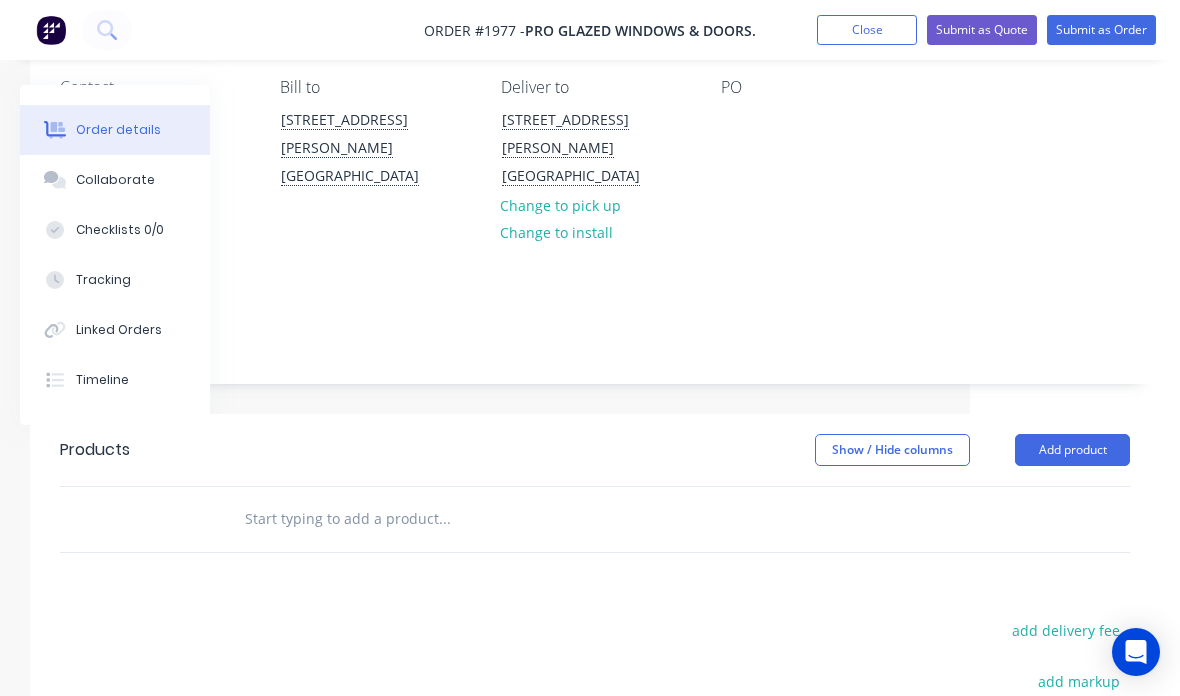 click on "Add product" at bounding box center [1072, 450] 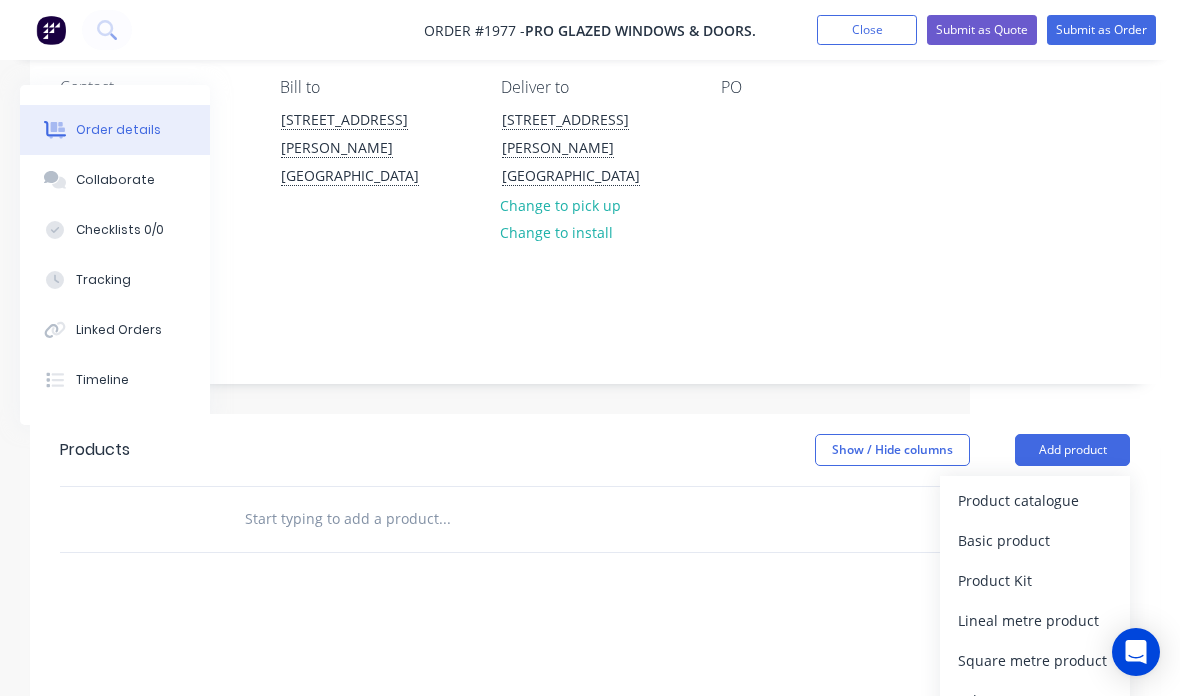 click on "Basic product" at bounding box center (1035, 540) 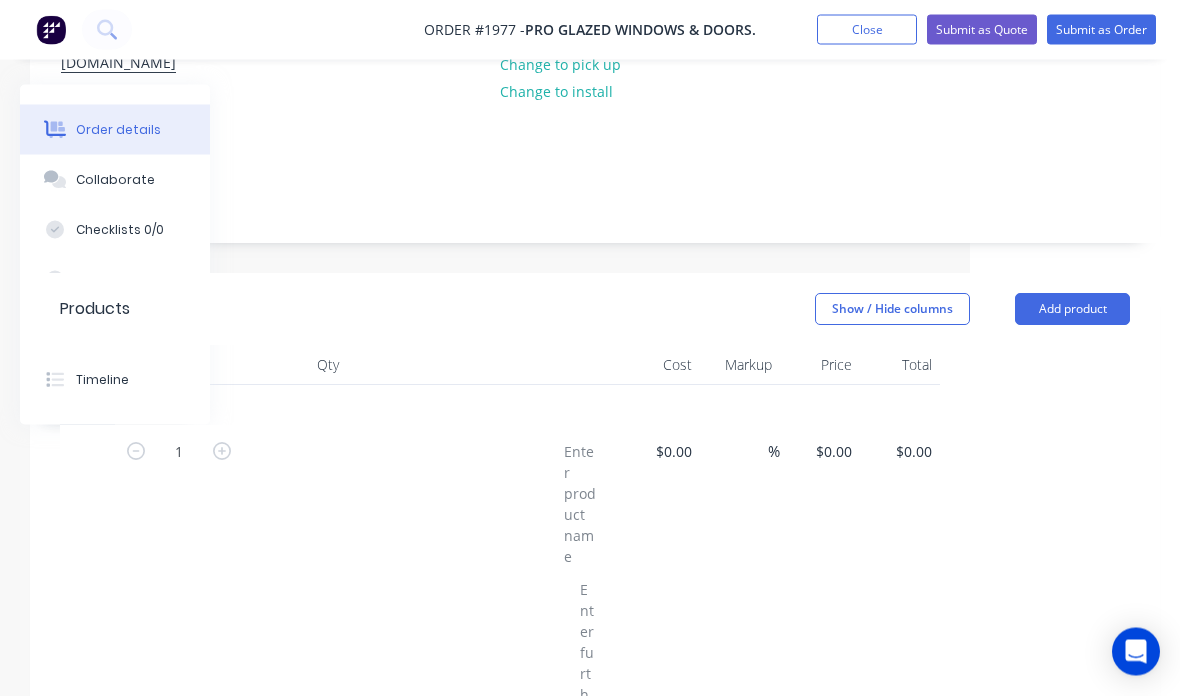 scroll, scrollTop: 315, scrollLeft: 210, axis: both 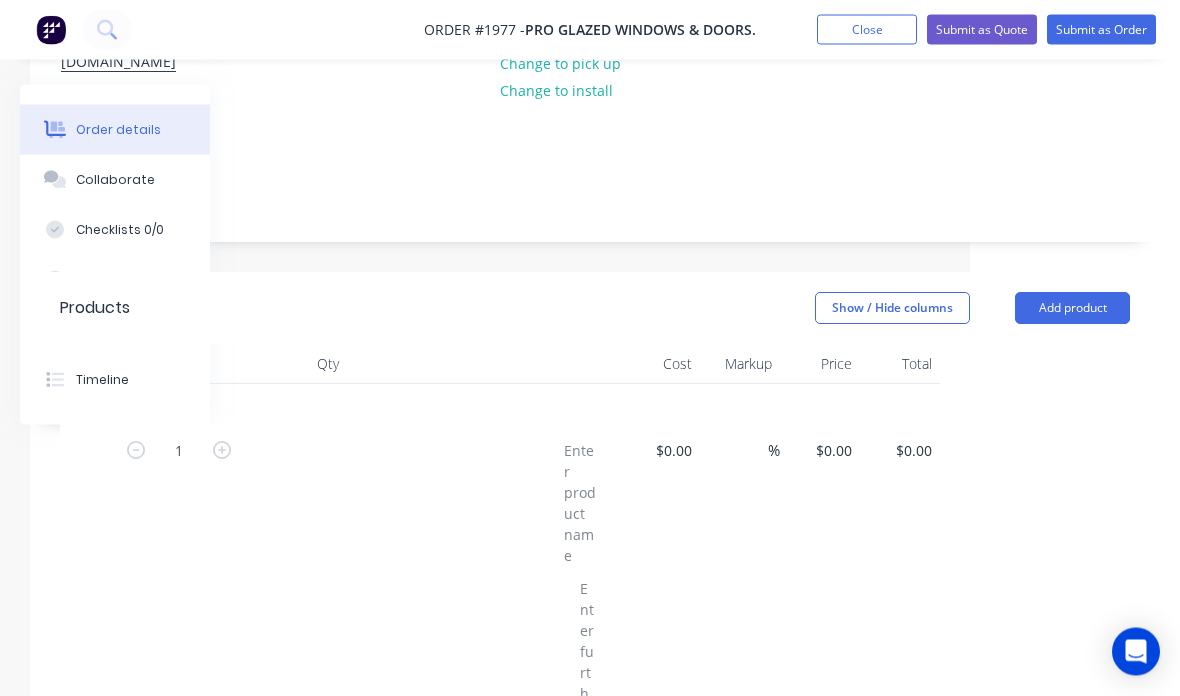 click at bounding box center (222, 449) 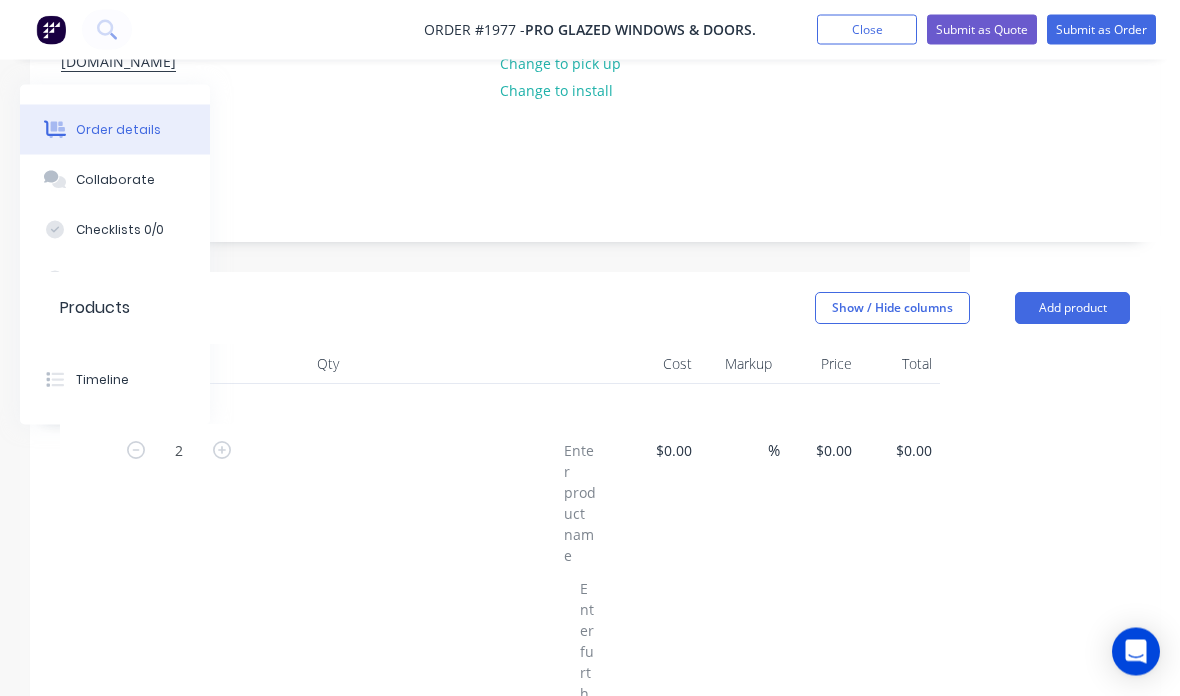 scroll, scrollTop: 316, scrollLeft: 210, axis: both 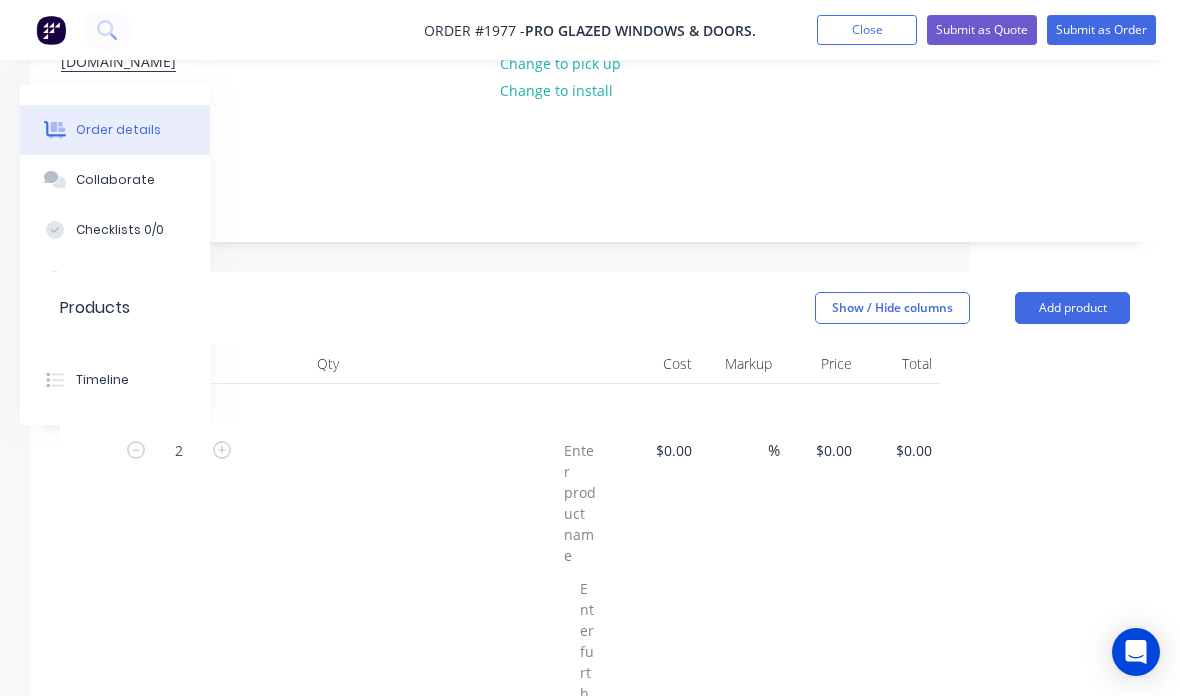 click on "$0.00" at bounding box center [837, 450] 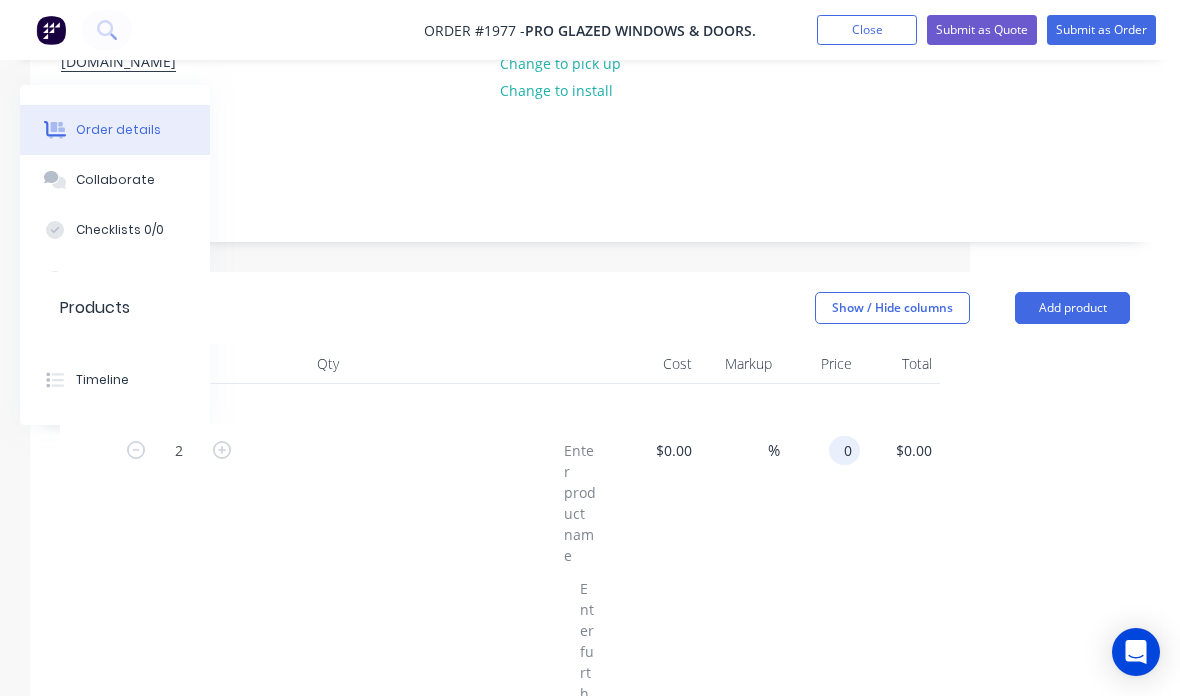 scroll, scrollTop: 315, scrollLeft: 210, axis: both 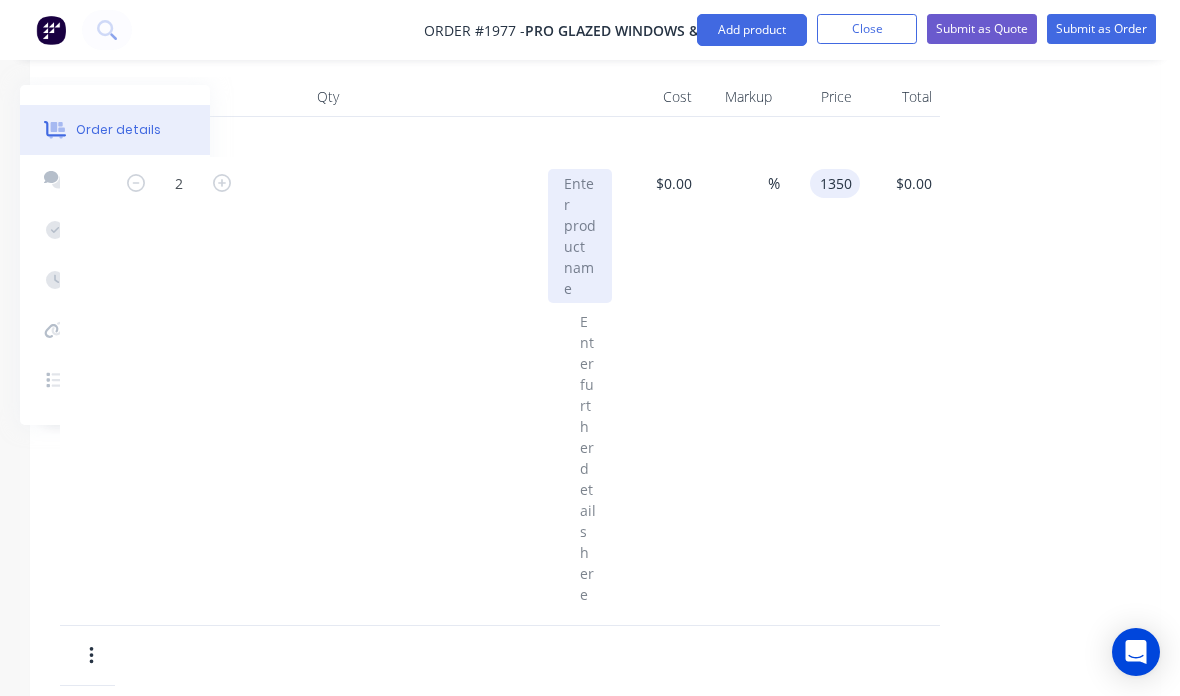click at bounding box center [580, 236] 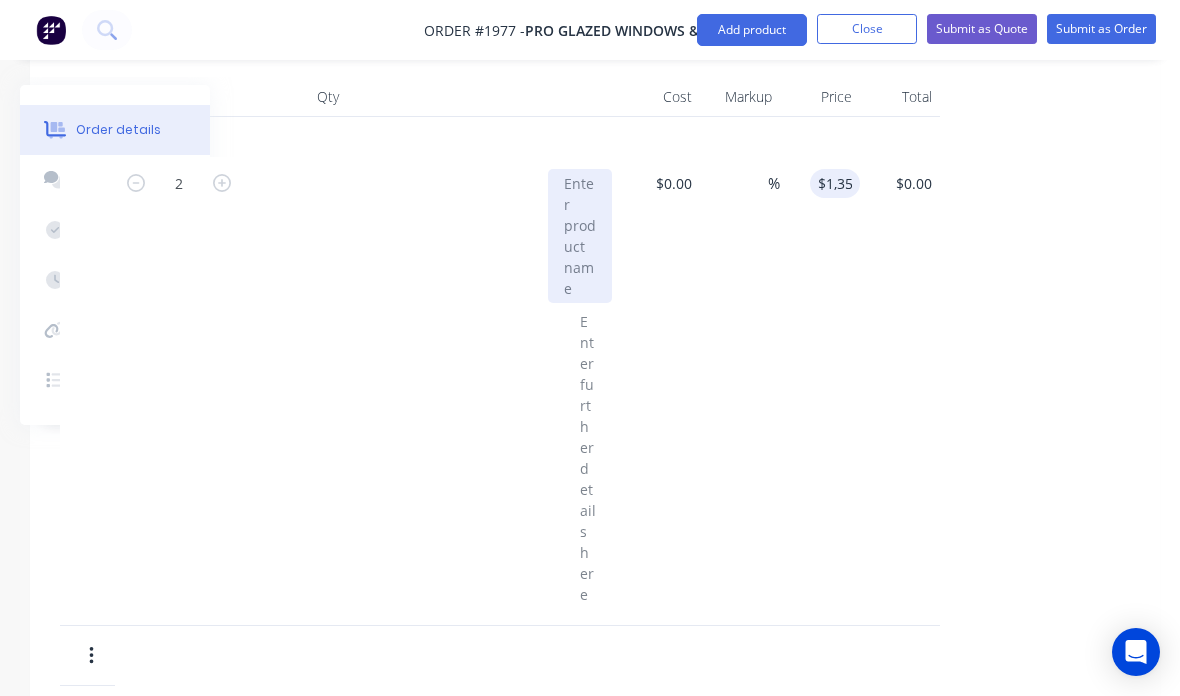 type on "$2,700.00" 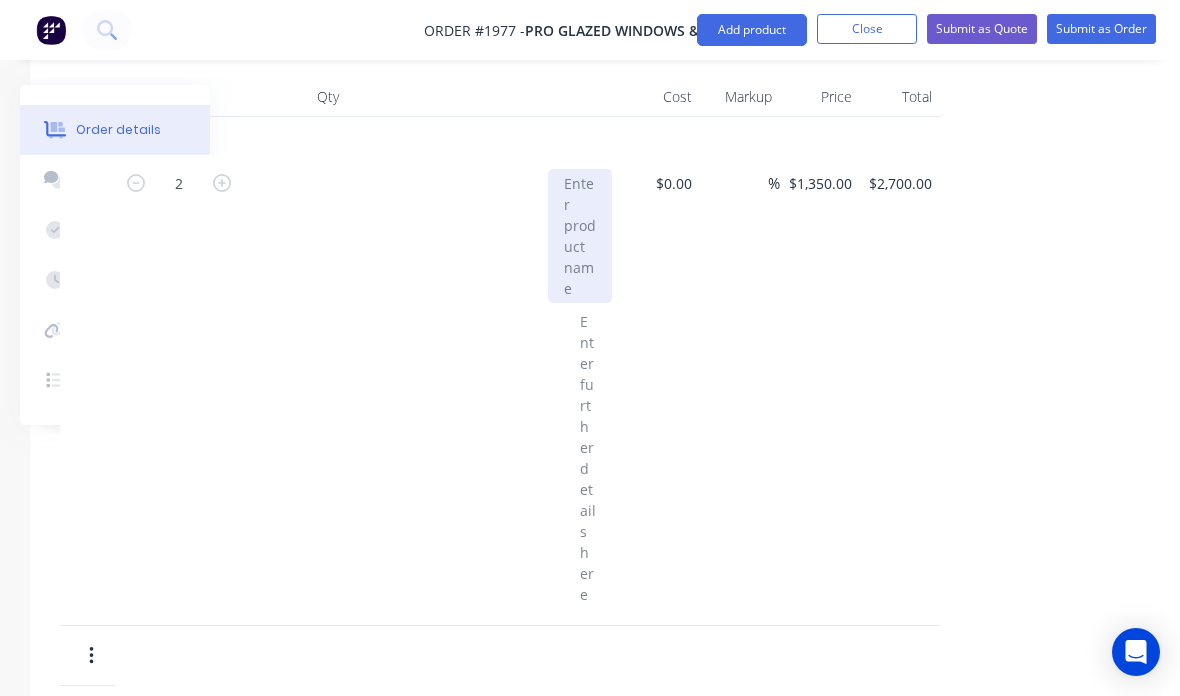 scroll, scrollTop: 582, scrollLeft: 210, axis: both 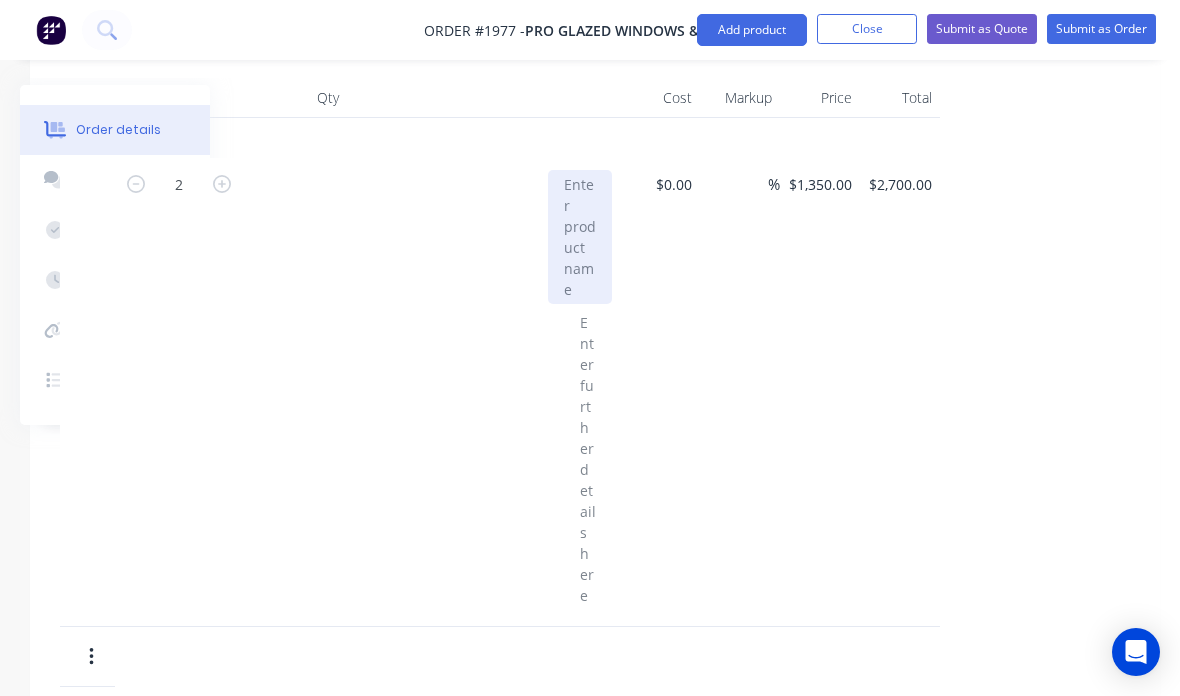 type 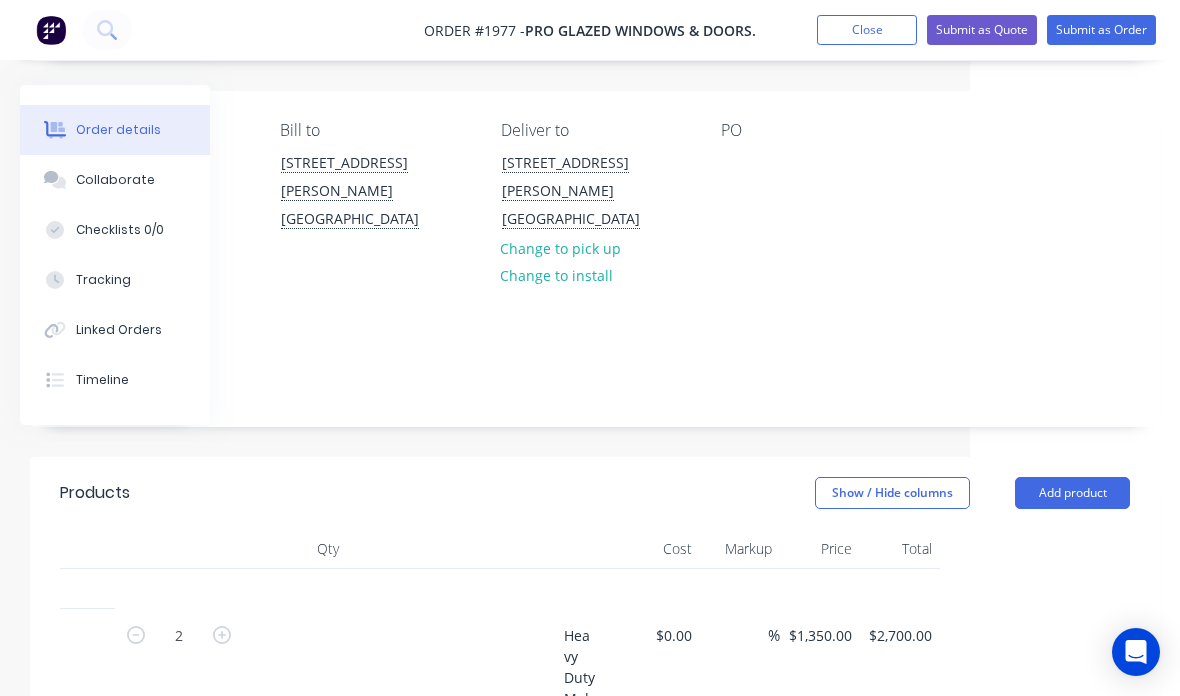 scroll, scrollTop: 0, scrollLeft: 210, axis: horizontal 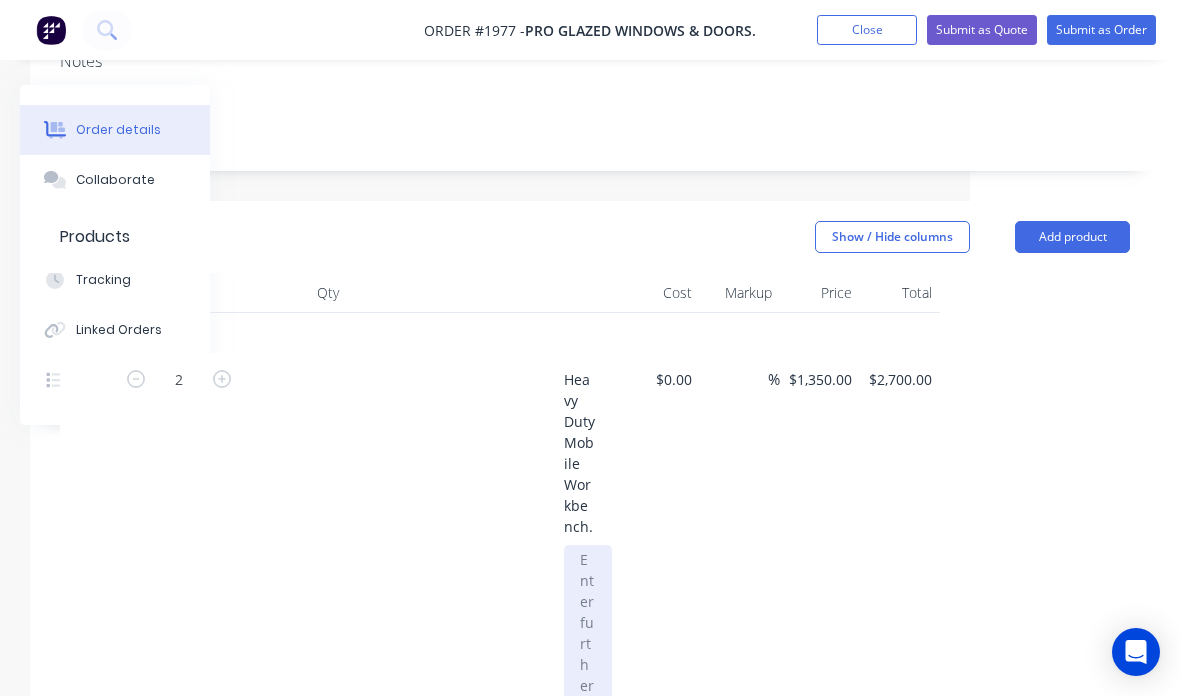 click at bounding box center (588, 696) 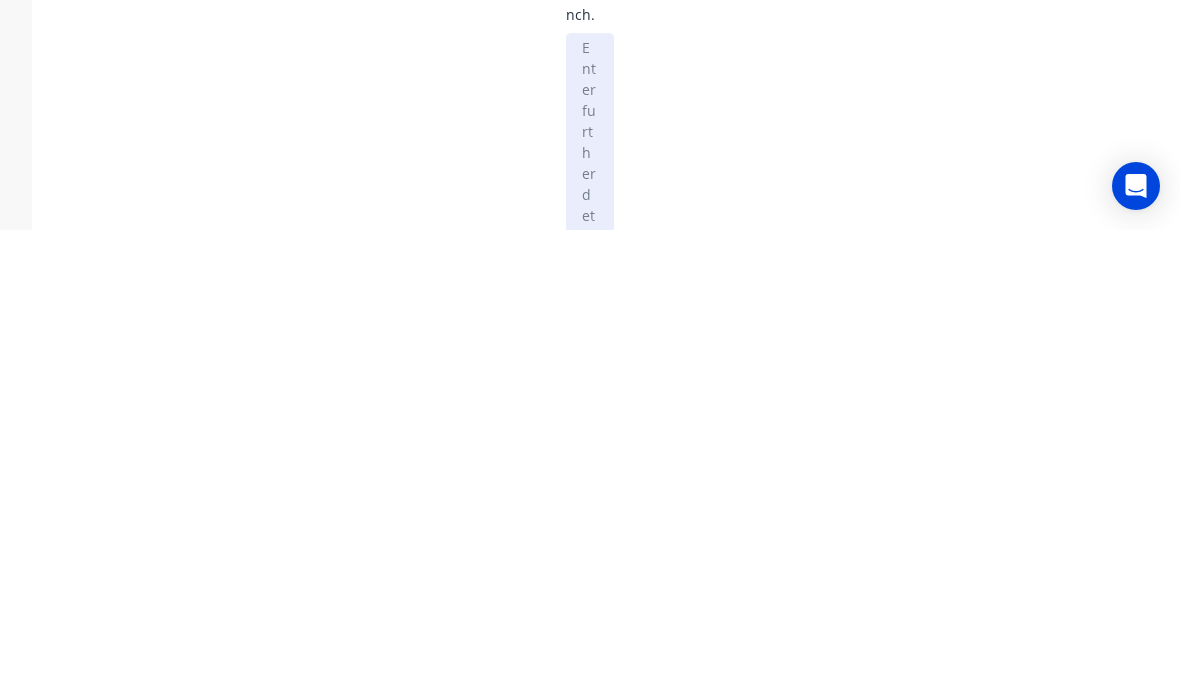 click at bounding box center (590, 650) 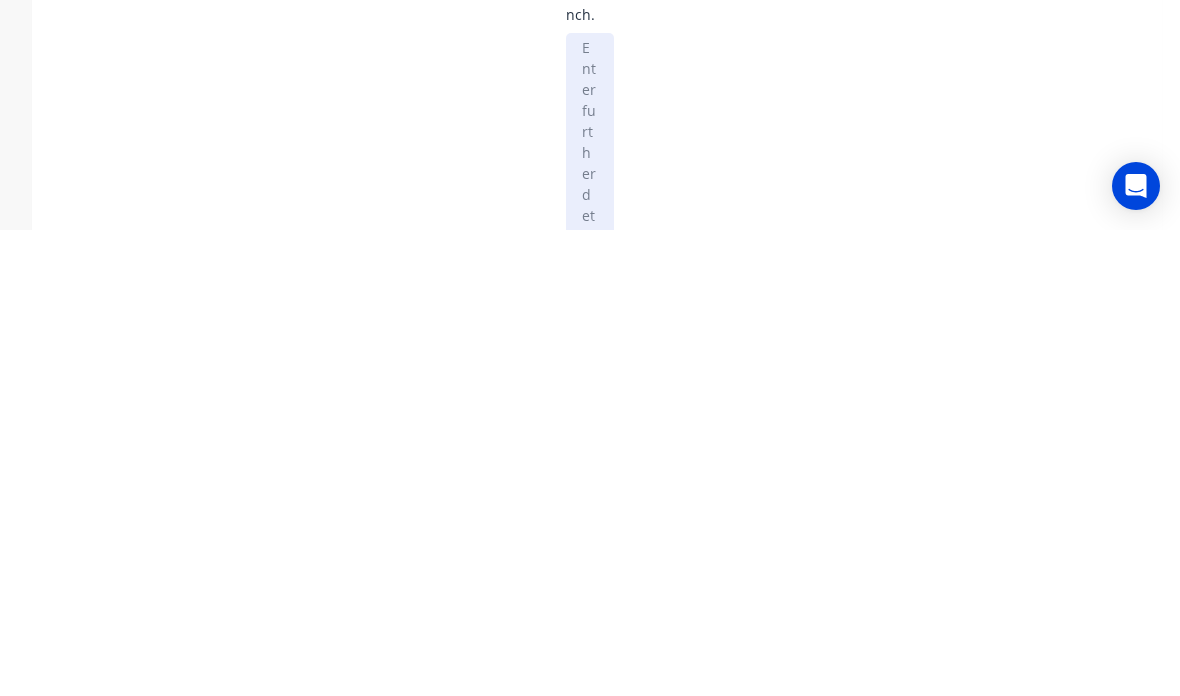 paste 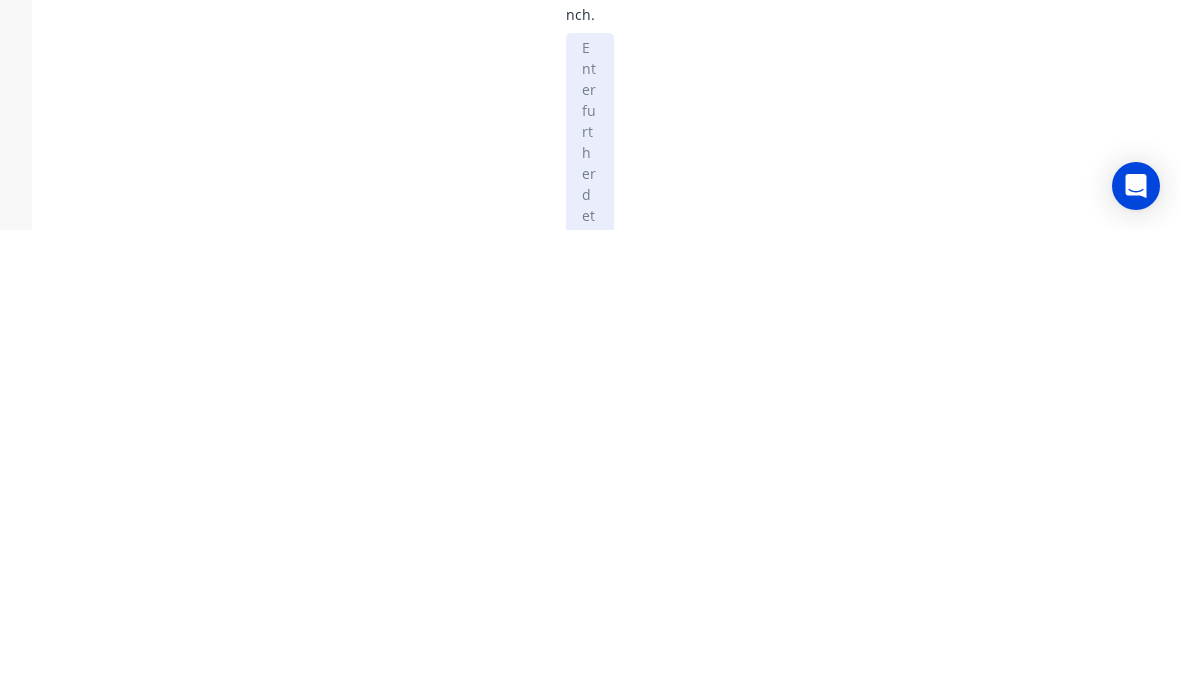 type 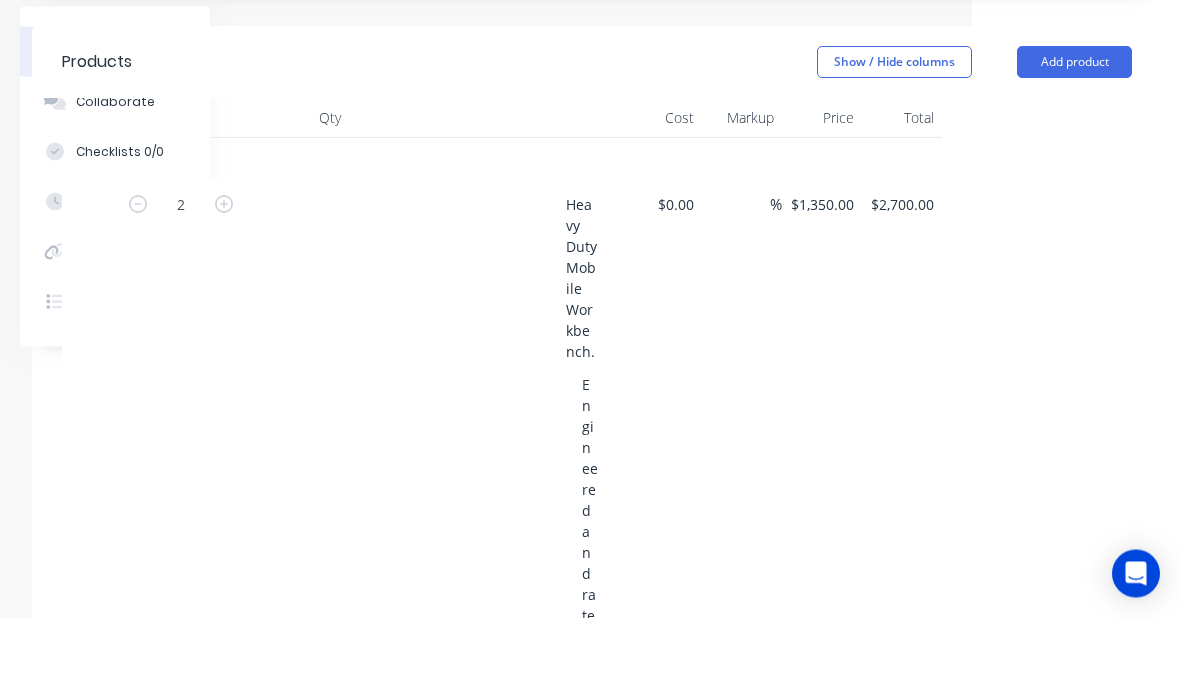 scroll, scrollTop: 559, scrollLeft: 208, axis: both 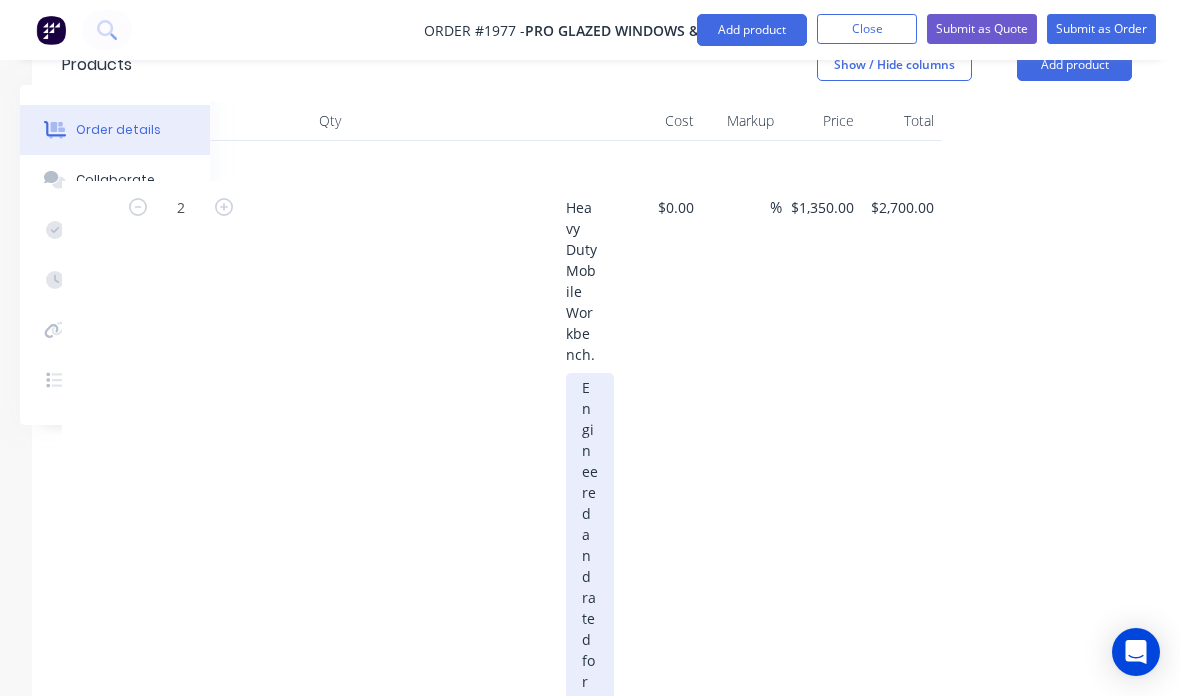 click on "Engineered and rated for 1000KG load capacity.
100% Australian Made.
Steel.
Fully assembled.
Prime coated and painted Satin Black.
Four steel castors with 360-degree swivel and brake/lock.
25mm Clean MDF bench top with approx. 10mm overhang.
16mm Clean MDF shelf flush to the frame.
Free of any visible fasteners." at bounding box center (590, 2246) 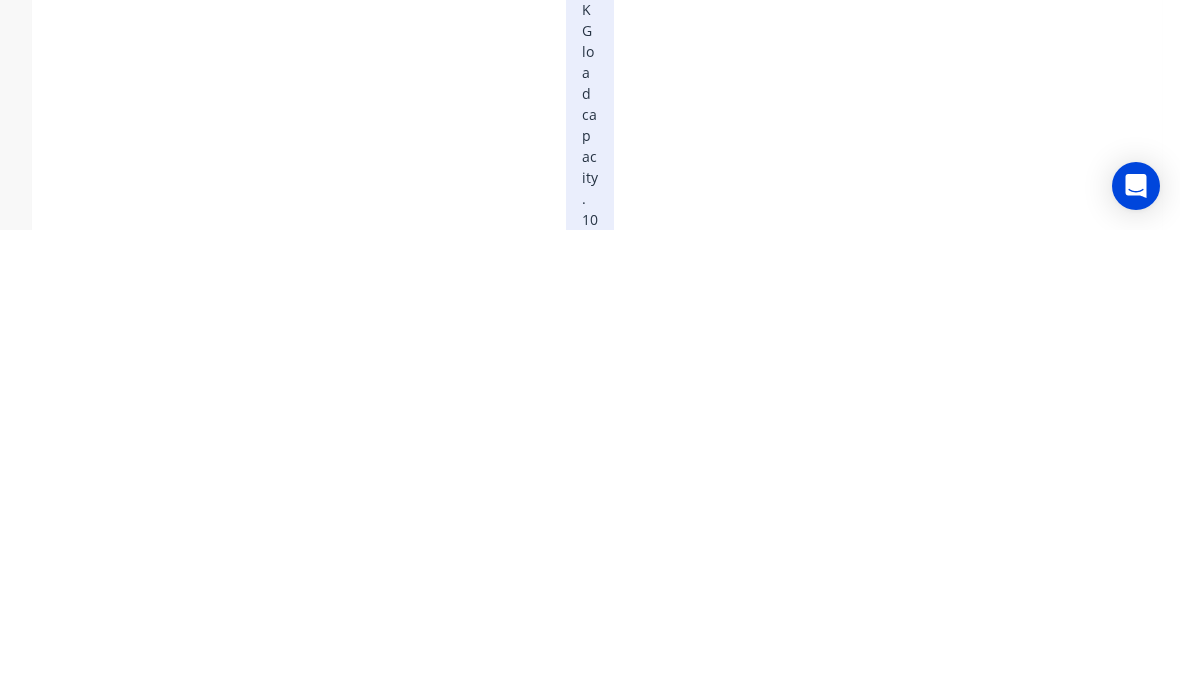 scroll, scrollTop: 863, scrollLeft: 208, axis: both 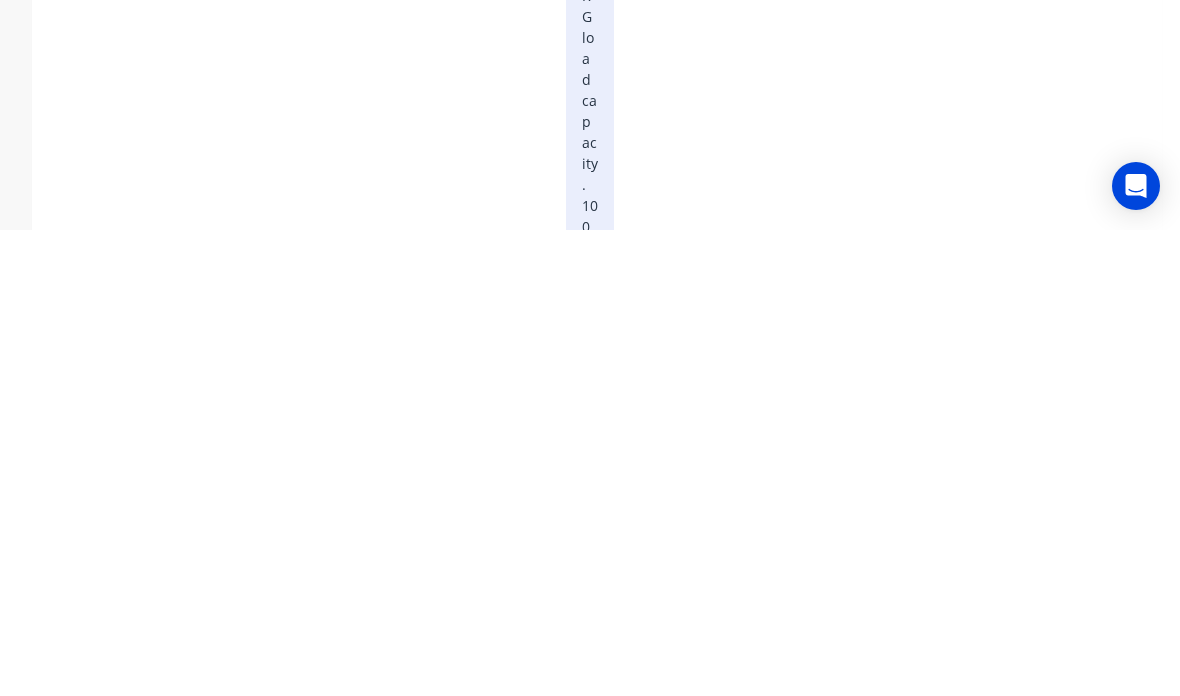 click on "- Engineered and rated for 1000KG load capacity.
100% Australian Made.
Steel.
Fully assembled.
Prime coated and painted Satin Black.
Four steel castors with 360-degree swivel and brake/lock.
25mm Clean MDF bench top with approx. 10mm overhang.
16mm Clean MDF shelf flush to the frame.
Free of any visible fasteners." at bounding box center [590, 1952] 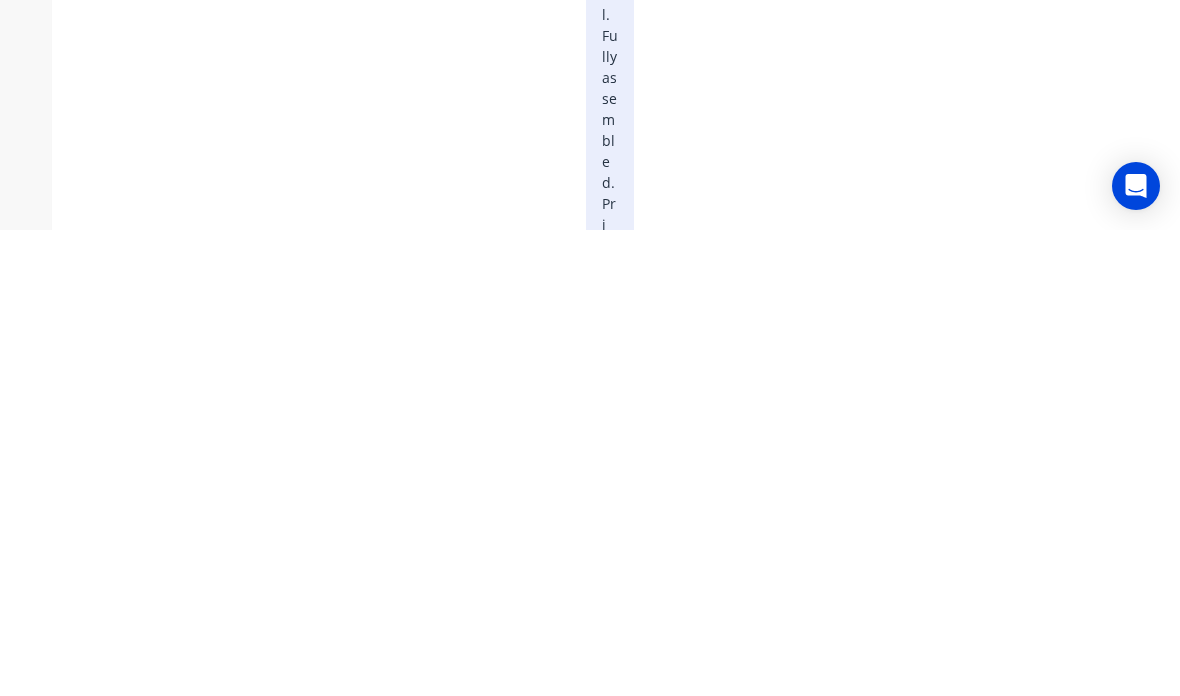 scroll, scrollTop: 1404, scrollLeft: 189, axis: both 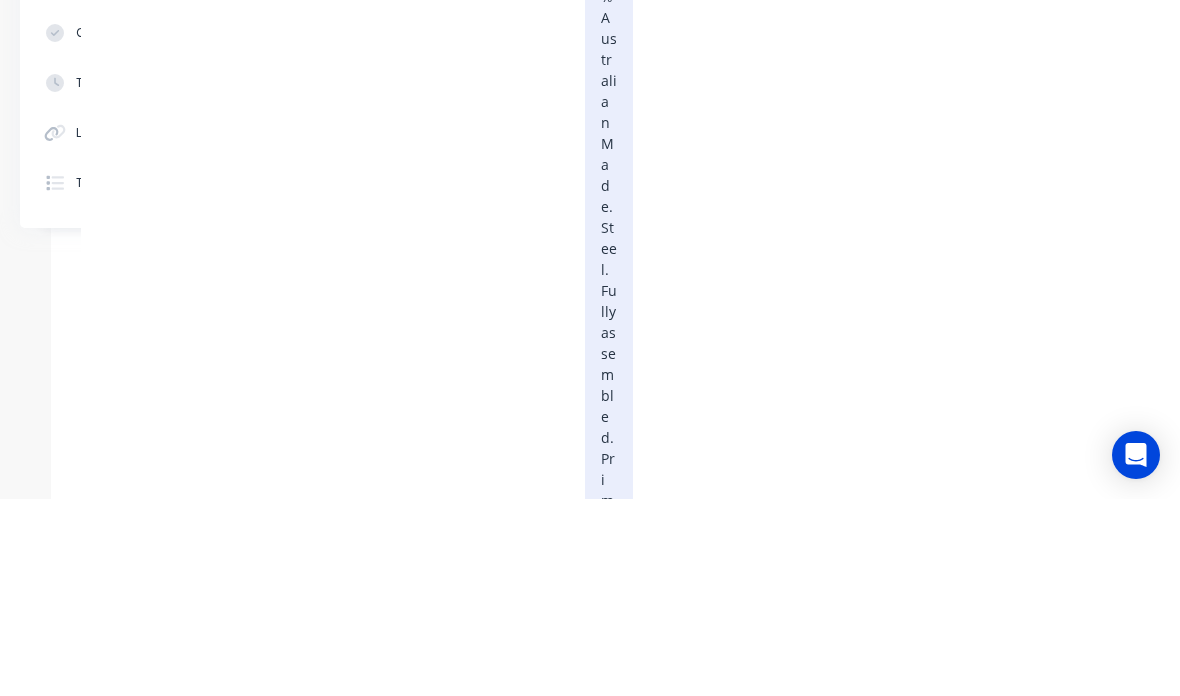 click on "- Engineered and rated for 1000KG load capacity.
- 100% Australian Made.
Steel.
Fully assembled.
Prime coated and painted Satin Black.
Four steel castors with 360-degree swivel and brake/lock.
25mm Clean MDF bench top with approx. 10mm overhang.
16mm Clean MDF shelf flush to the frame.
Free of any visible fasteners." at bounding box center [609, 1348] 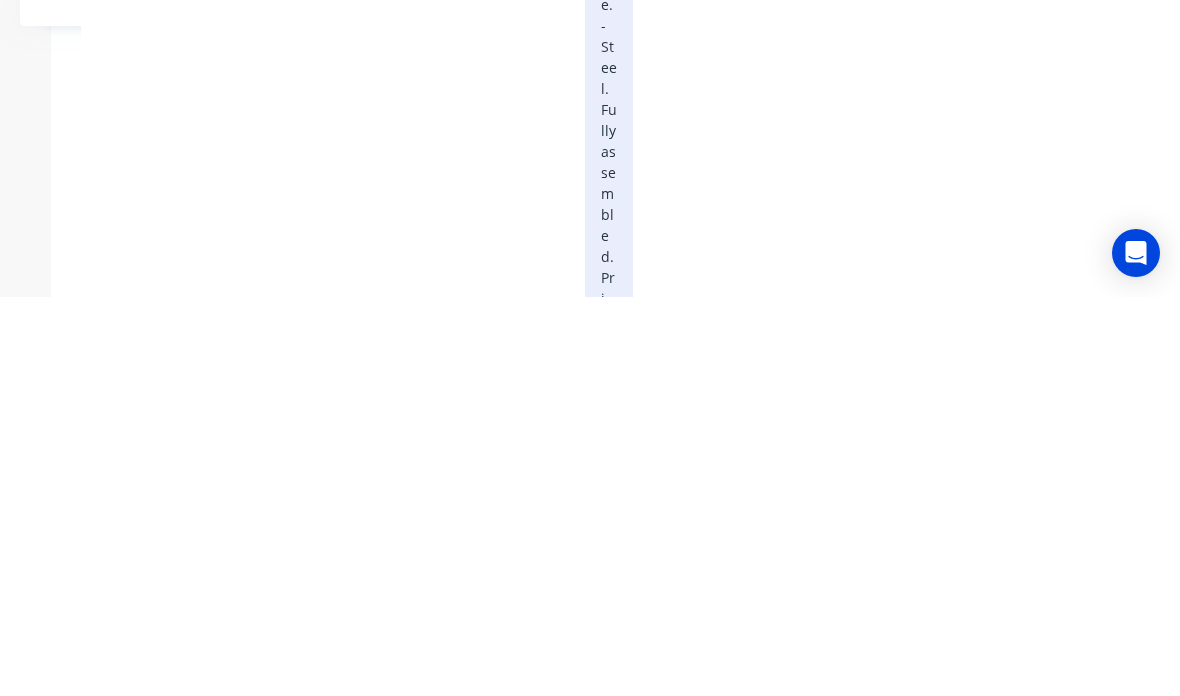 click on "- Engineered and rated for 1000KG load capacity.
- 100% Australian Made.
- Steel.
Fully assembled.
Prime coated and painted Satin Black.
Four steel castors with 360-degree swivel and brake/lock.
25mm Clean MDF bench top with approx. 10mm overhang.
16mm Clean MDF shelf flush to the frame.
Free of any visible fasteners." at bounding box center [609, 1359] 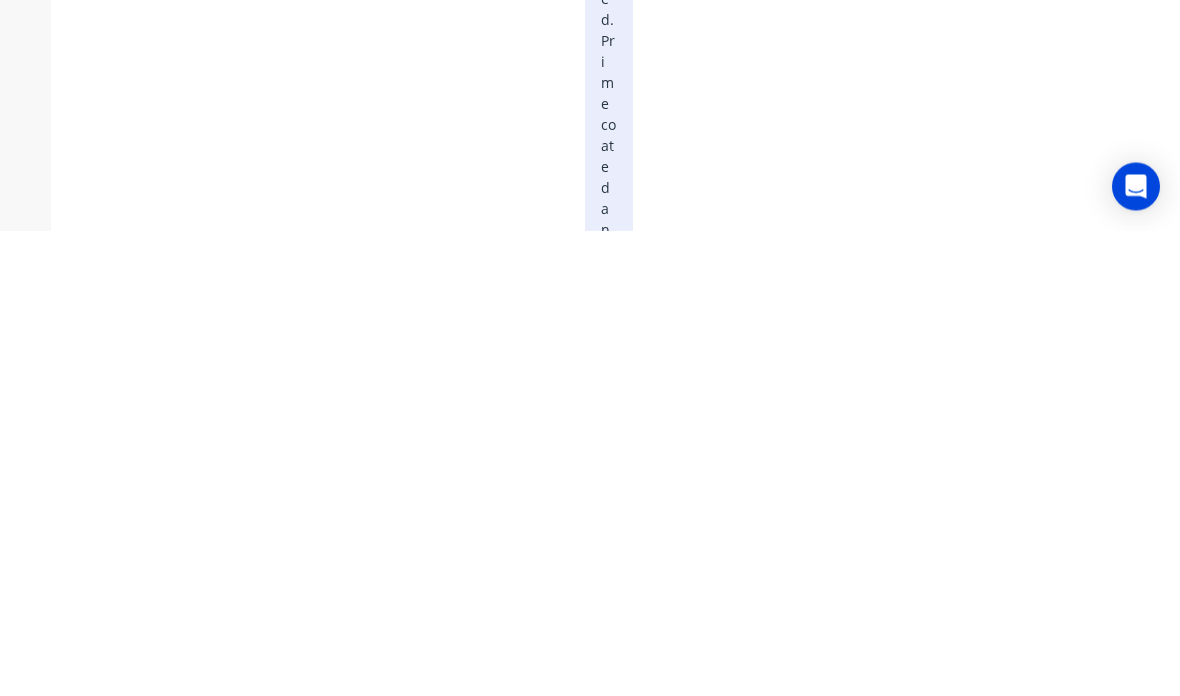 scroll, scrollTop: 1620, scrollLeft: 189, axis: both 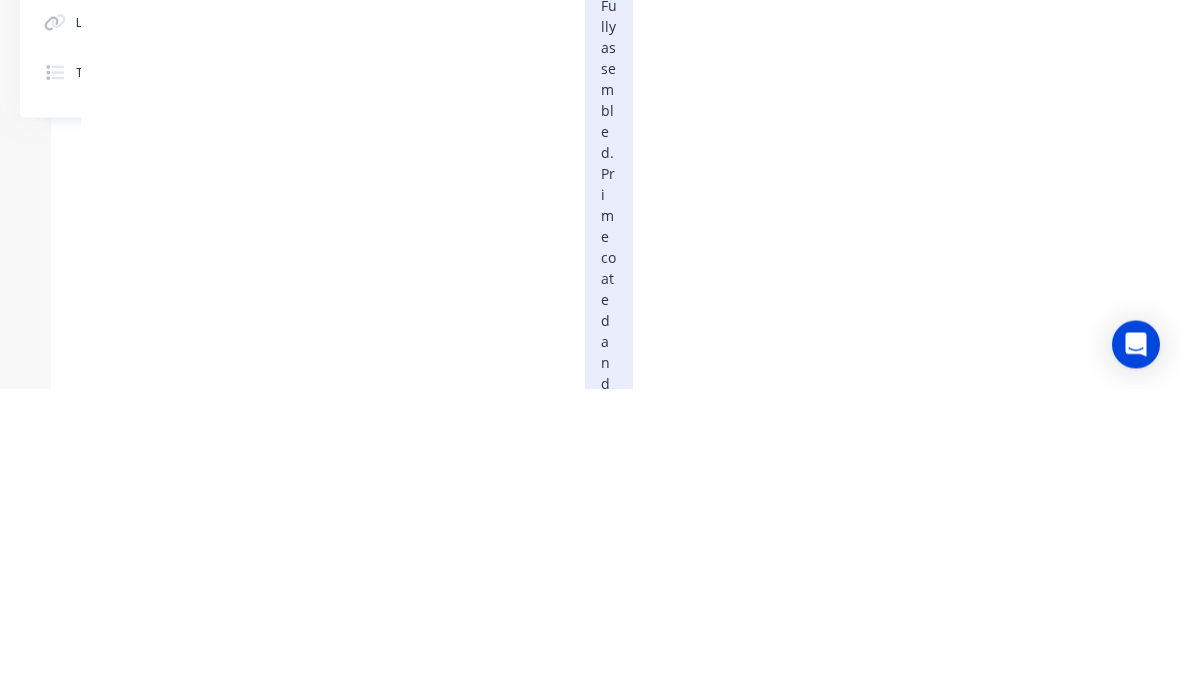 click on "- Engineered and rated for 1000KG load capacity.
- 100% Australian Made.
- Steel.
- Fully assembled.
Prime coated and painted Satin Black.
Four steel castors with 360-degree swivel and brake/lock.
25mm Clean MDF bench top with approx. 10mm overhang.
16mm Clean MDF shelf flush to the frame.
Free of any visible fasteners." at bounding box center (609, 1153) 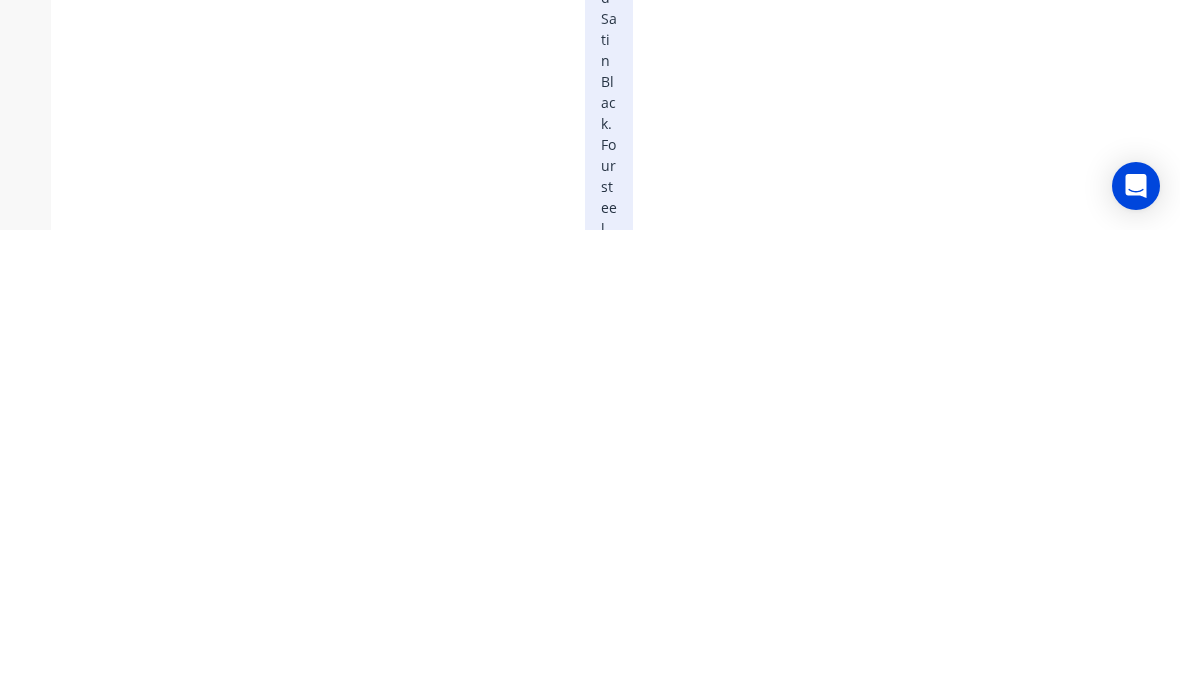scroll, scrollTop: 1990, scrollLeft: 189, axis: both 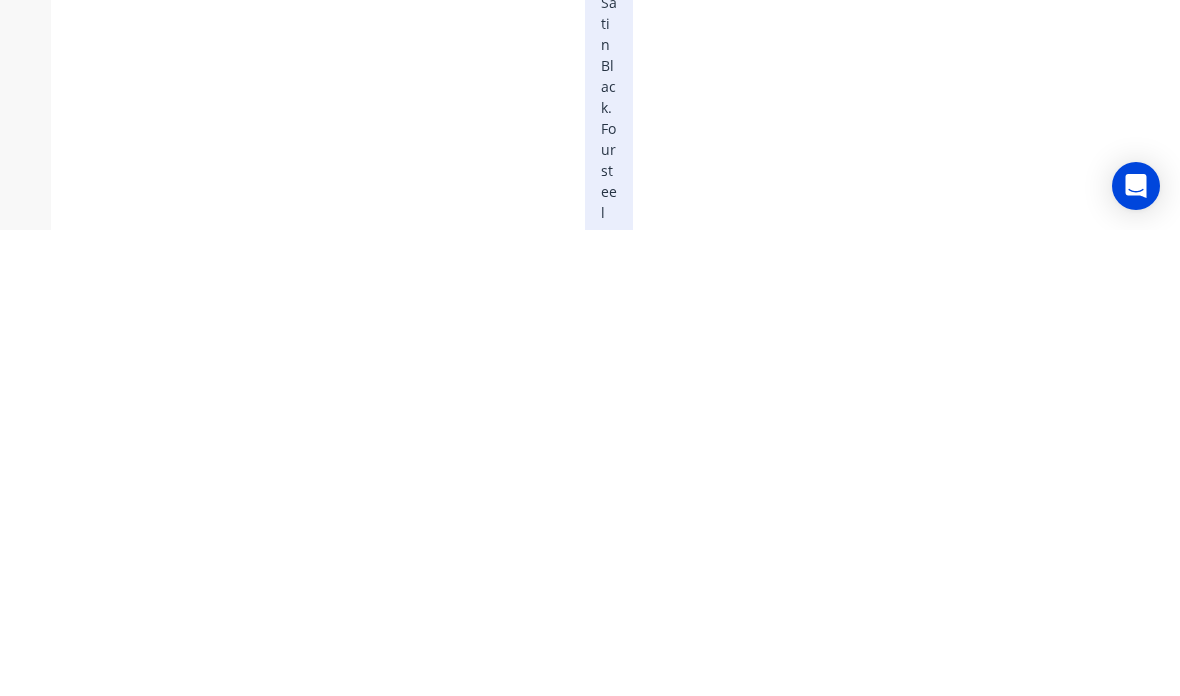 click on "- Engineered and rated for 1000KG load capacity.
- 100% Australian Made.
- Steel.
- Fully assembled.
- Prime coated and painted Satin Black.
Four steel castors with 360-degree swivel and brake/lock.
25mm Clean MDF bench top with approx. 10mm overhang.
16mm Clean MDF shelf flush to the frame.
Free of any visible fasteners." at bounding box center [609, 794] 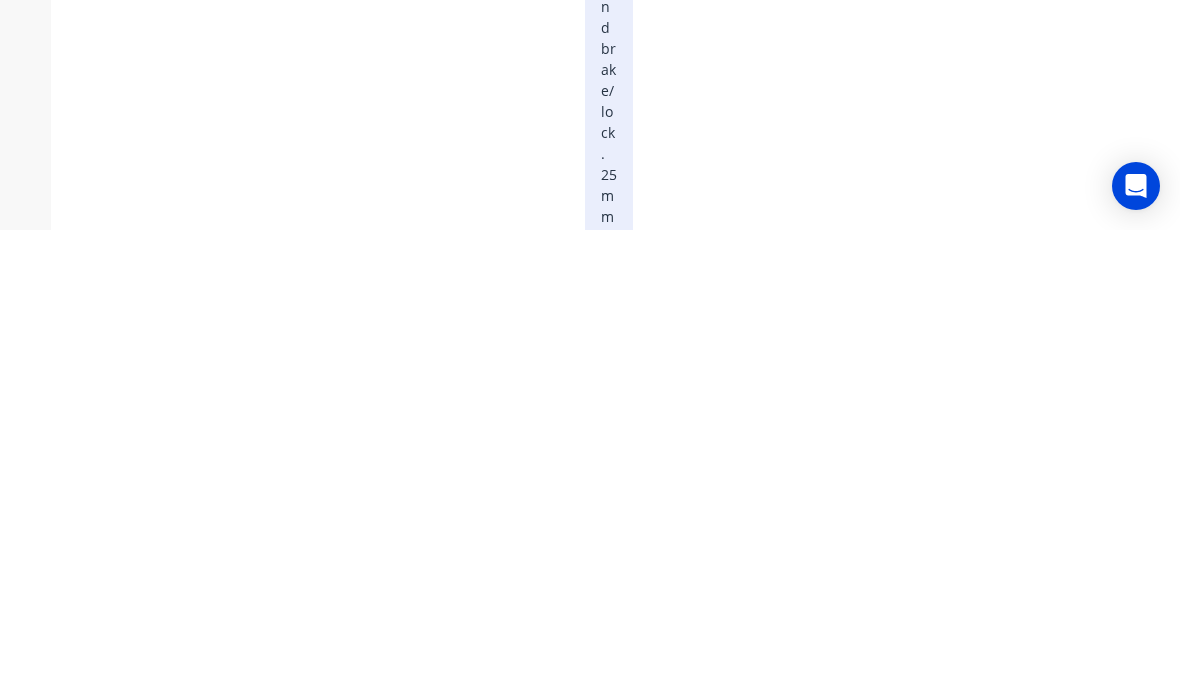 scroll, scrollTop: 2608, scrollLeft: 189, axis: both 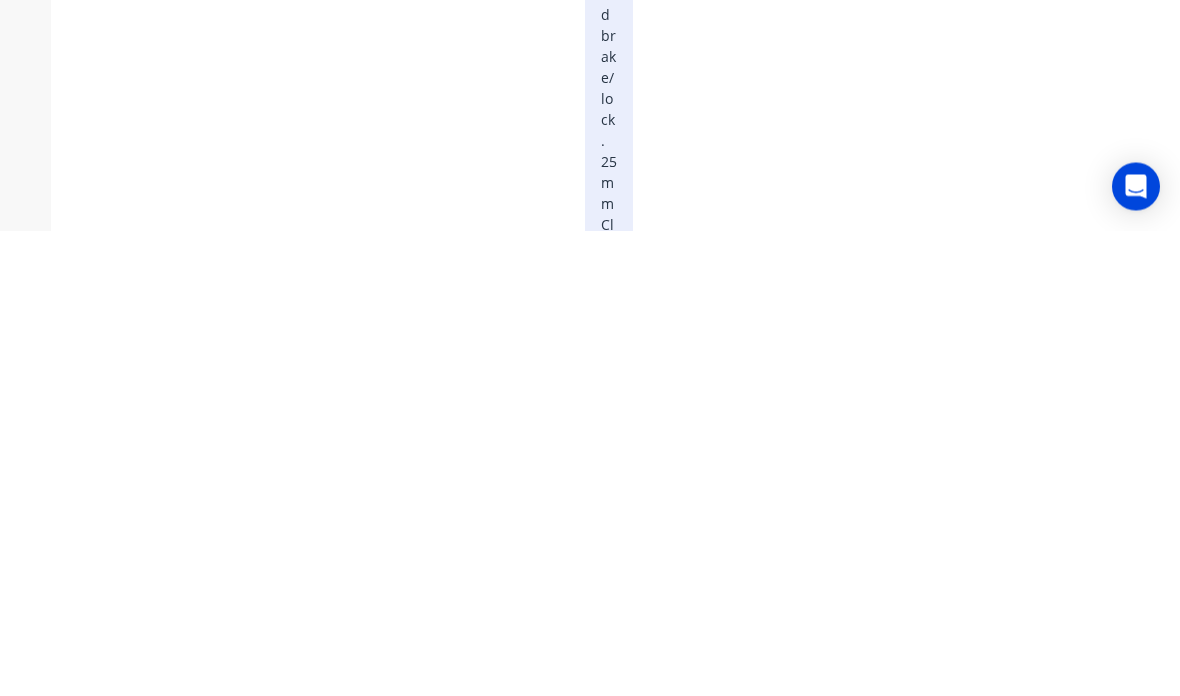 click on "- Engineered and rated for 1000KG load capacity.
- 100% Australian Made.
- Steel.
- Fully assembled.
- Prime coated and painted Satin Black.
- Four steel castors with 360-degree swivel and brake/lock.
25mm Clean MDF bench top with approx. 10mm overhang.
16mm Clean MDF shelf flush to the frame.
Free of any visible fasteners." at bounding box center [609, 186] 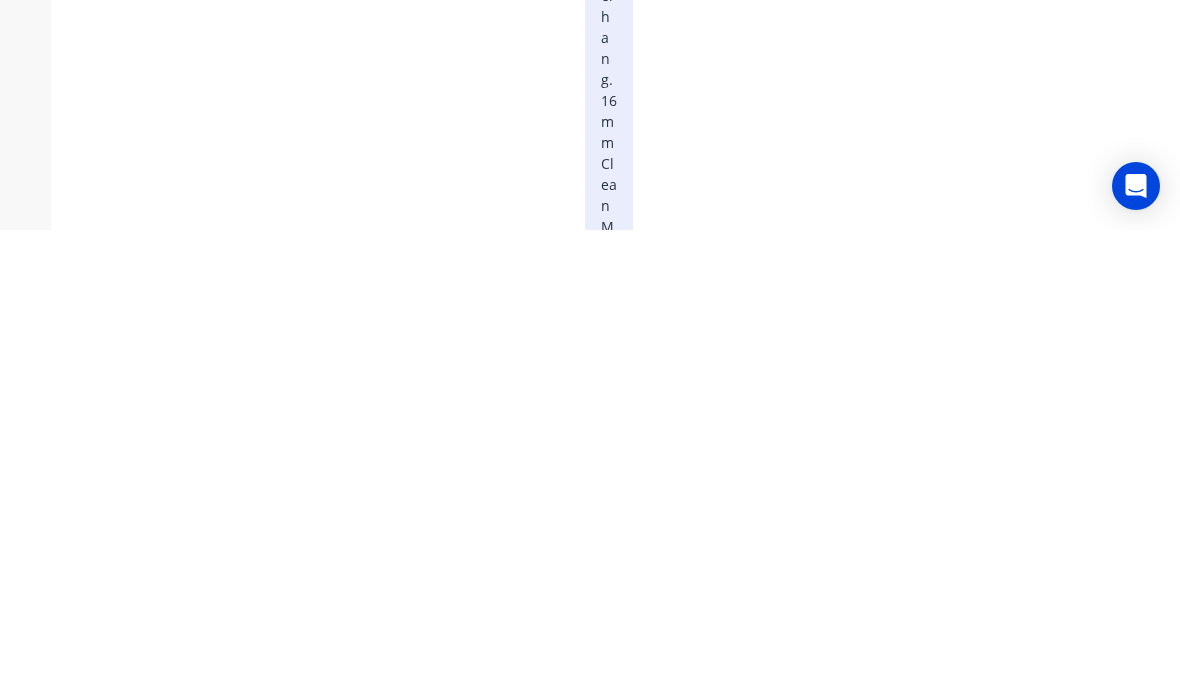scroll, scrollTop: 3353, scrollLeft: 189, axis: both 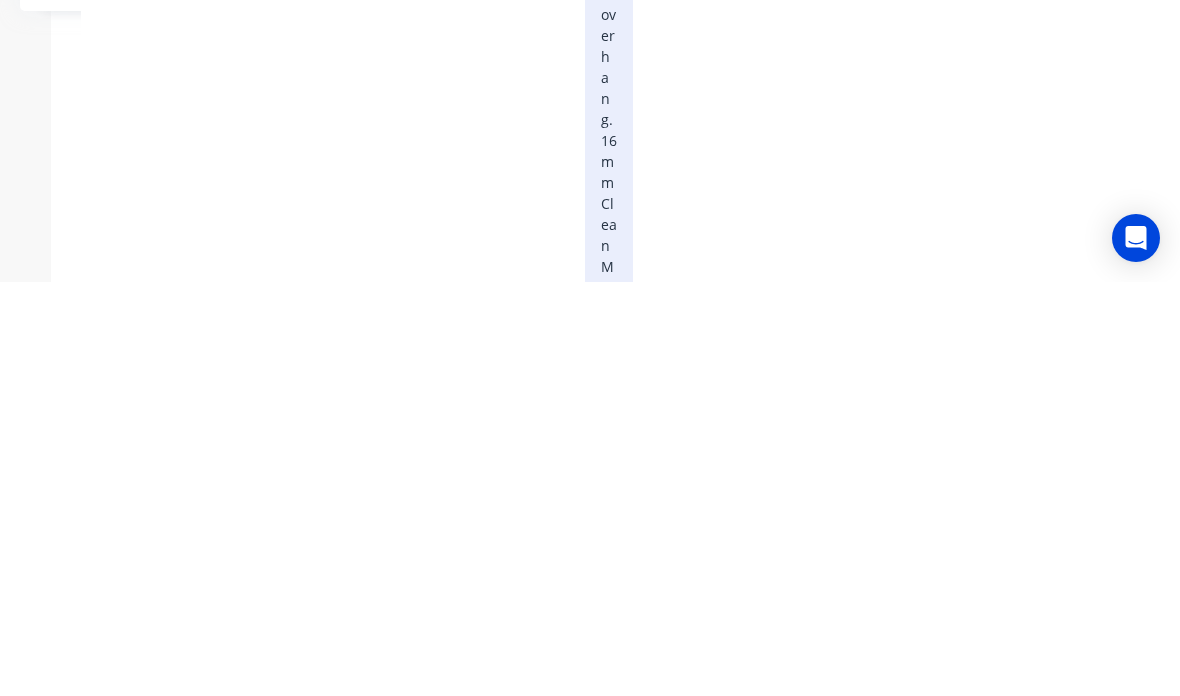 click on "- Engineered and rated for 1000KG load capacity.
- 100% Australian Made.
- Steel.
- Fully assembled.
- Prime coated and painted Satin Black.
- Four steel castors with 360-degree swivel and brake/lock.
- 25mm Clean MDF bench top with approx. 10mm overhang.
16mm Clean MDF shelf flush to the frame.
Free of any visible fasteners." at bounding box center (609, -548) 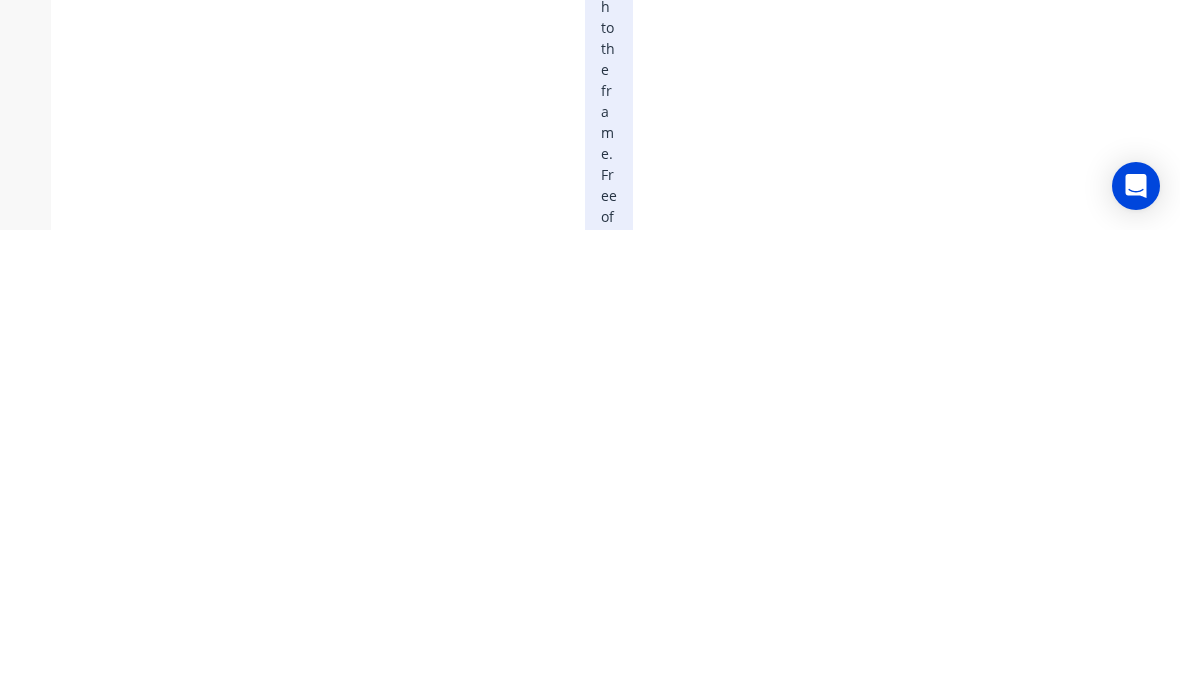 scroll, scrollTop: 3773, scrollLeft: 189, axis: both 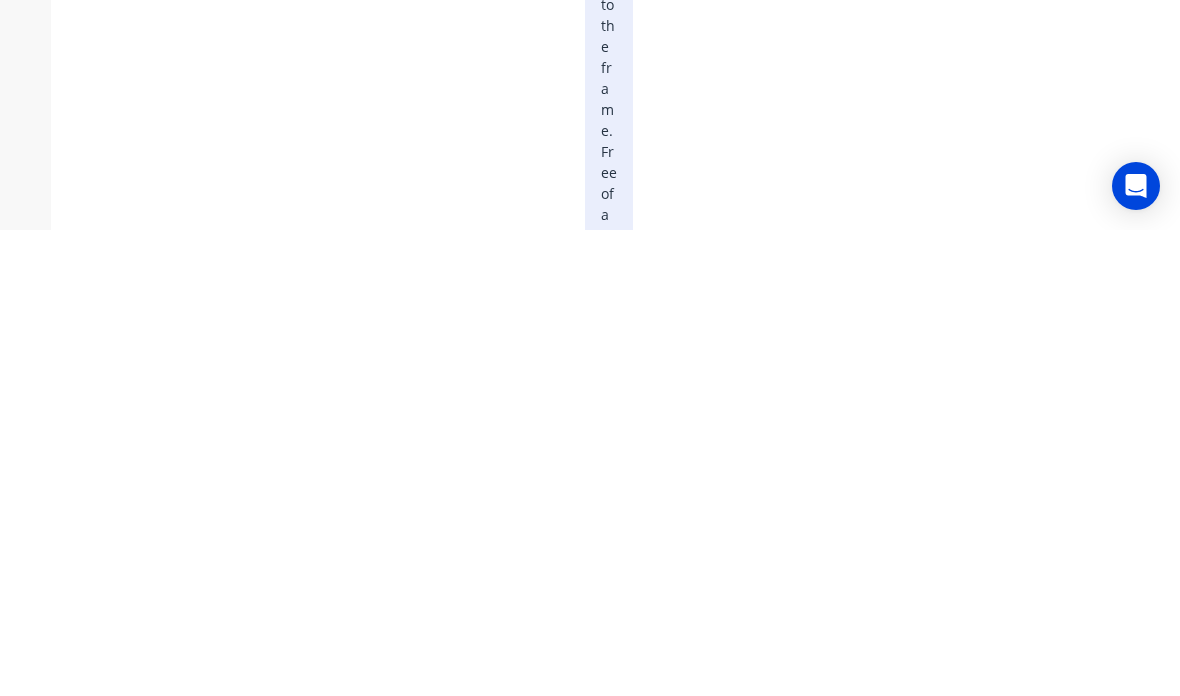 click on "- Engineered and rated for 1000KG load capacity.
- 100% Australian Made.
- Steel.
- Fully assembled.
- Prime coated and painted Satin Black.
- Four steel castors with 360-degree swivel and brake/lock.
- 25mm Clean MDF bench top with approx. 10mm overhang.
- 16mm Clean MDF shelf flush to the frame.
Free of any visible fasteners." at bounding box center [609, -958] 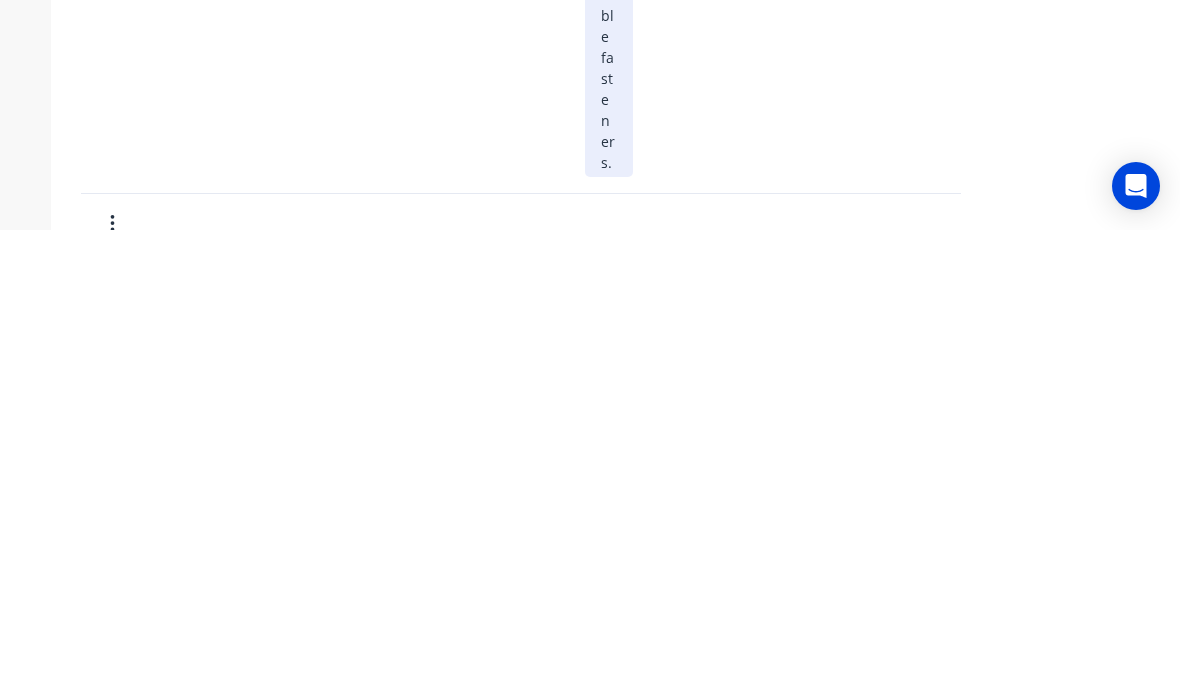 scroll, scrollTop: 4094, scrollLeft: 189, axis: both 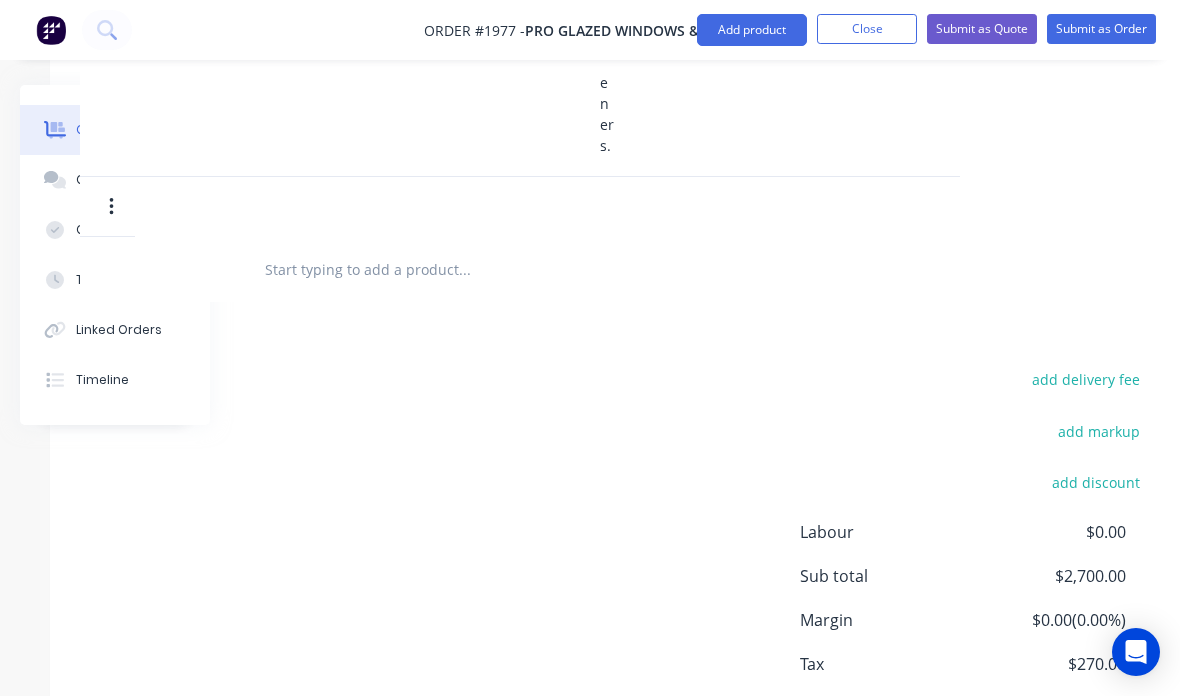 click at bounding box center (464, 269) 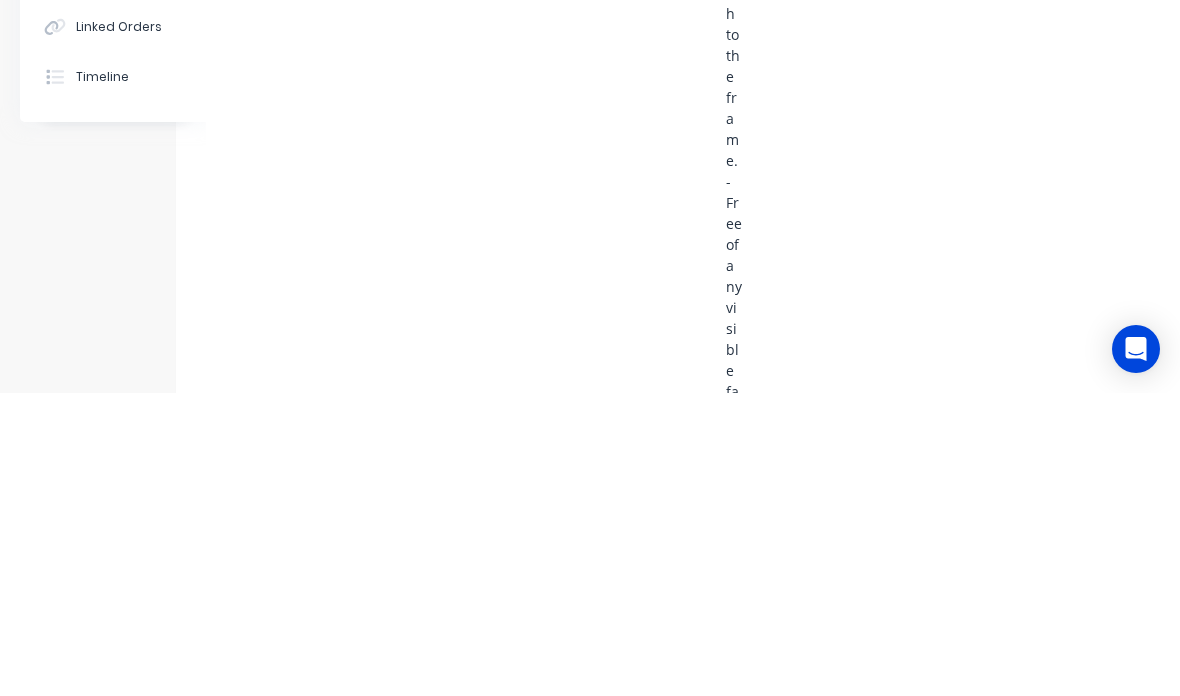 scroll, scrollTop: 3833, scrollLeft: 64, axis: both 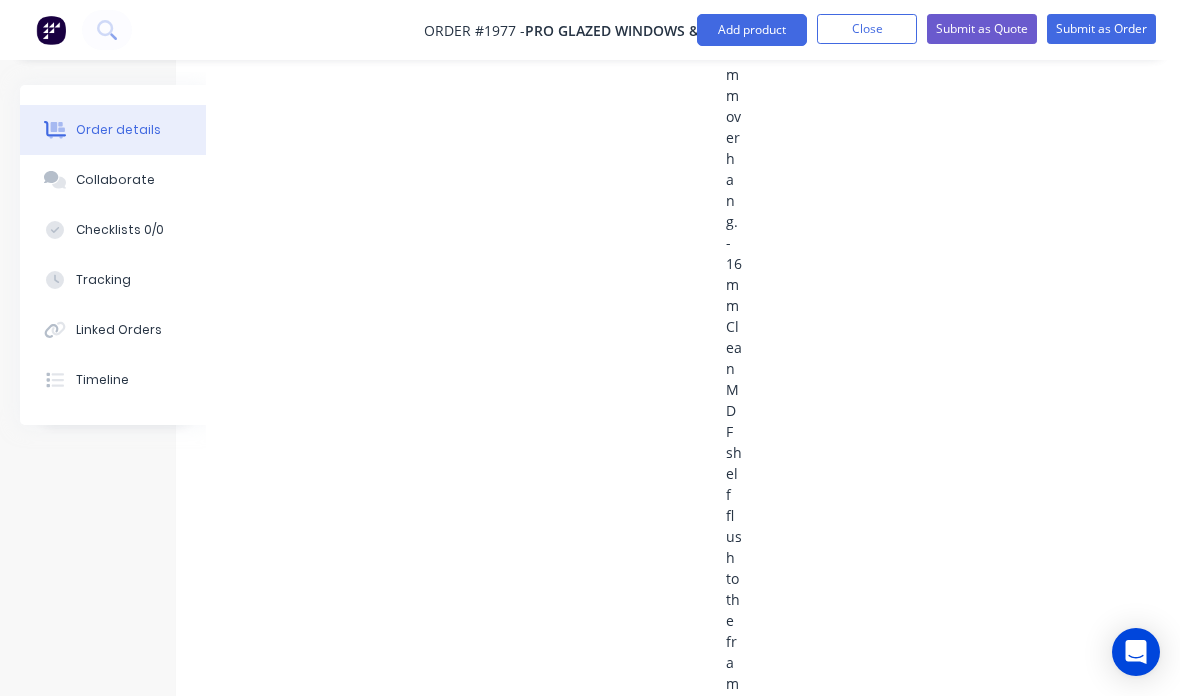 click on "Add product" at bounding box center [752, 30] 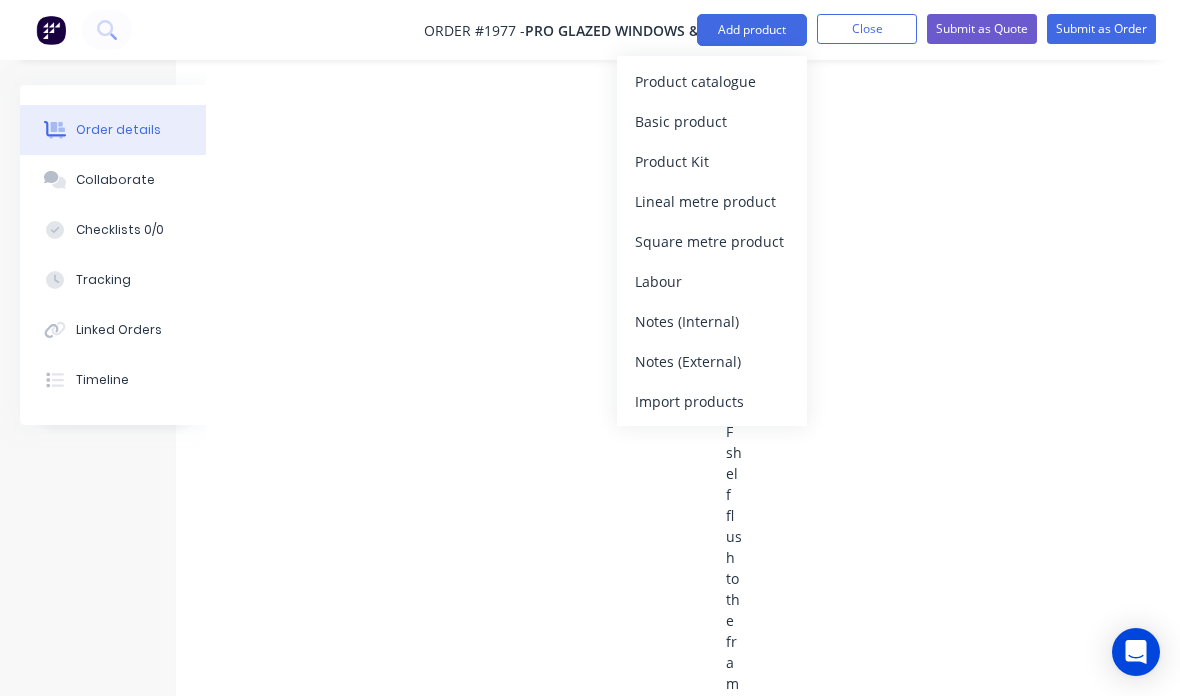 click on "Basic product" at bounding box center [712, 121] 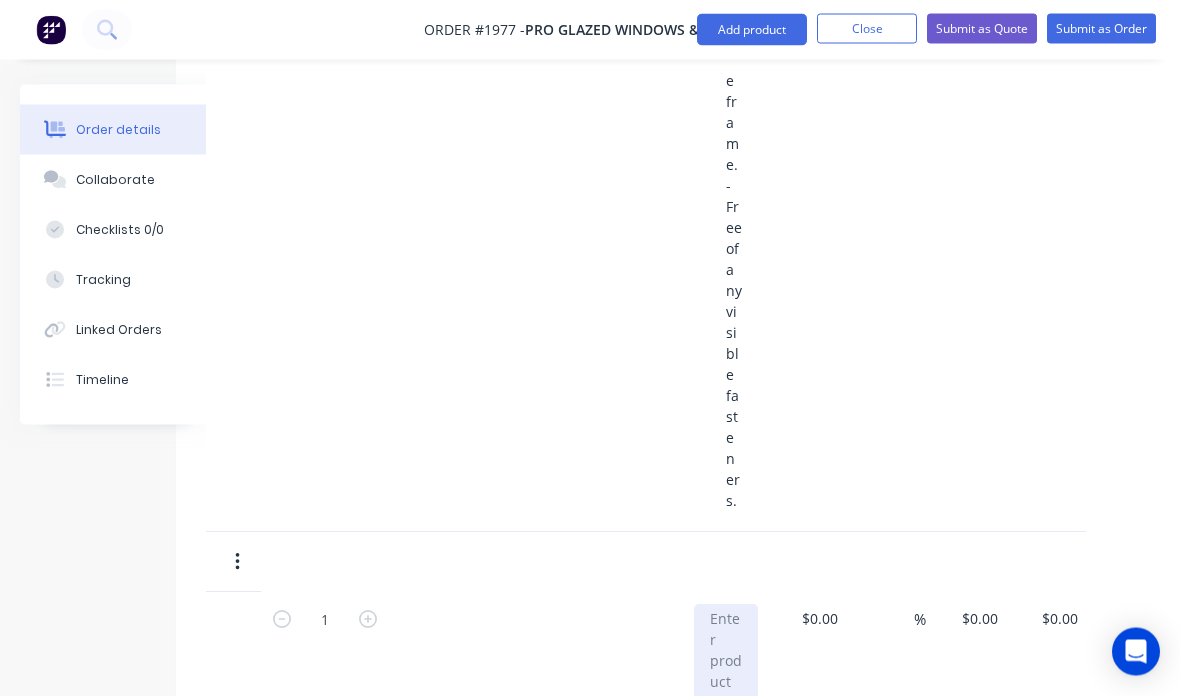 click at bounding box center [726, 672] 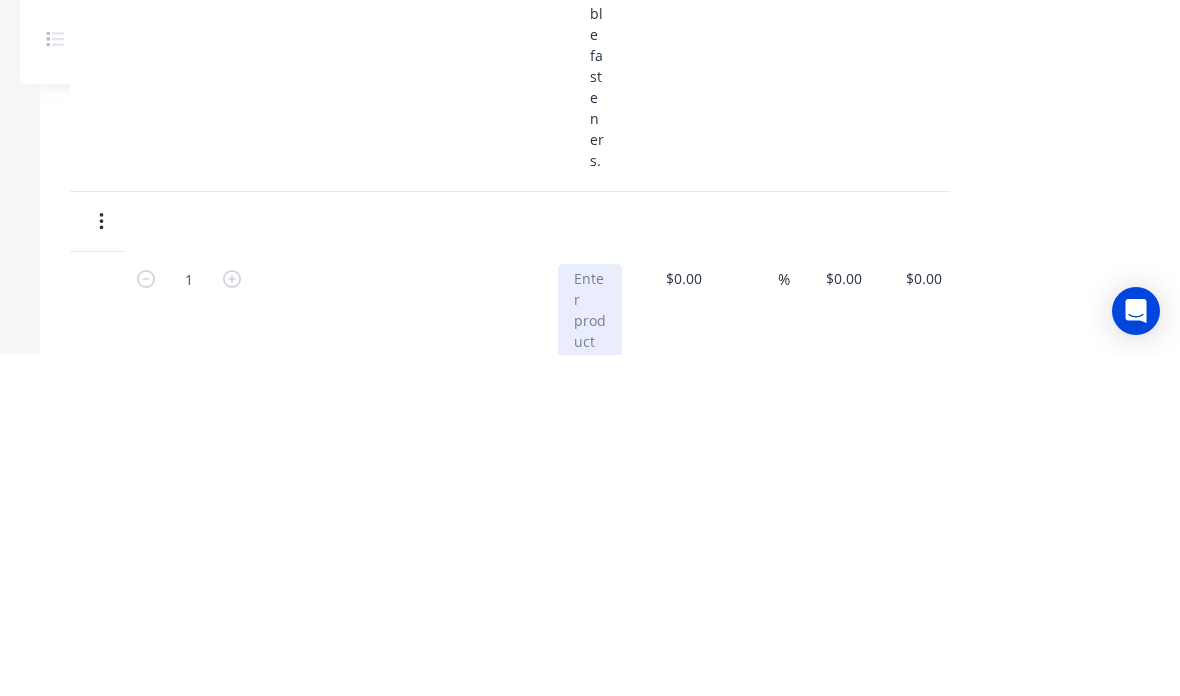 type 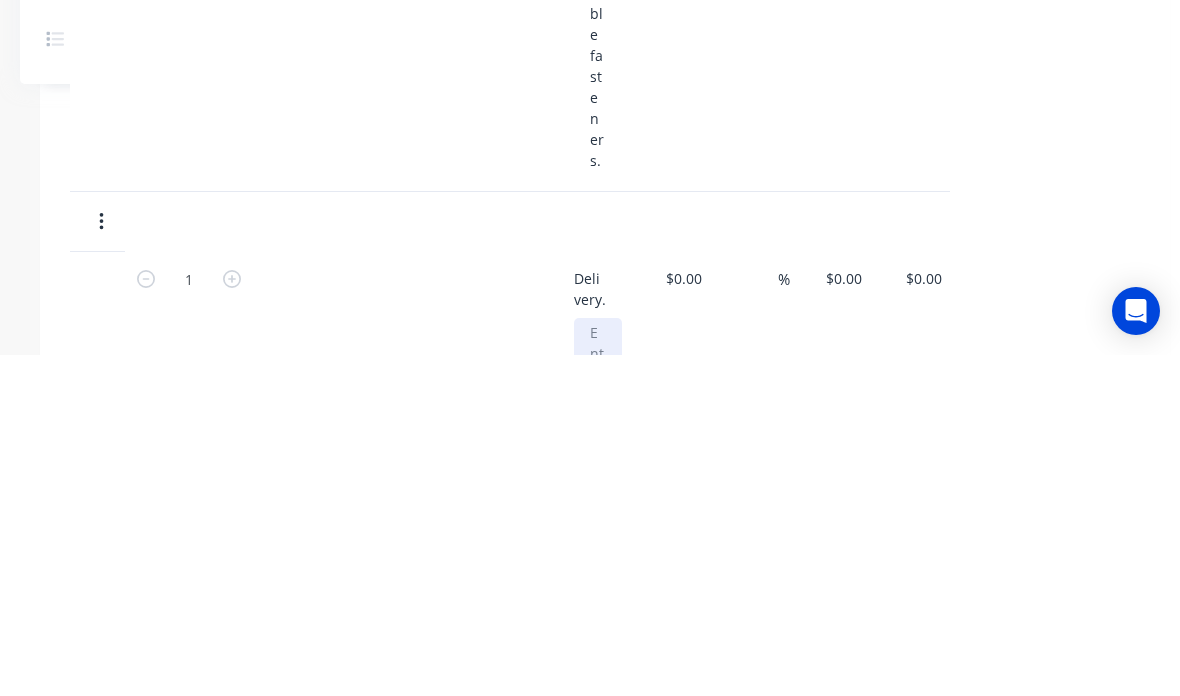 click at bounding box center (598, 810) 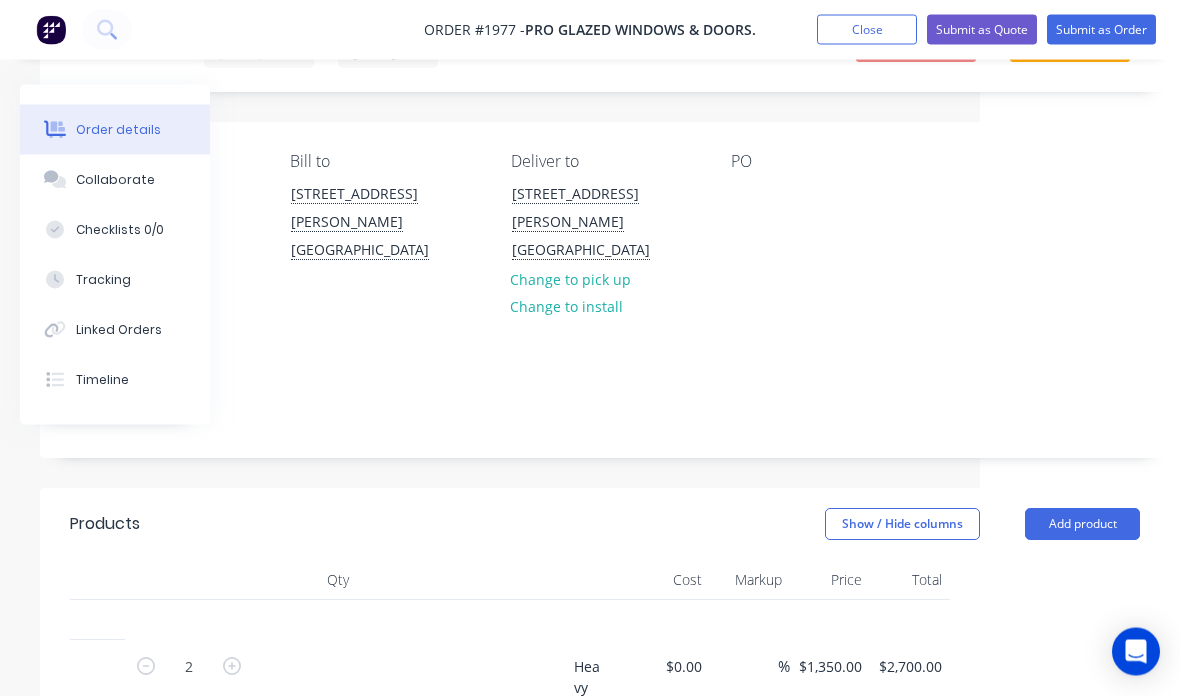 scroll, scrollTop: 100, scrollLeft: 200, axis: both 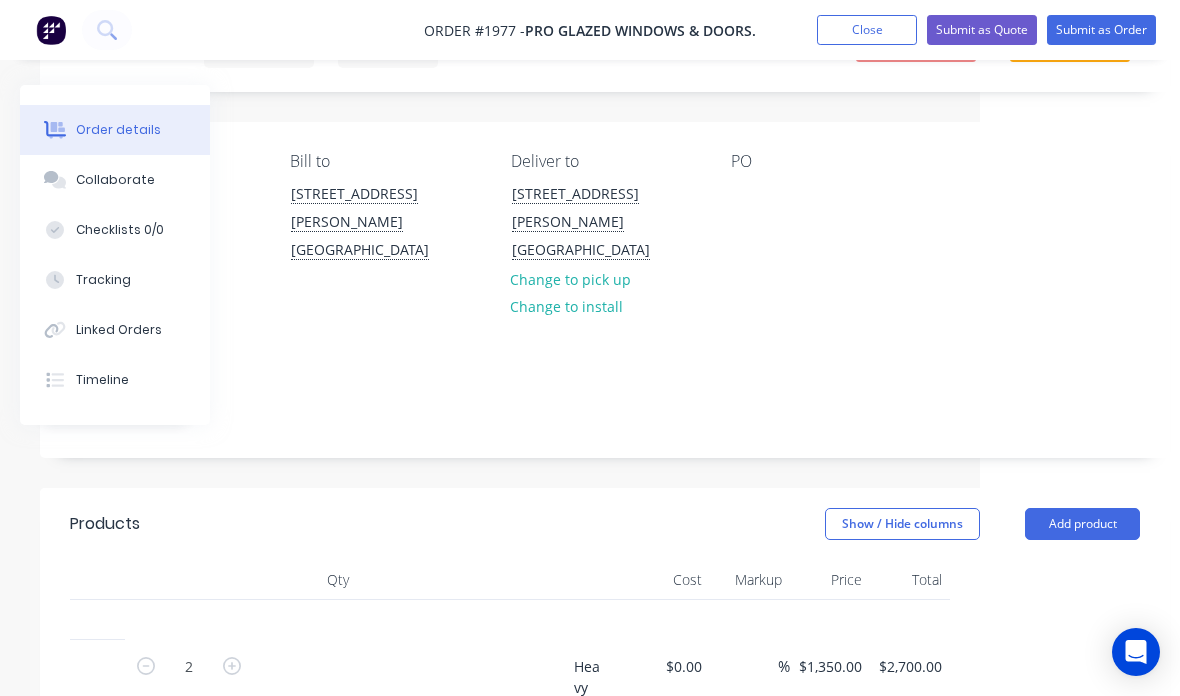 click on "Submit as Quote" at bounding box center (982, 30) 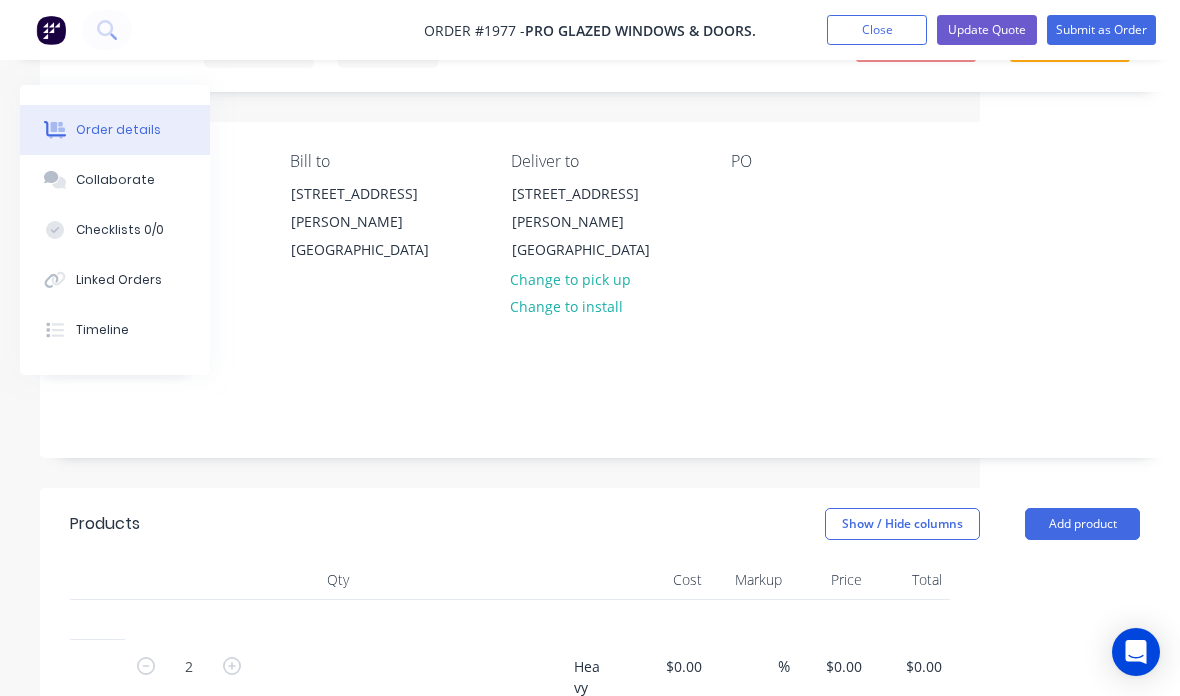 type on "$1,350.00" 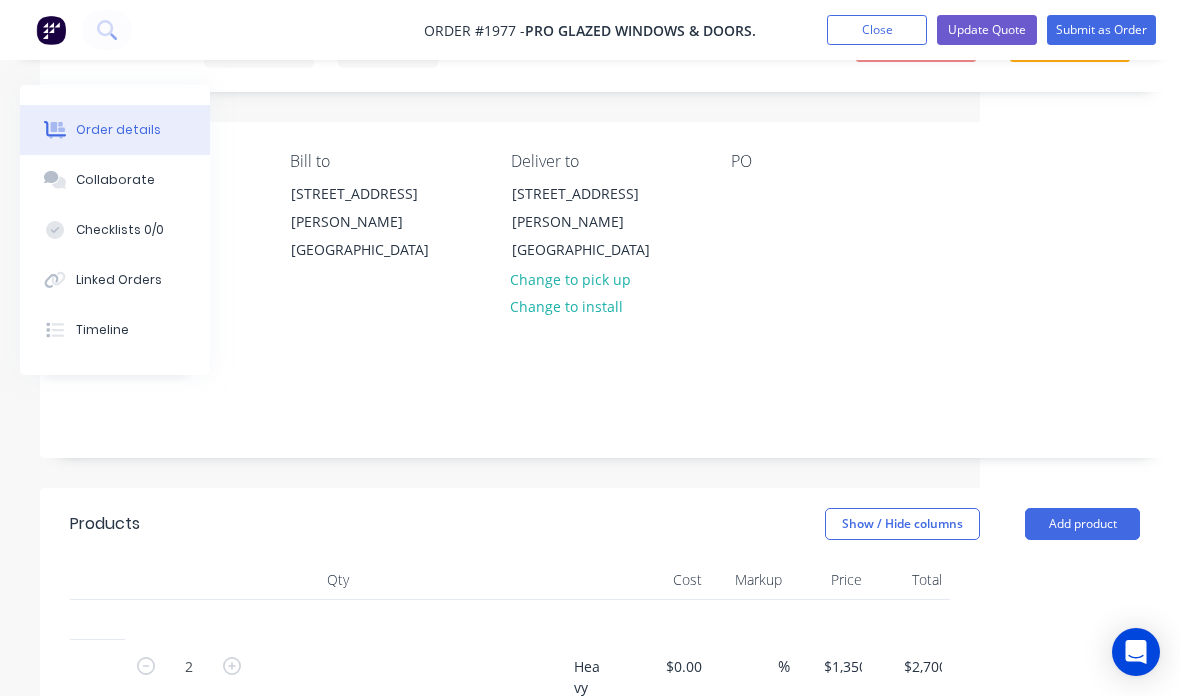 scroll, scrollTop: 0, scrollLeft: 200, axis: horizontal 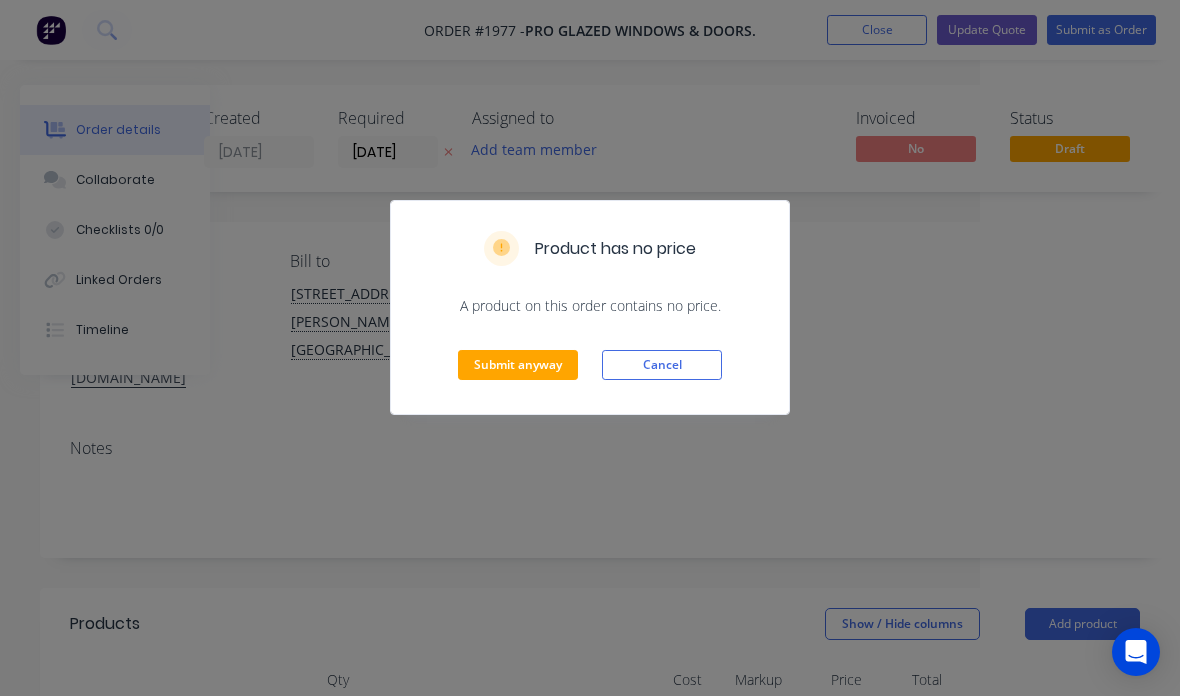 click on "Submit anyway" at bounding box center [518, 365] 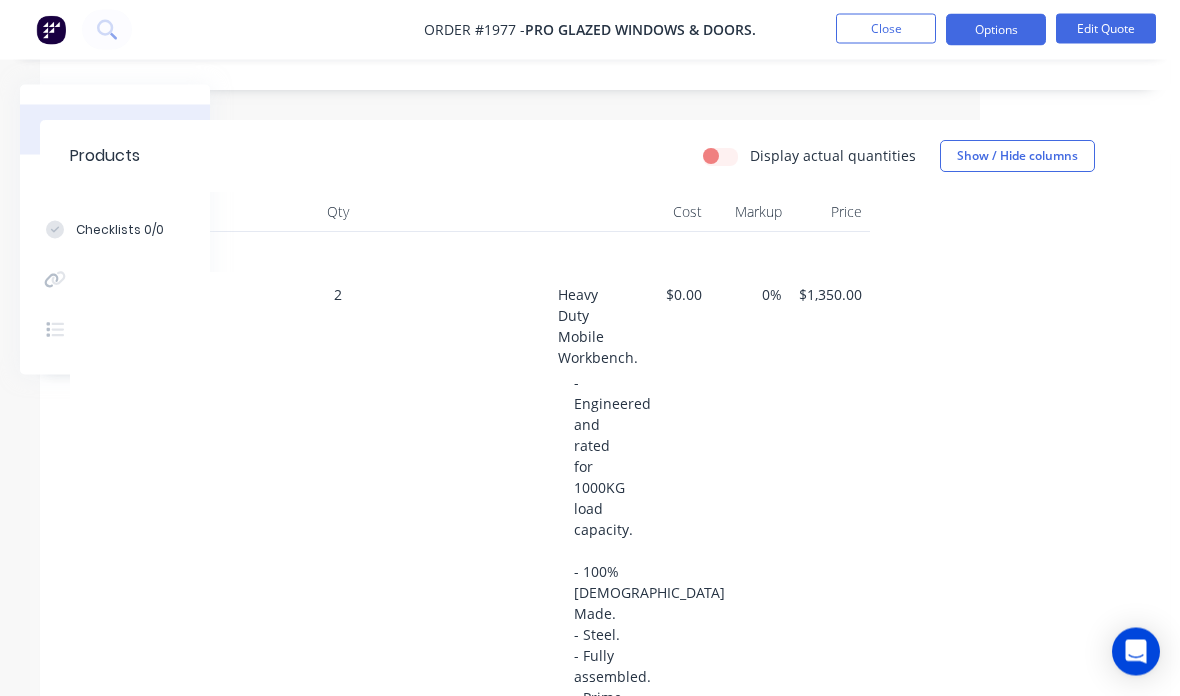 scroll, scrollTop: 464, scrollLeft: 200, axis: both 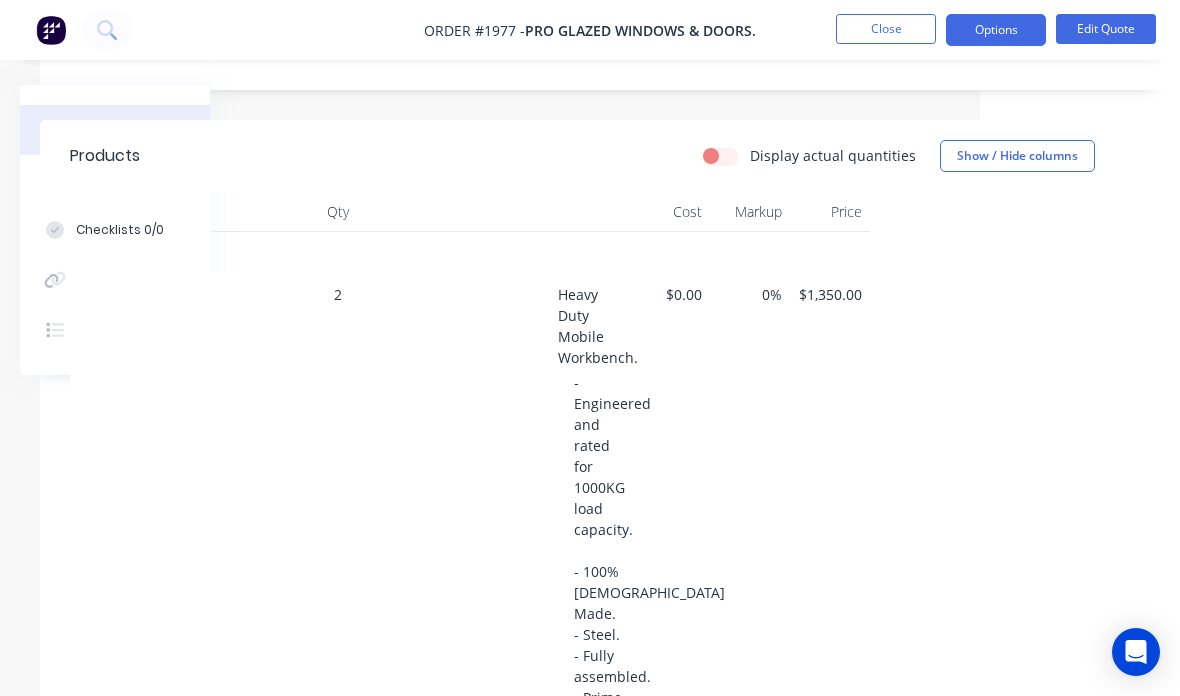 click on "Options" at bounding box center (996, 30) 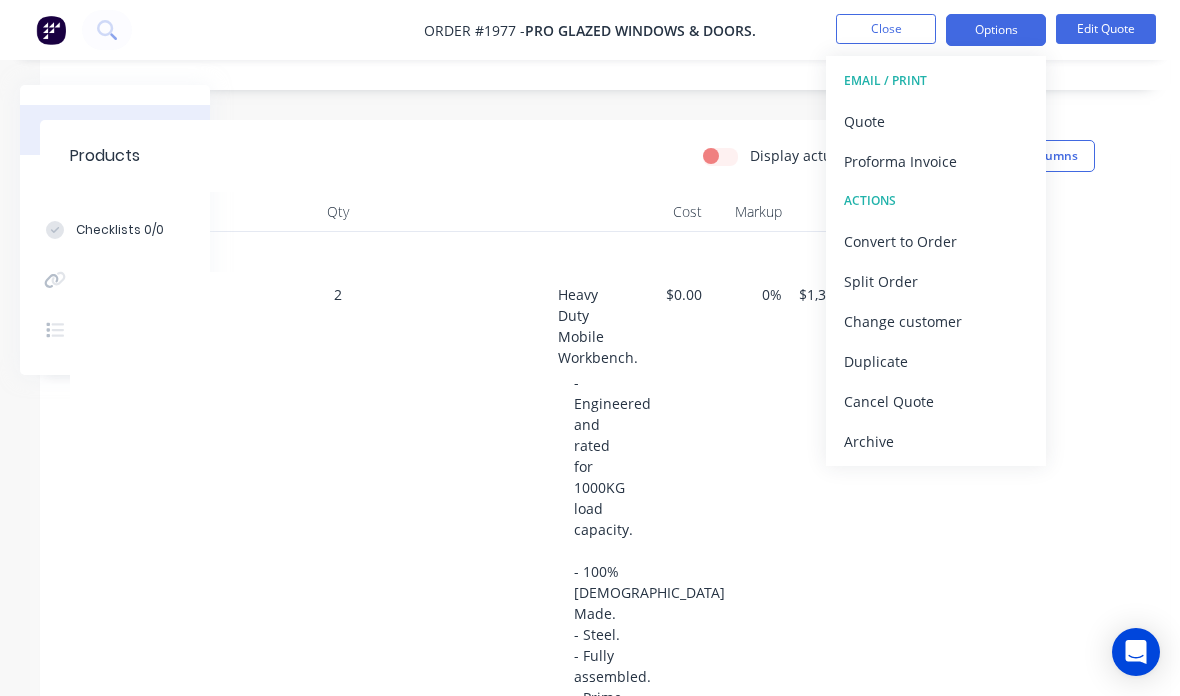 click on "Quote" at bounding box center [936, 121] 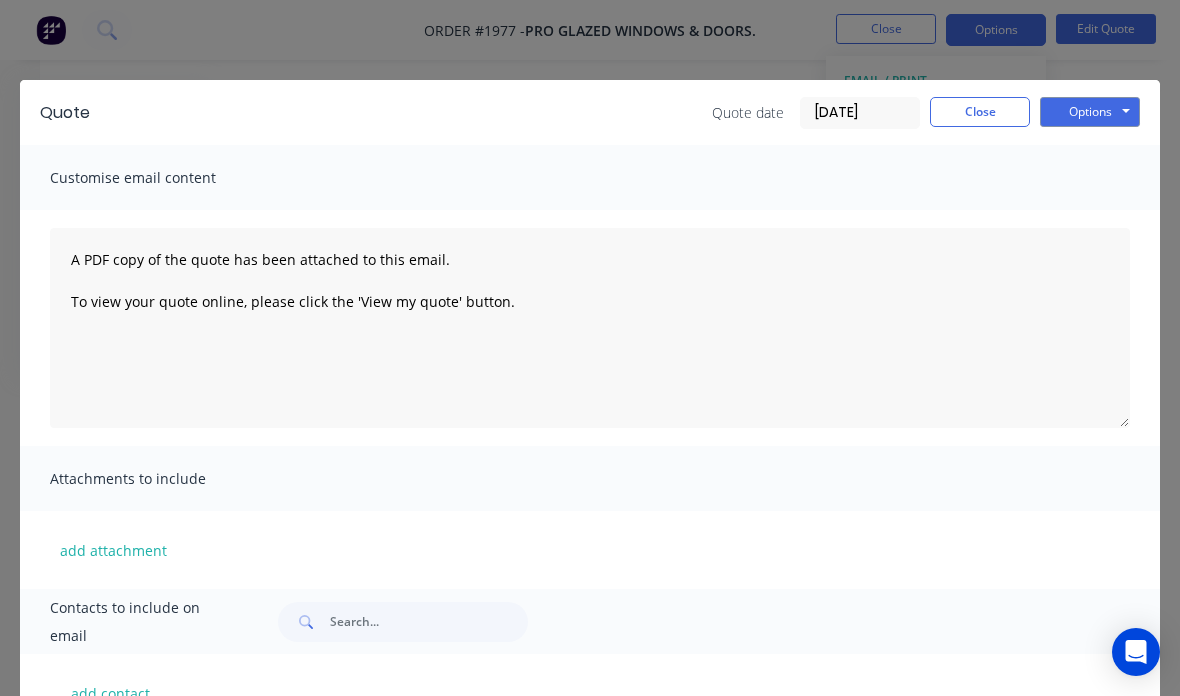 click on "Options" at bounding box center (1090, 112) 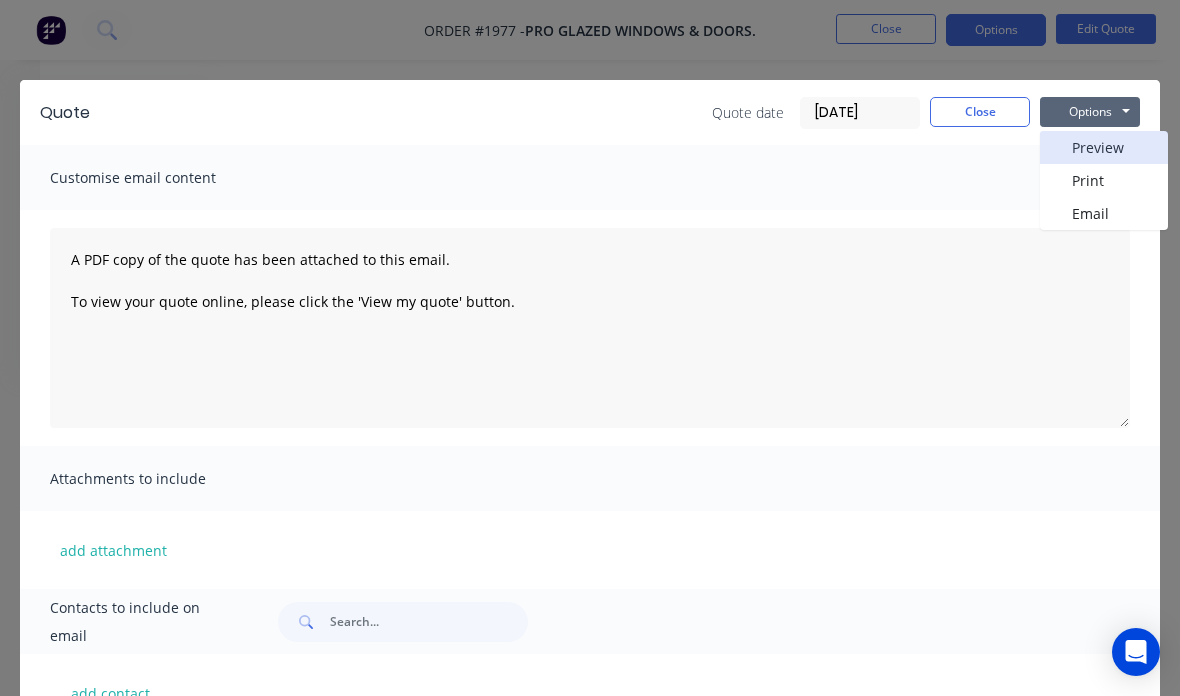 click on "Preview" at bounding box center [1104, 147] 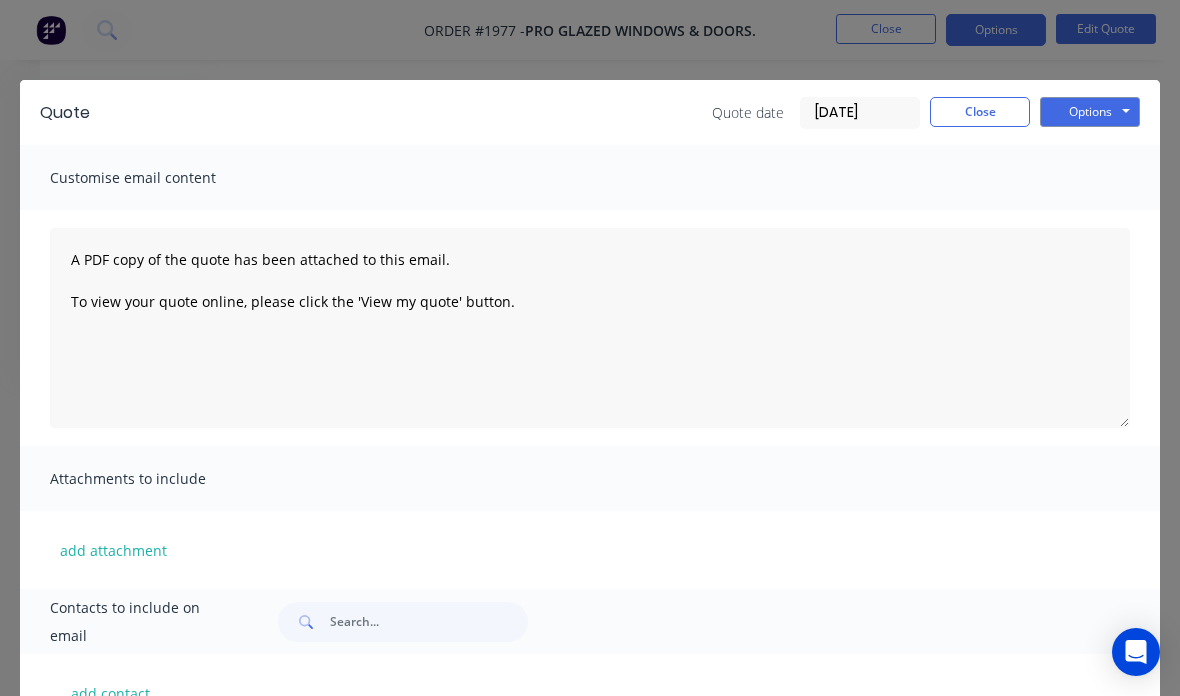 scroll, scrollTop: 544, scrollLeft: 200, axis: both 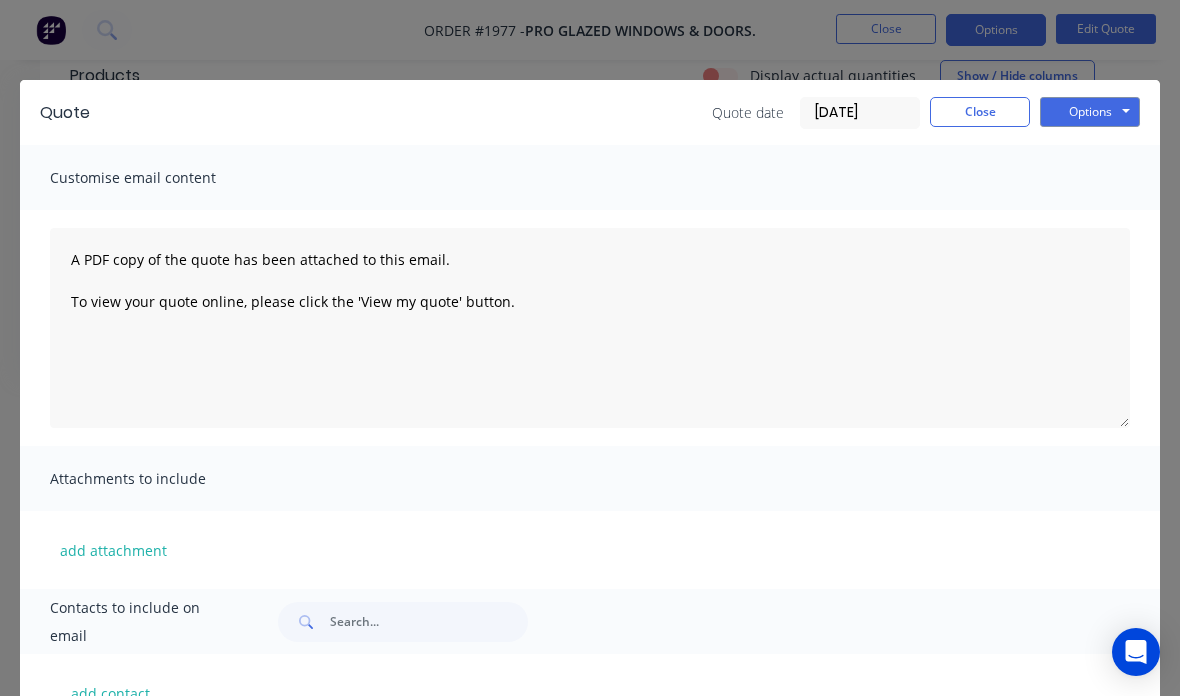 click on "Close" at bounding box center (980, 112) 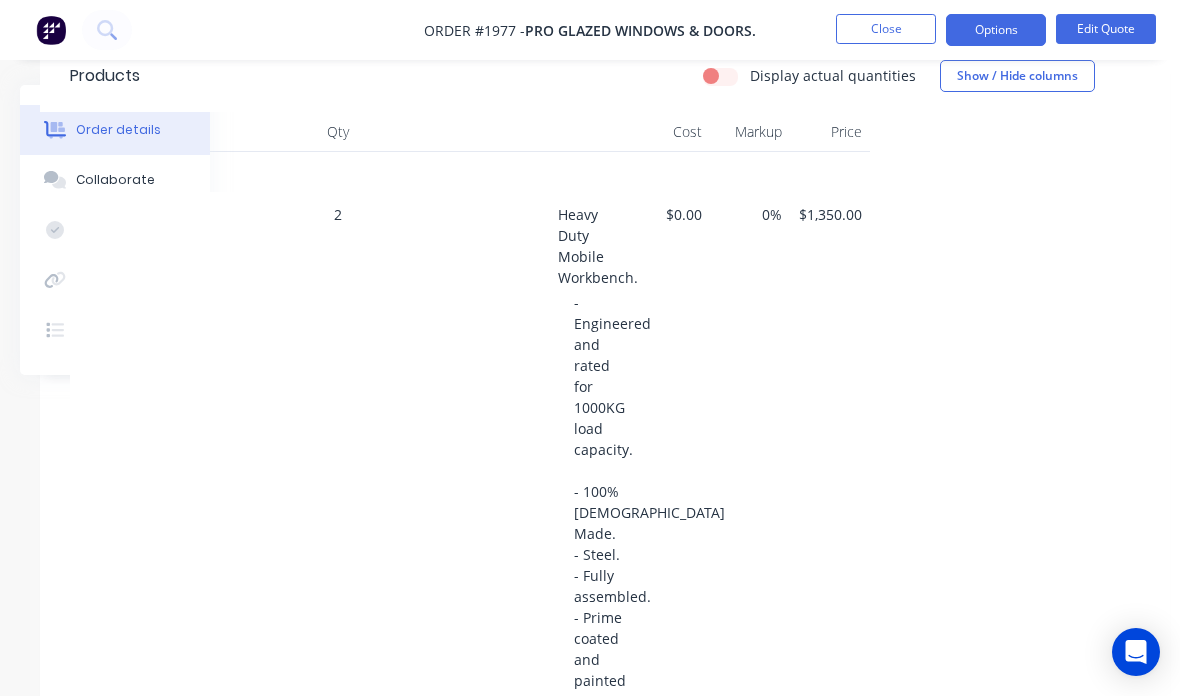 click on "Edit Quote" at bounding box center [1106, 29] 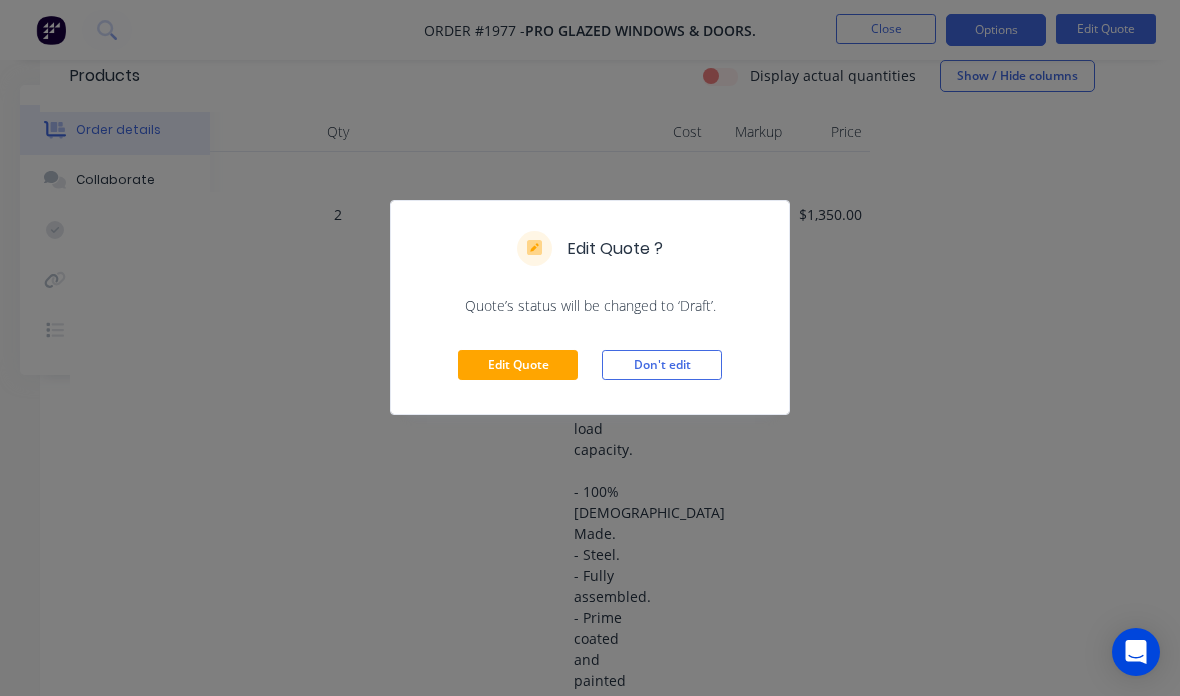 click on "Edit Quote" at bounding box center [518, 365] 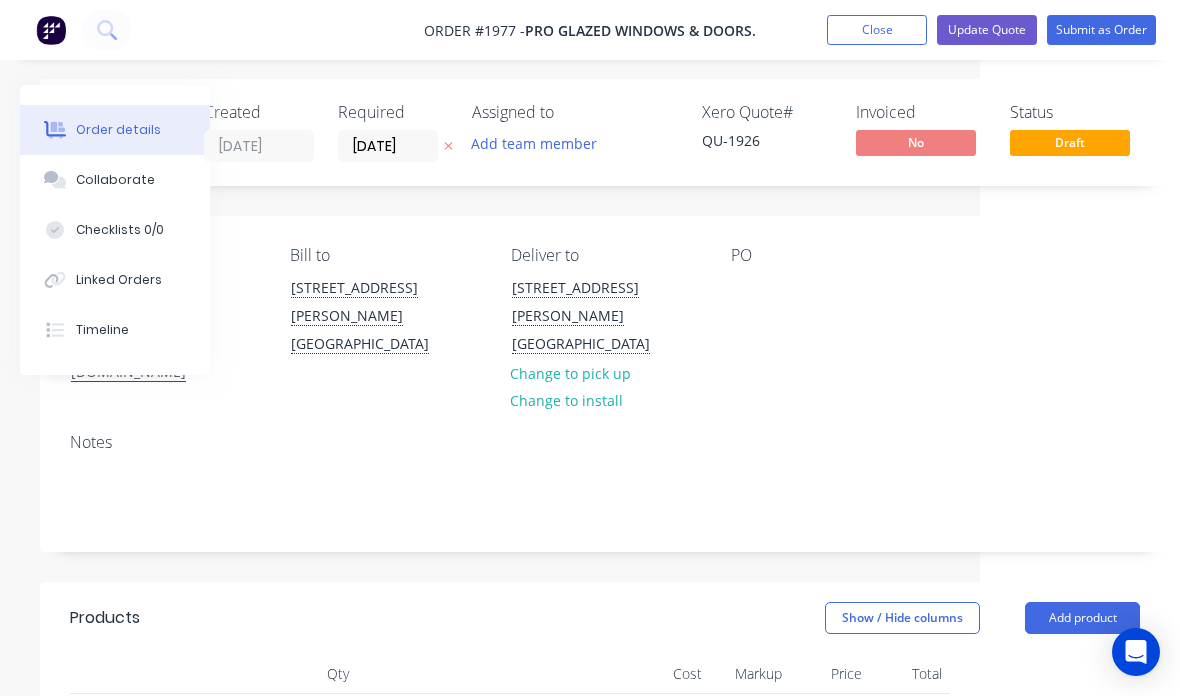 scroll, scrollTop: 0, scrollLeft: 200, axis: horizontal 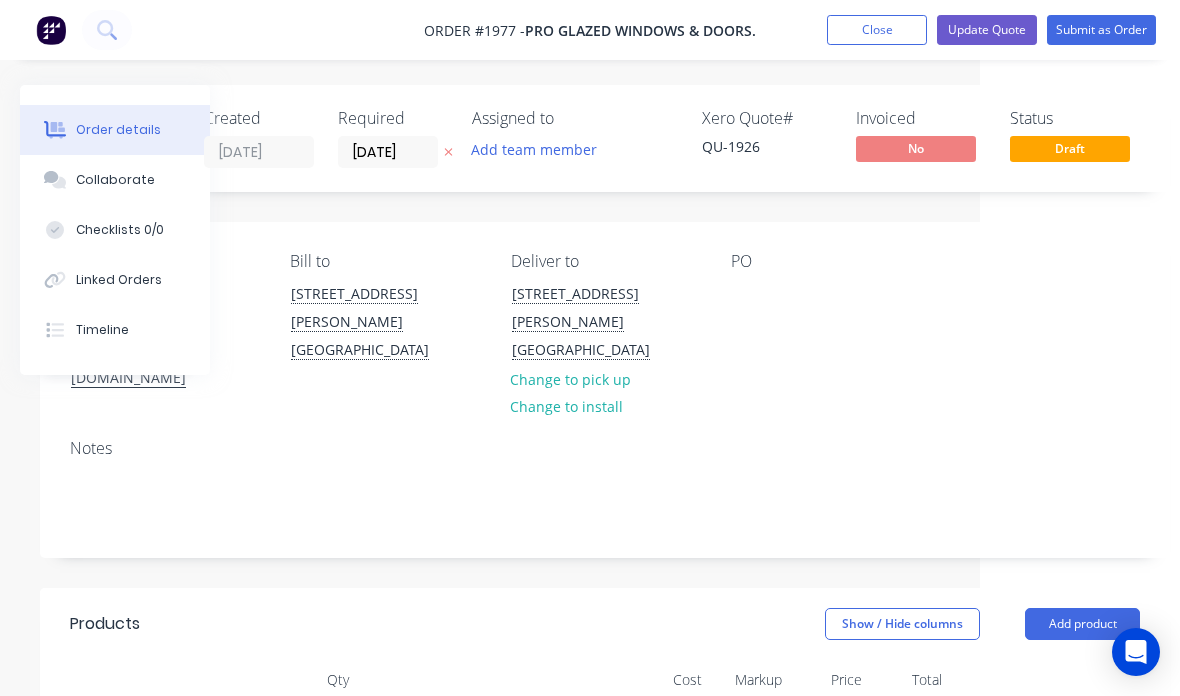 click 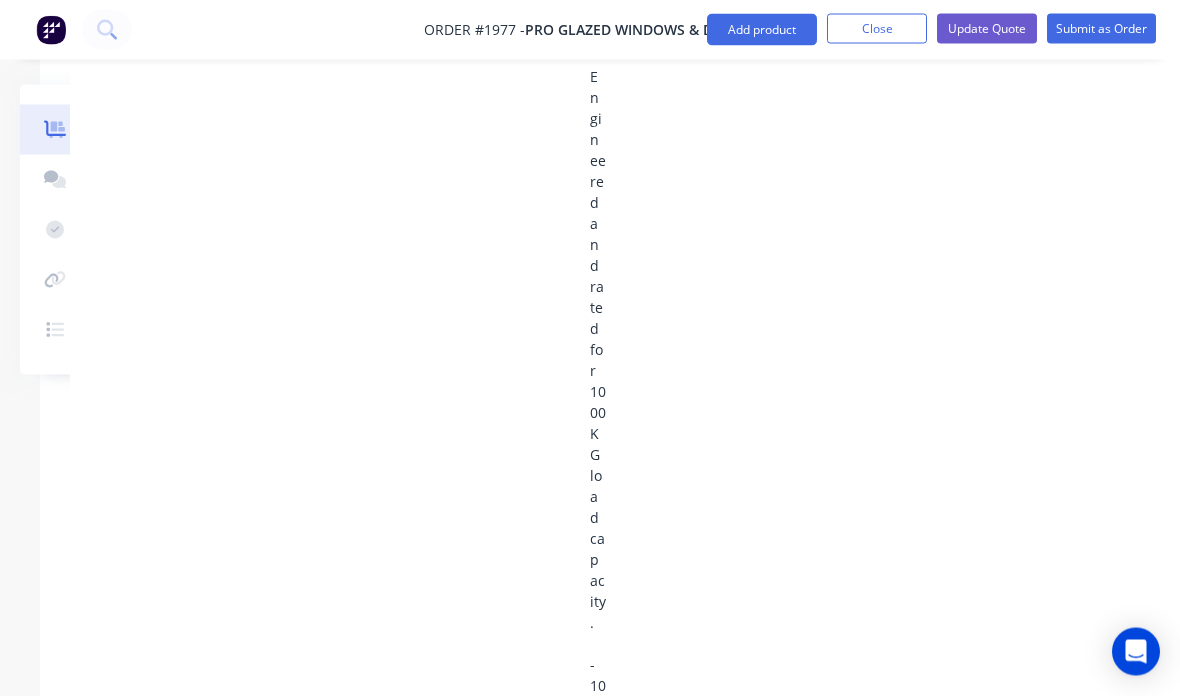 scroll, scrollTop: 899, scrollLeft: 200, axis: both 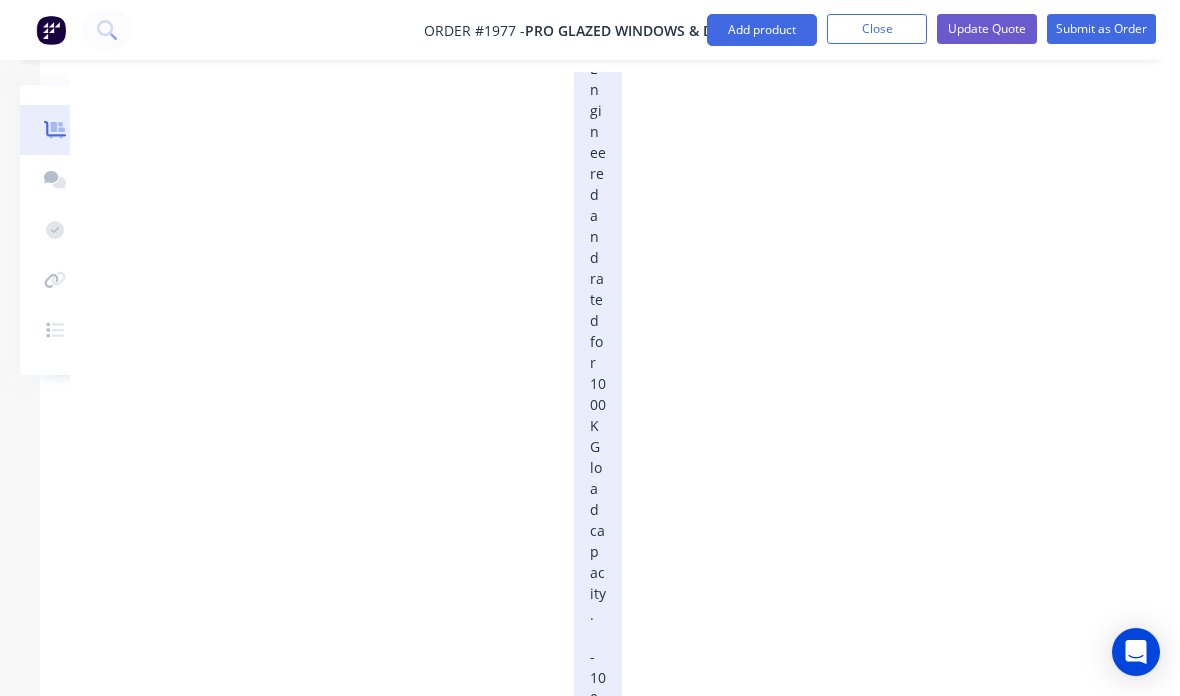 click on "- Engineered and rated for 1000KG load capacity.
- 100% Australian Made.
- Steel.
- Fully assembled.
- Prime coated and painted Satin Black.
- Four steel castors with 360-degree swivel and brake/lock.
- 25mm Clean MDF bench top with approx. 10mm overhang.
- 16mm Clean MDF shelf flush to the frame.
- Free of any visible fasteners." at bounding box center (598, 2011) 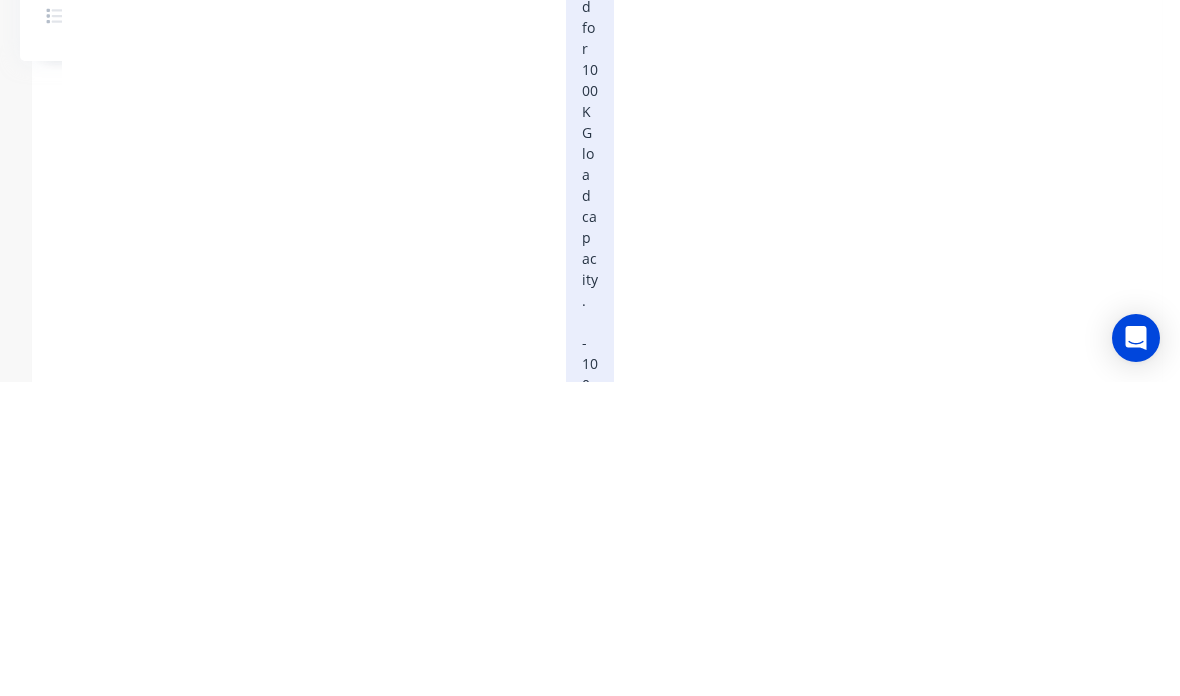 type 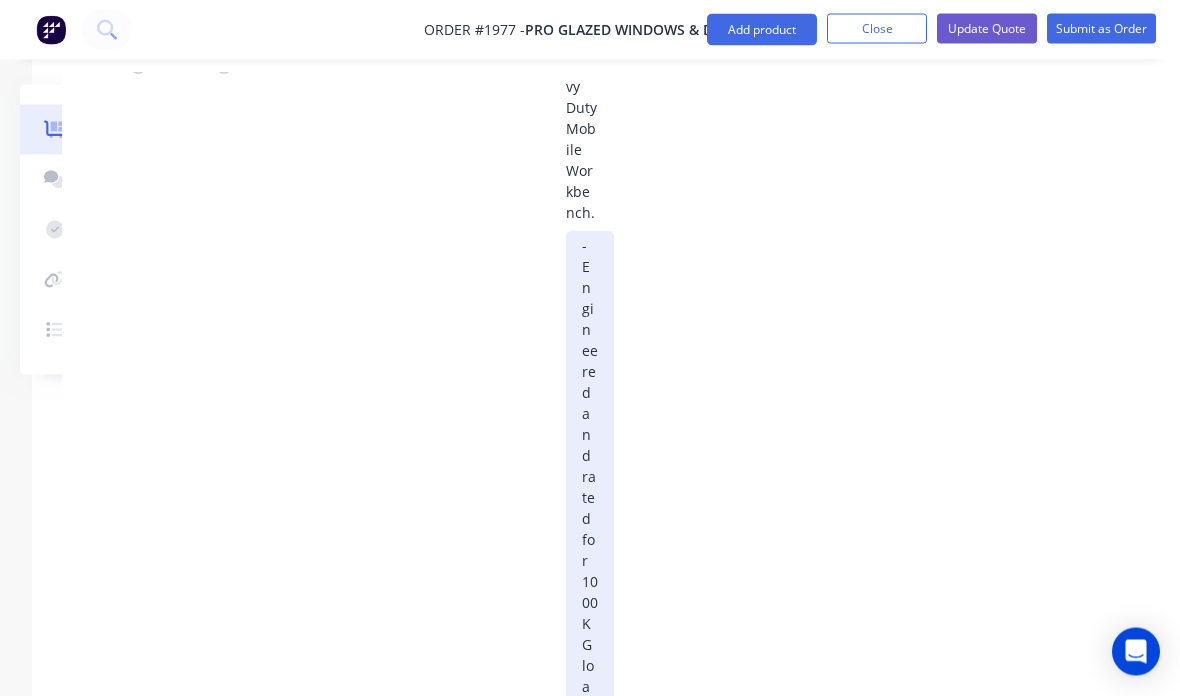scroll, scrollTop: 698, scrollLeft: 208, axis: both 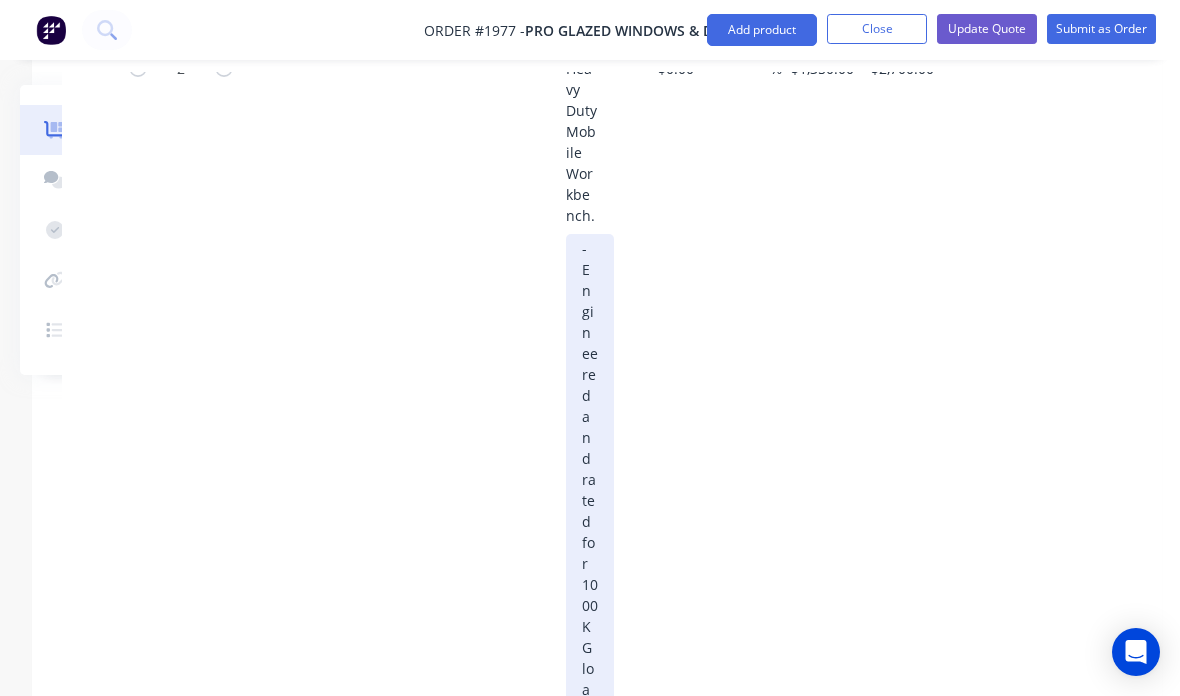 click on "- Engineered and rated for 1000KG load capacity.
- 100% Australian Made.
- Steel.
- Fully assembled.
- Prime coated and painted Satin Black.
- Four steel castors with 360-degree swivel and brake/lock.
- 25mm Clean MDF bench top with approx. 10mm overhang.
- 16mm Clean MDF shelf flush to the frame.
- Free of any visible fasteners." at bounding box center [590, 2201] 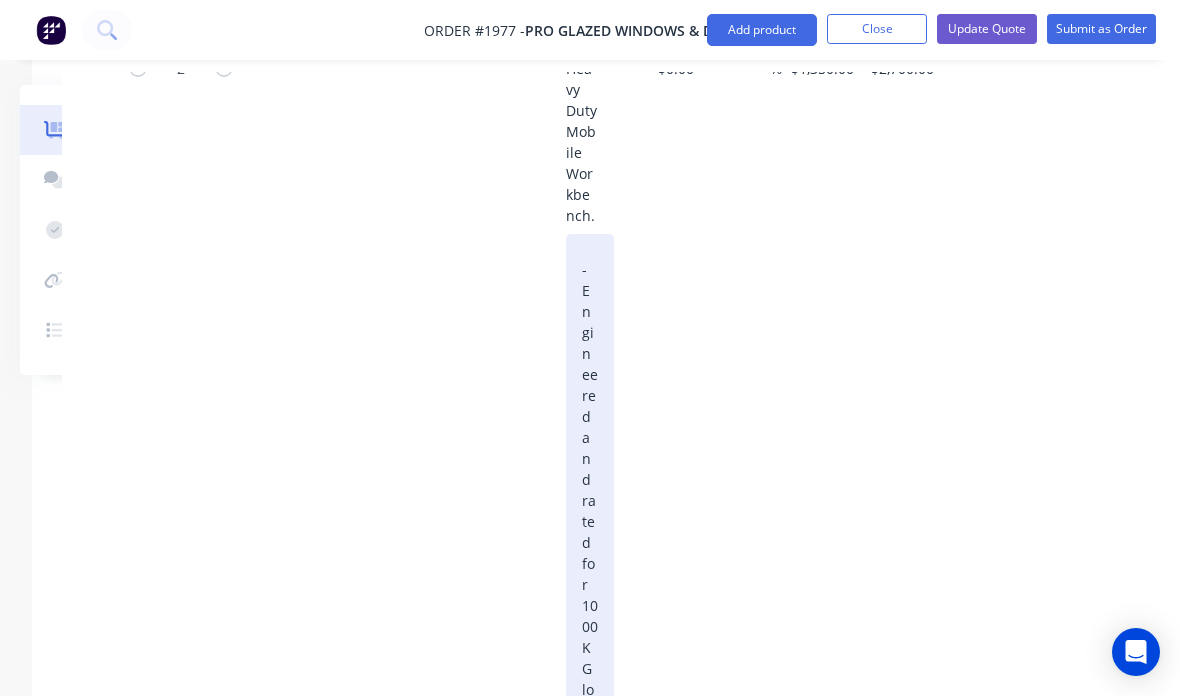 click on "- Engineered and rated for 1000KG load capacity.
- 100% Australian Made.
- Steel.
- Fully assembled.
- Prime coated and painted Satin Black.
- Four steel castors with 360-degree swivel and brake/lock.
- 25mm Clean MDF bench top with approx. 10mm overhang.
- 16mm Clean MDF shelf flush to the frame.
- Free of any visible fasteners." at bounding box center (590, 2212) 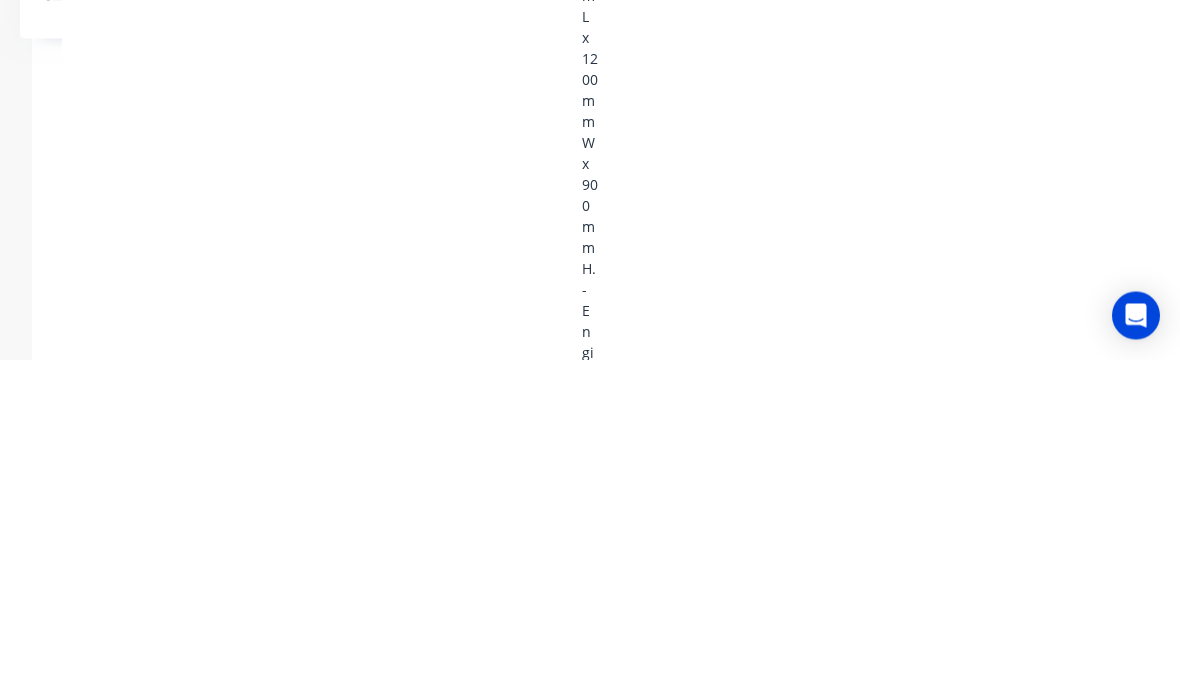 scroll, scrollTop: 1035, scrollLeft: 208, axis: both 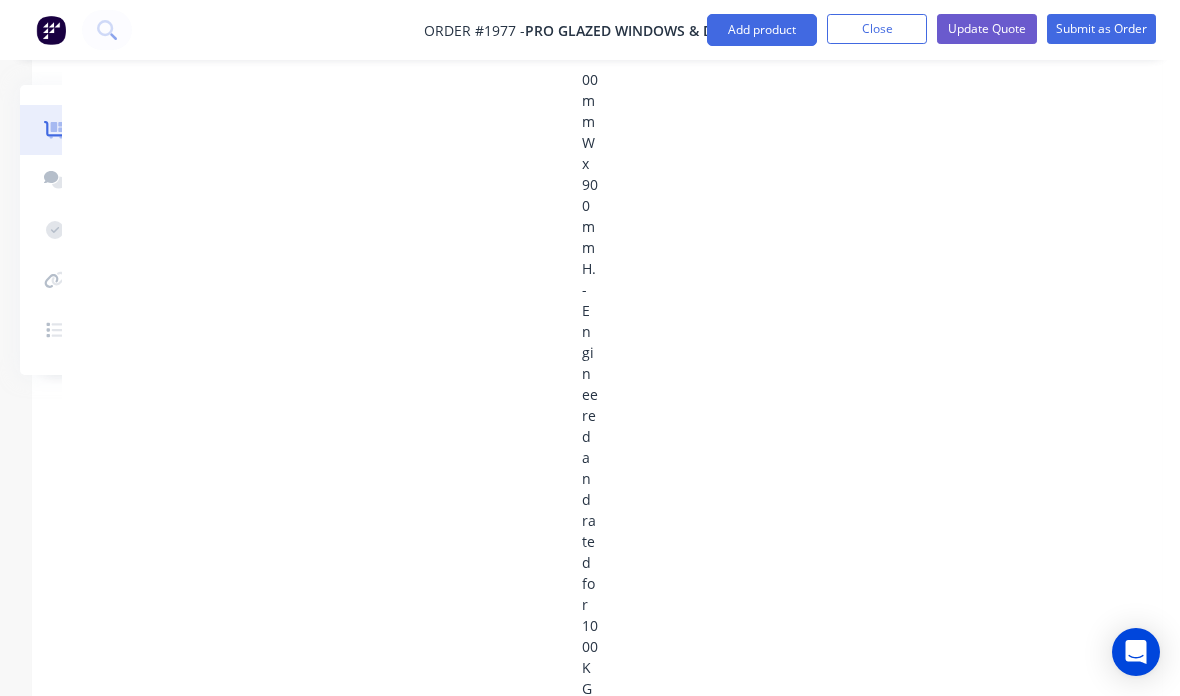 click on "Update Quote" at bounding box center [987, 29] 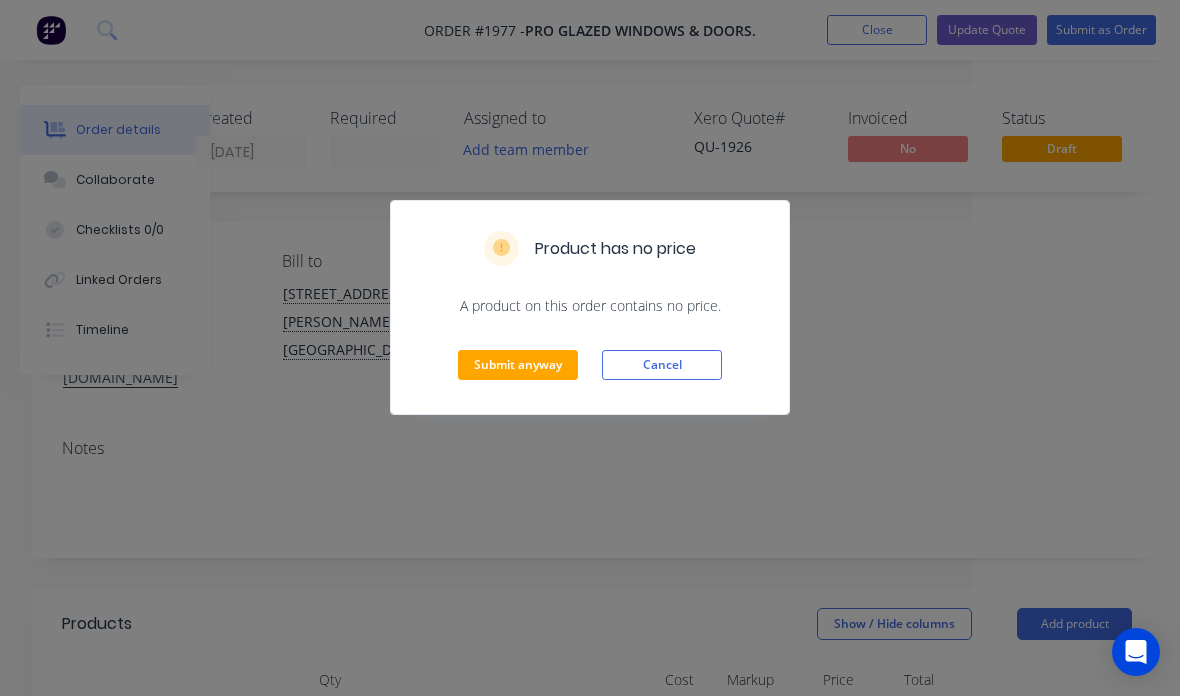 click on "Submit anyway" at bounding box center [518, 365] 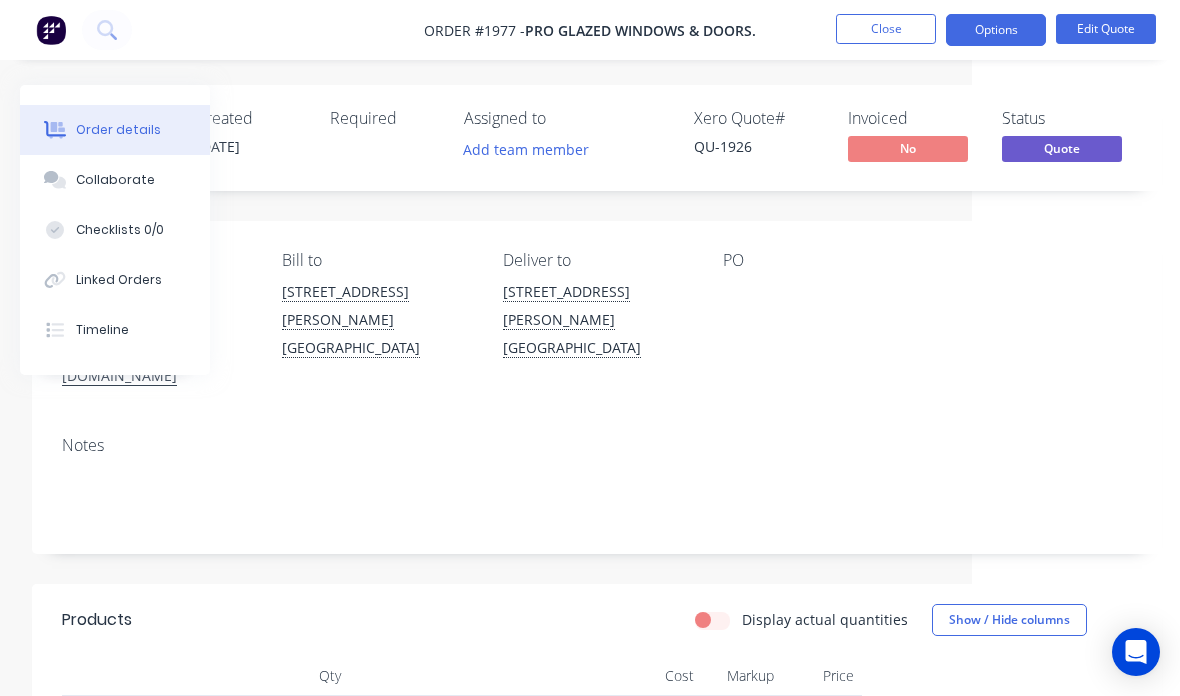 click on "Options" at bounding box center [996, 30] 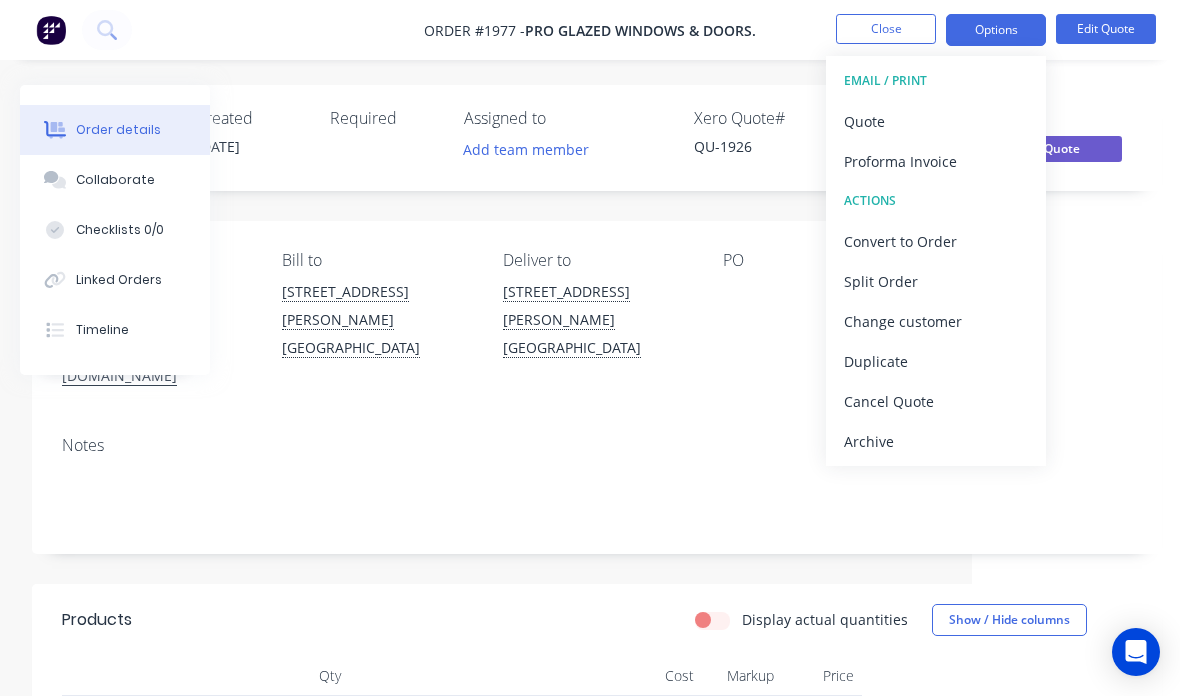 click on "Quote" at bounding box center (936, 121) 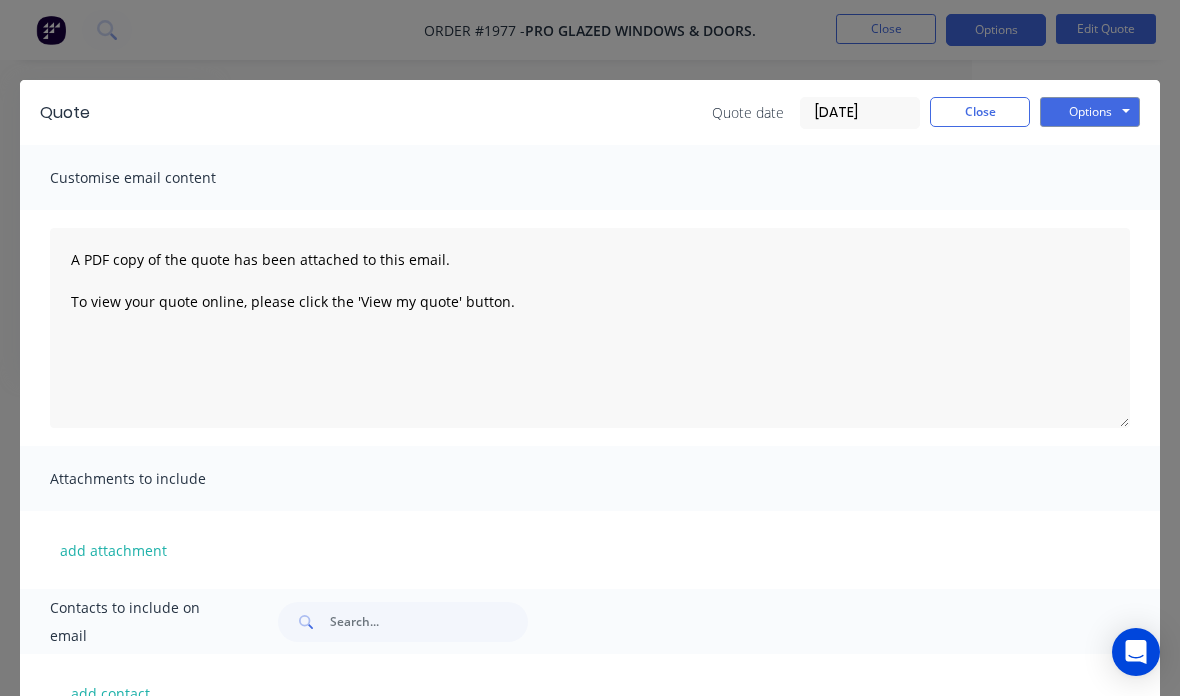 click on "Options" at bounding box center [1090, 112] 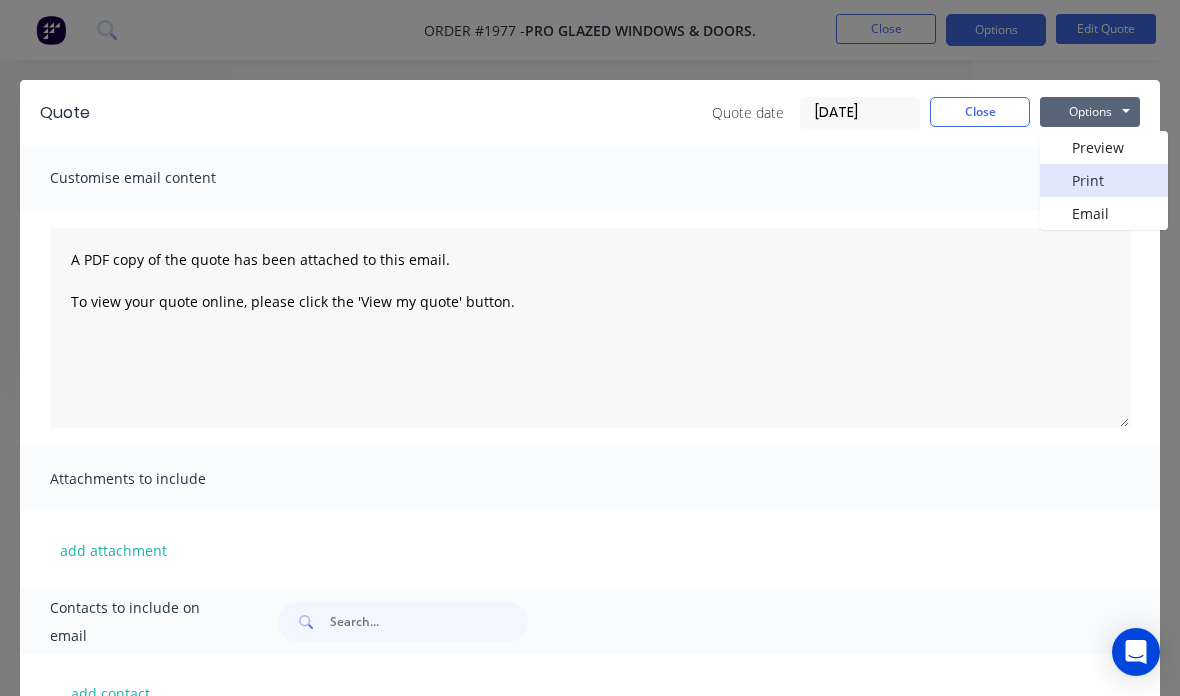 click on "Print" at bounding box center (1104, 180) 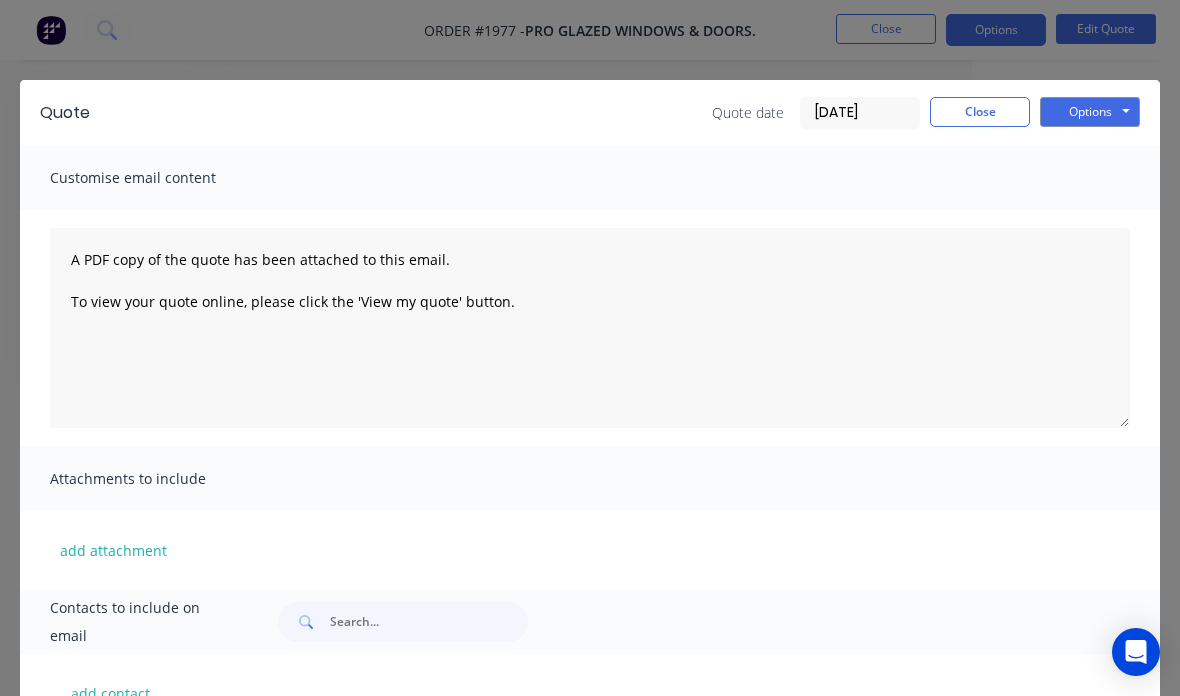 scroll, scrollTop: 80, scrollLeft: 208, axis: both 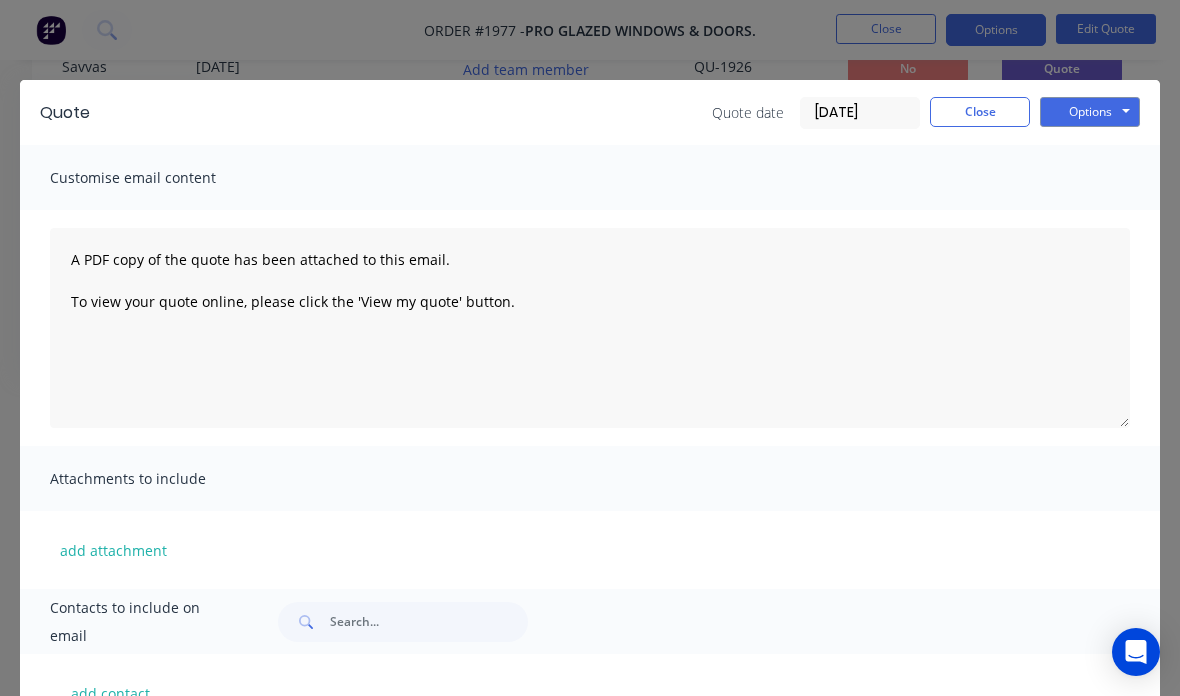 click on "Close" at bounding box center (980, 112) 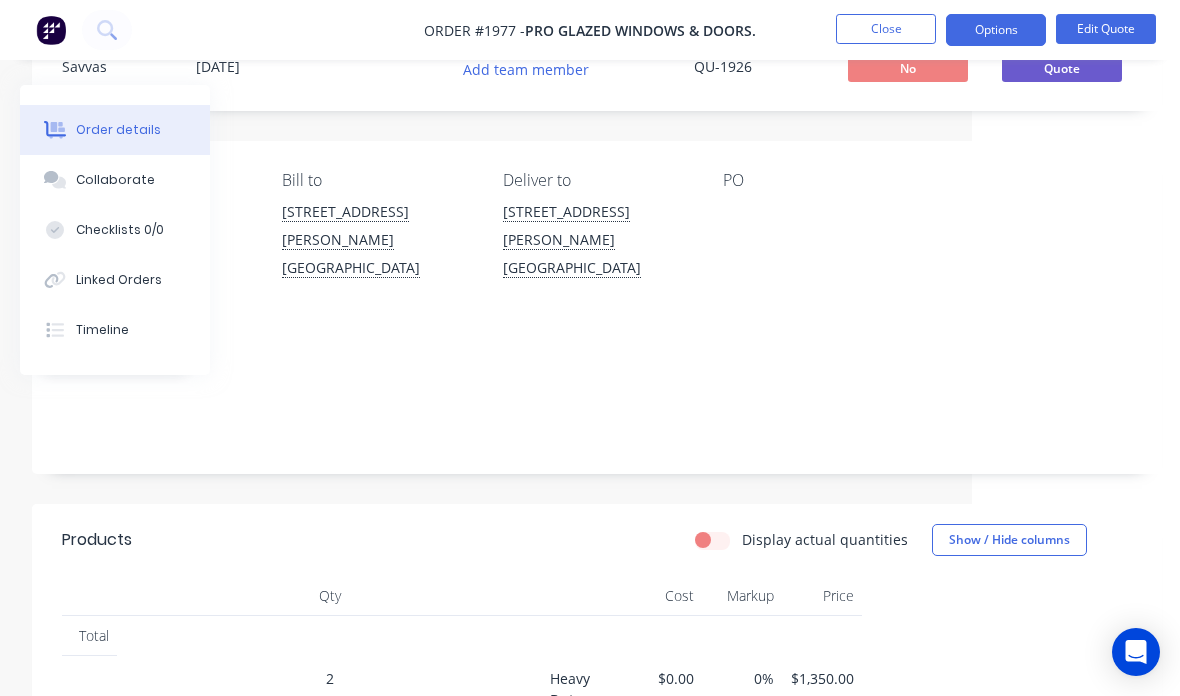 click on "Options" at bounding box center [996, 30] 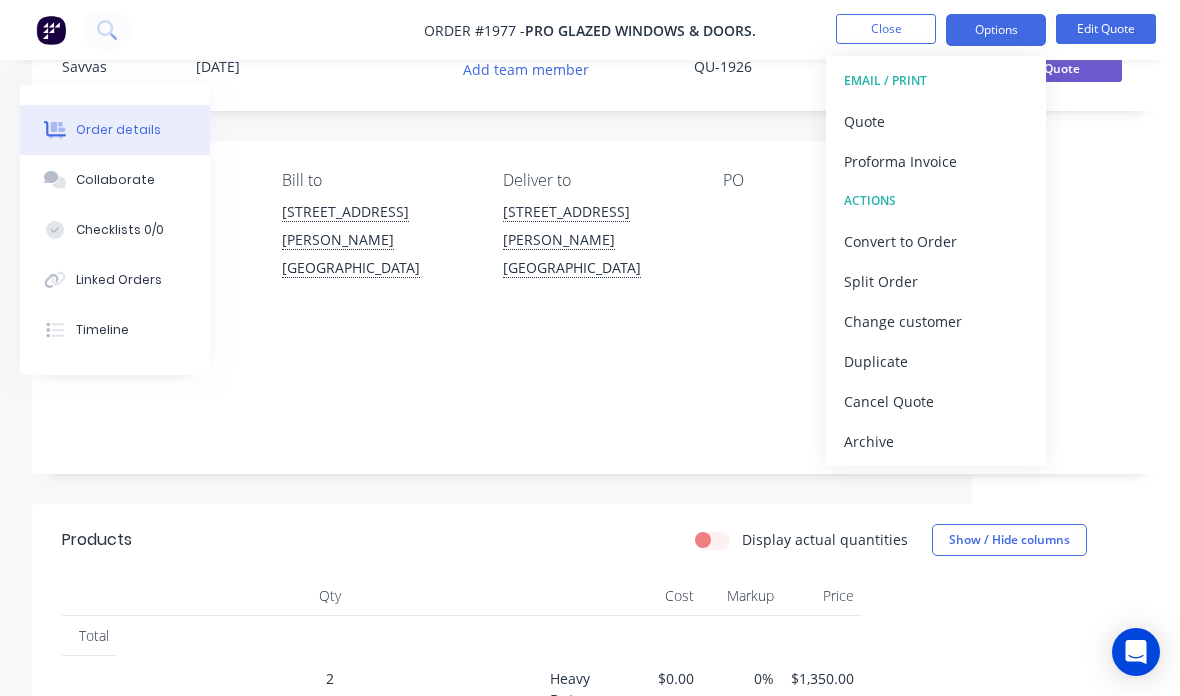 click on "Proforma Invoice" at bounding box center (936, 161) 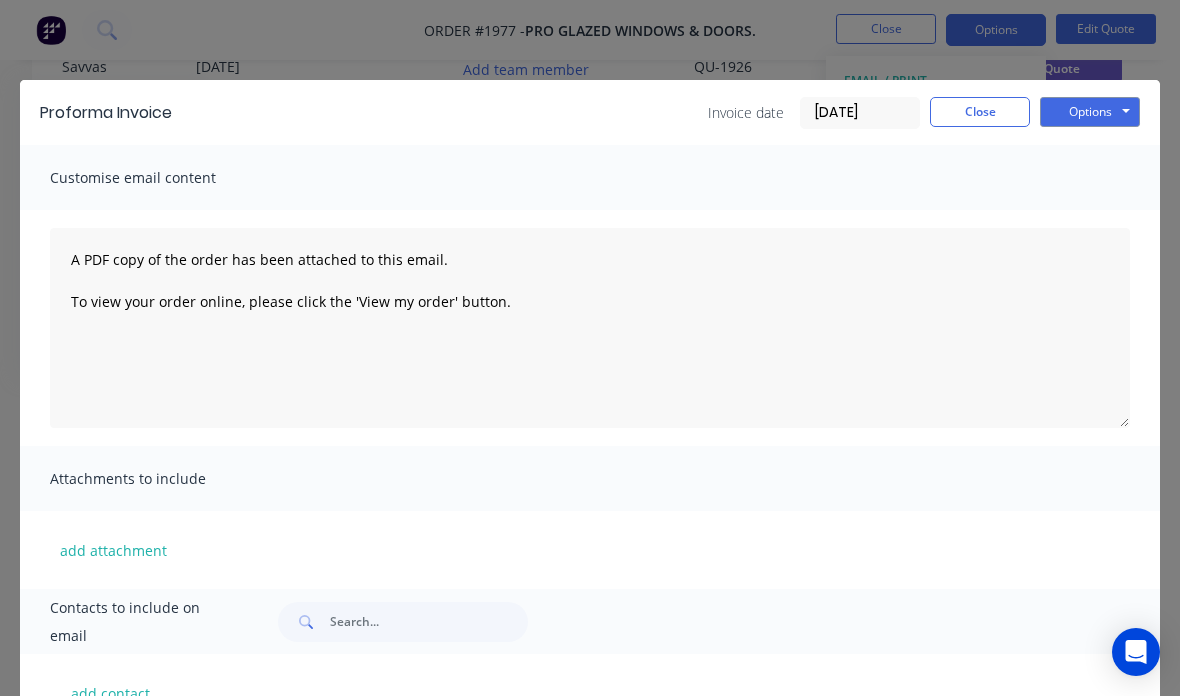 click on "Options" at bounding box center (1090, 112) 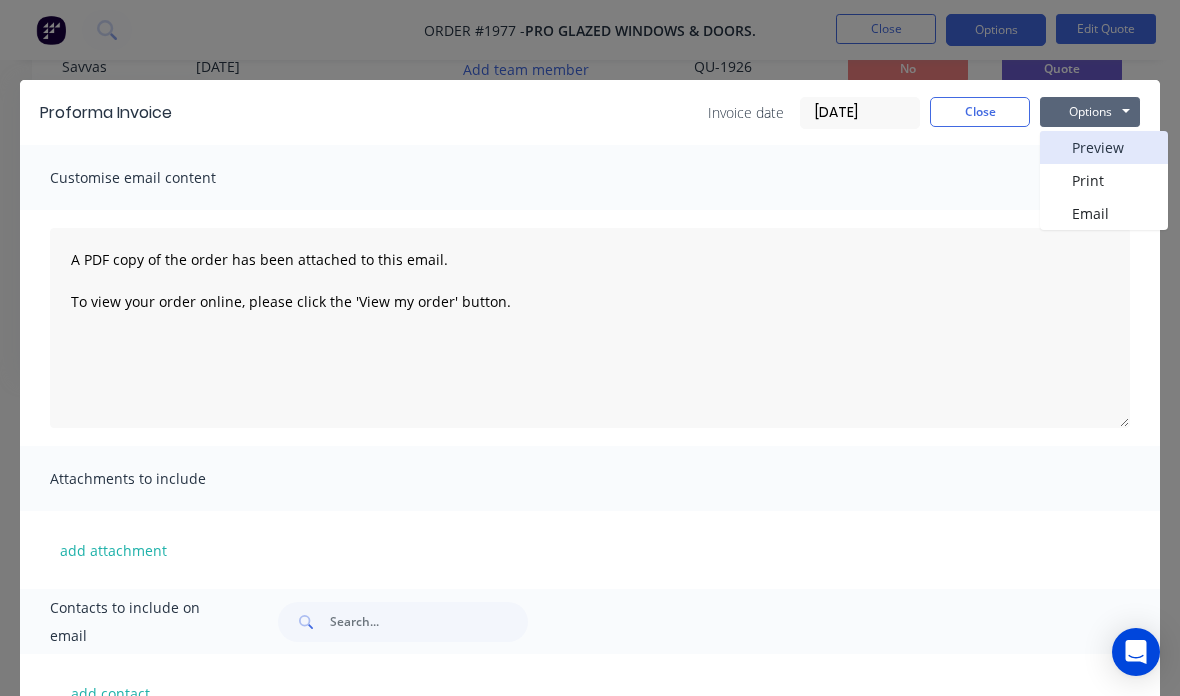 click on "Preview" at bounding box center [1104, 147] 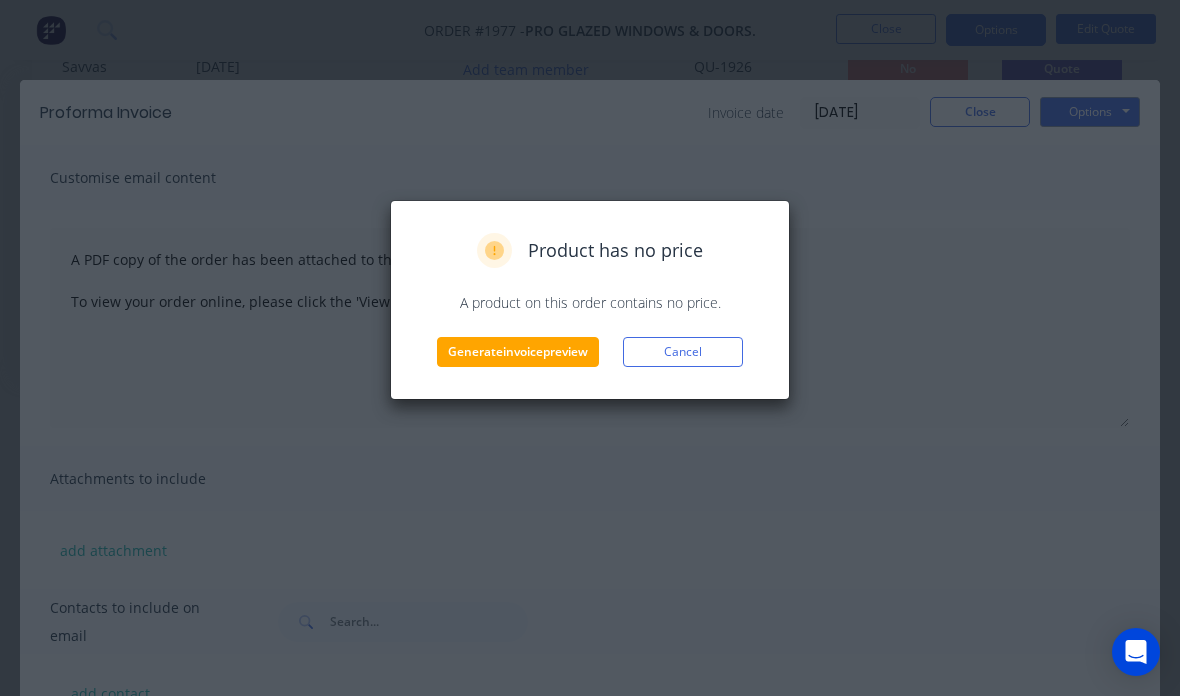 click on "Generate  invoice  preview" at bounding box center [518, 352] 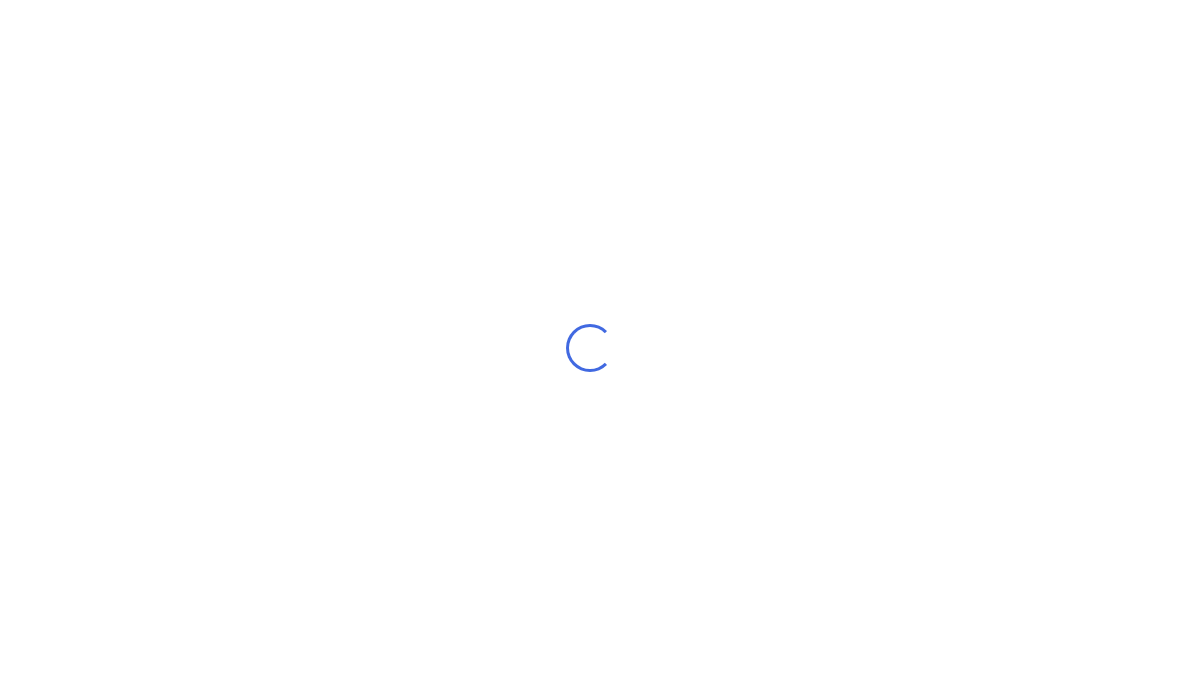 scroll, scrollTop: 80, scrollLeft: 0, axis: vertical 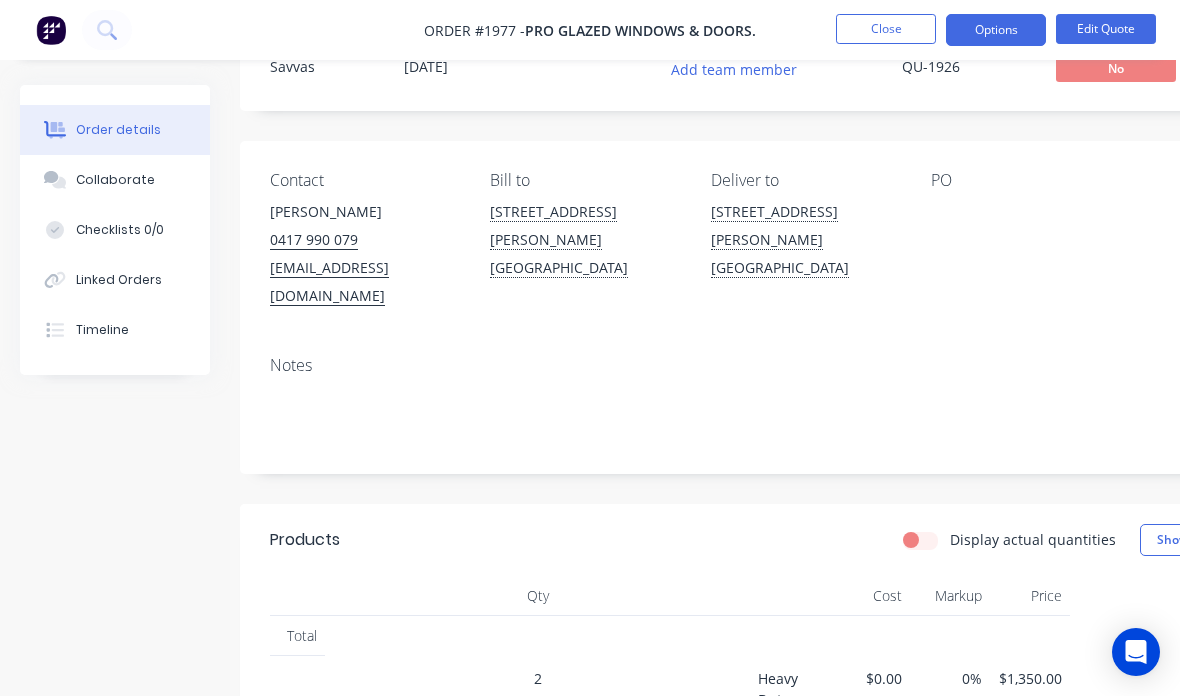 click on "Close" at bounding box center [886, 29] 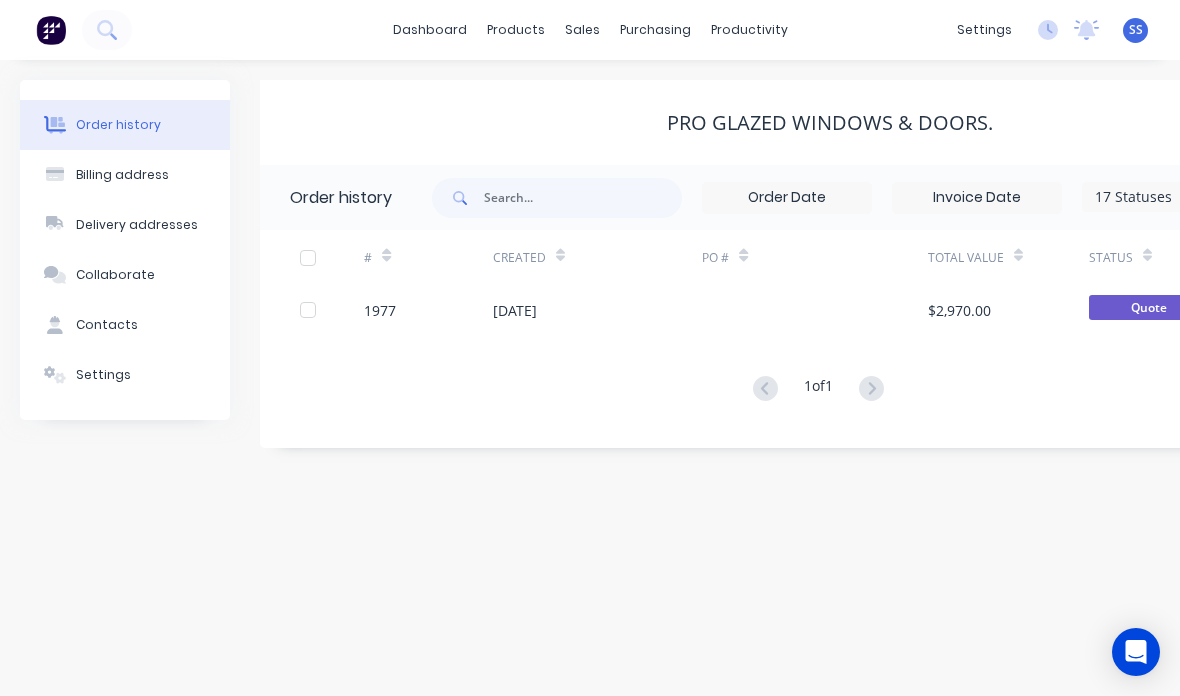 scroll, scrollTop: 0, scrollLeft: 0, axis: both 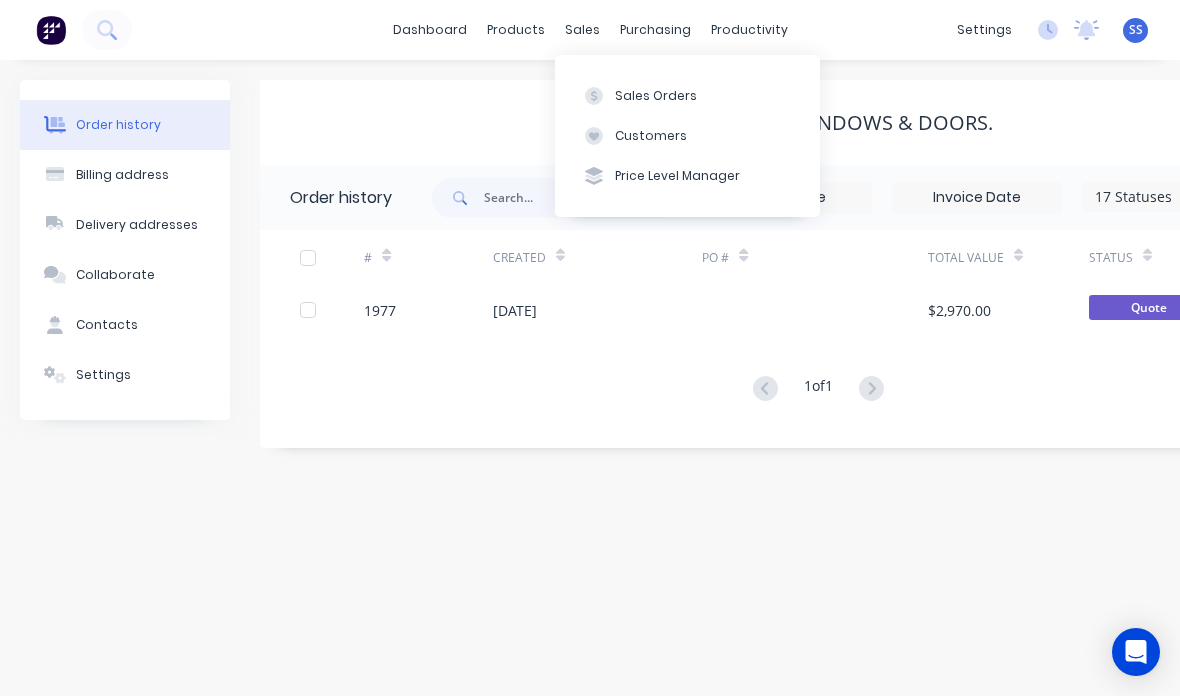 click on "Sales Orders" at bounding box center [687, 95] 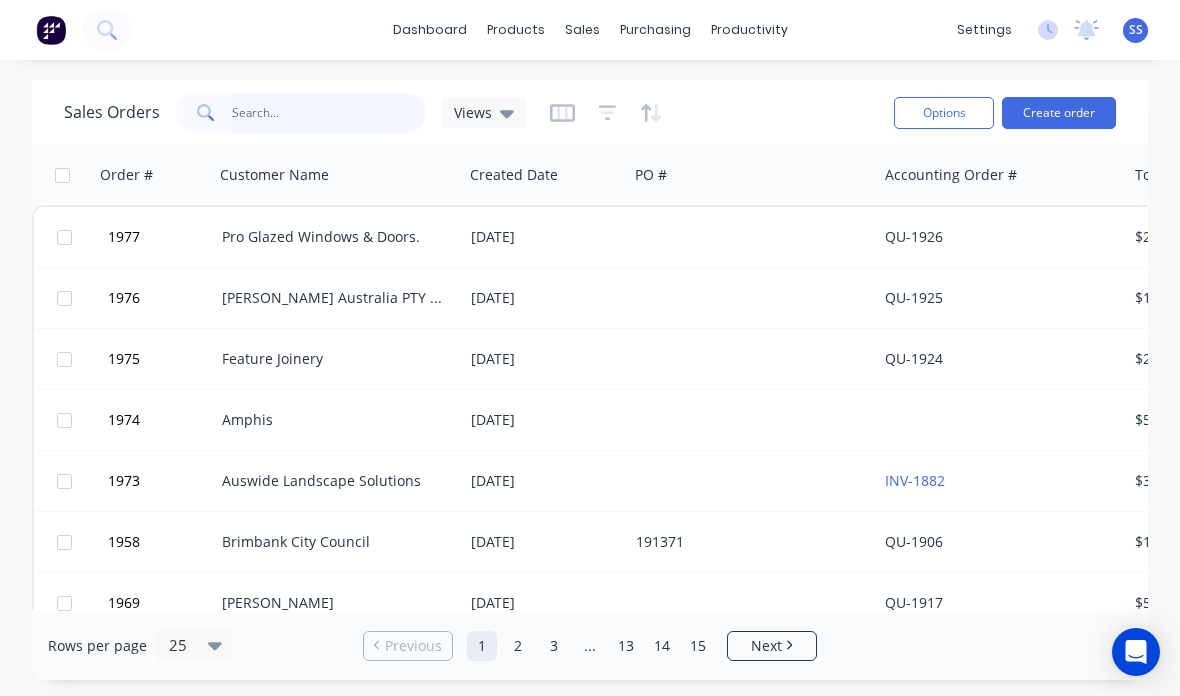 click at bounding box center (329, 113) 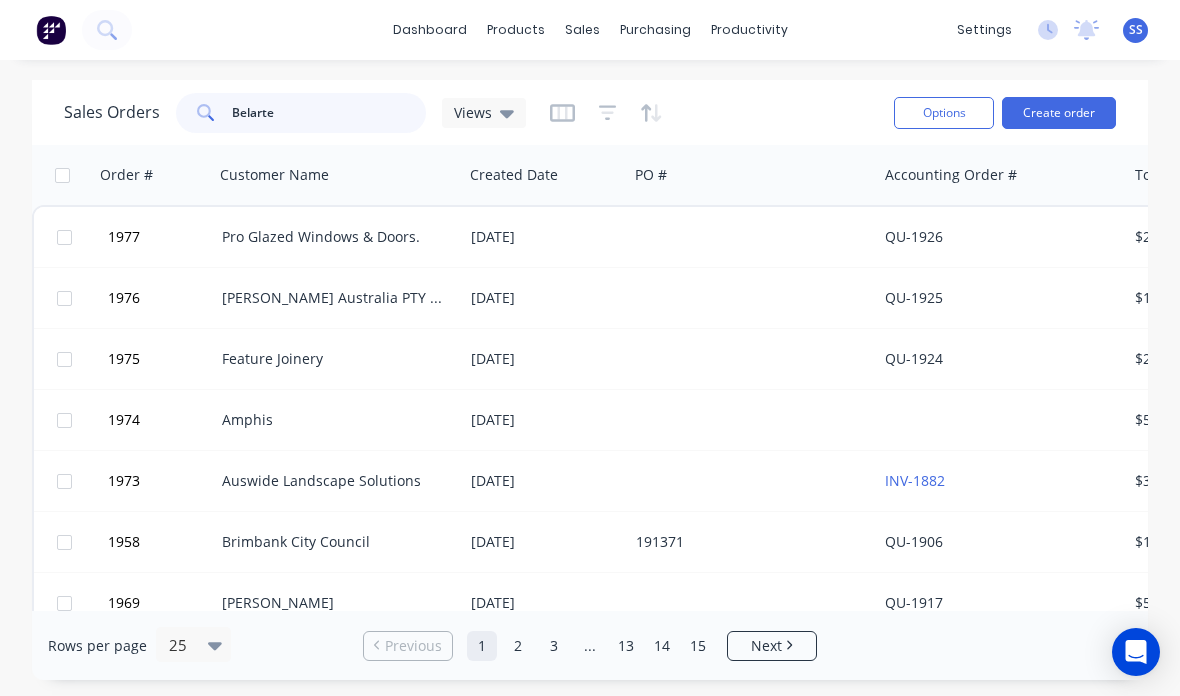 type on "Belarte" 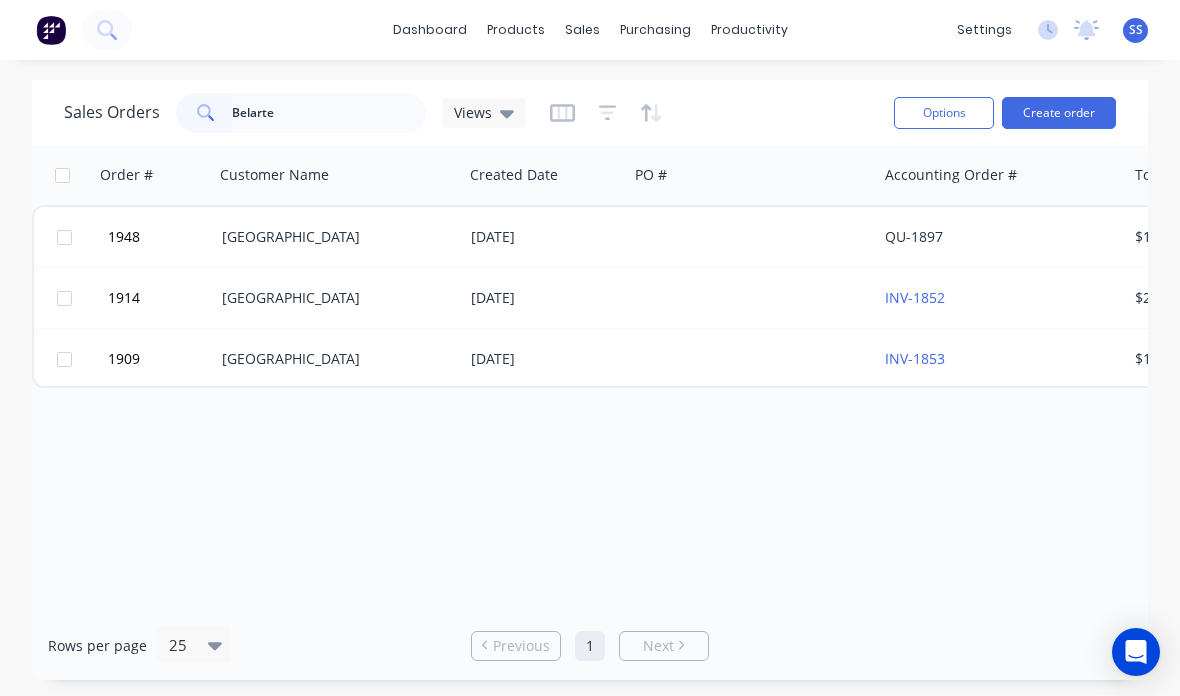 click at bounding box center (752, 359) 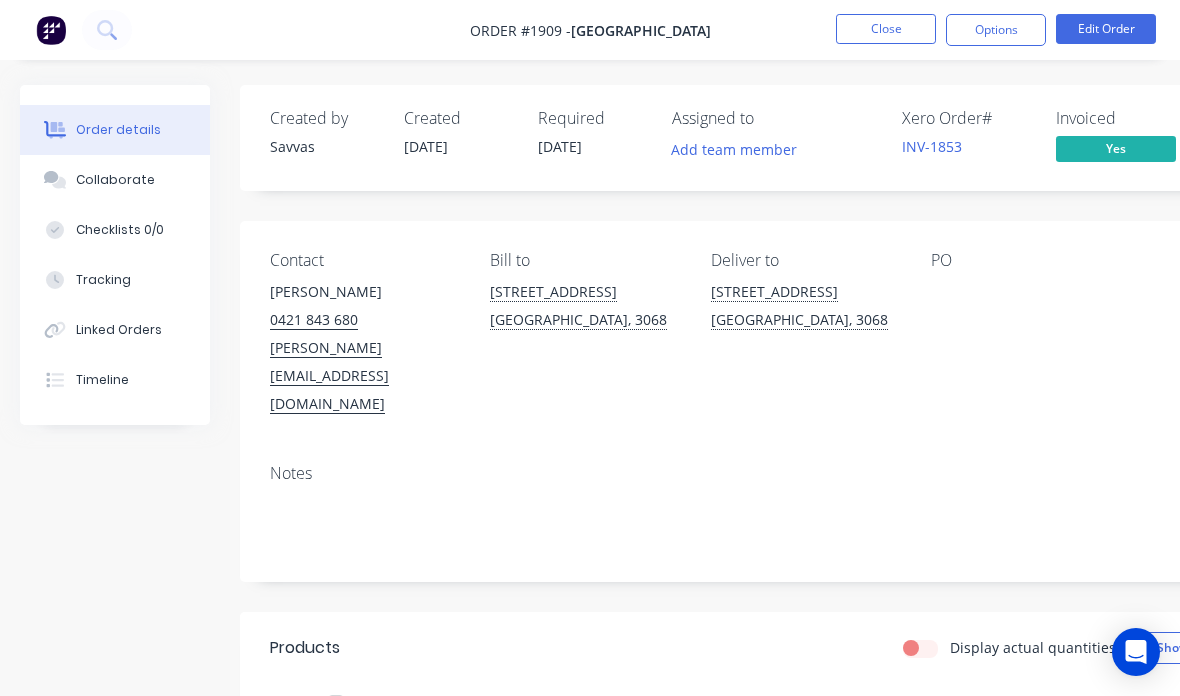 click on "Options" at bounding box center [996, 30] 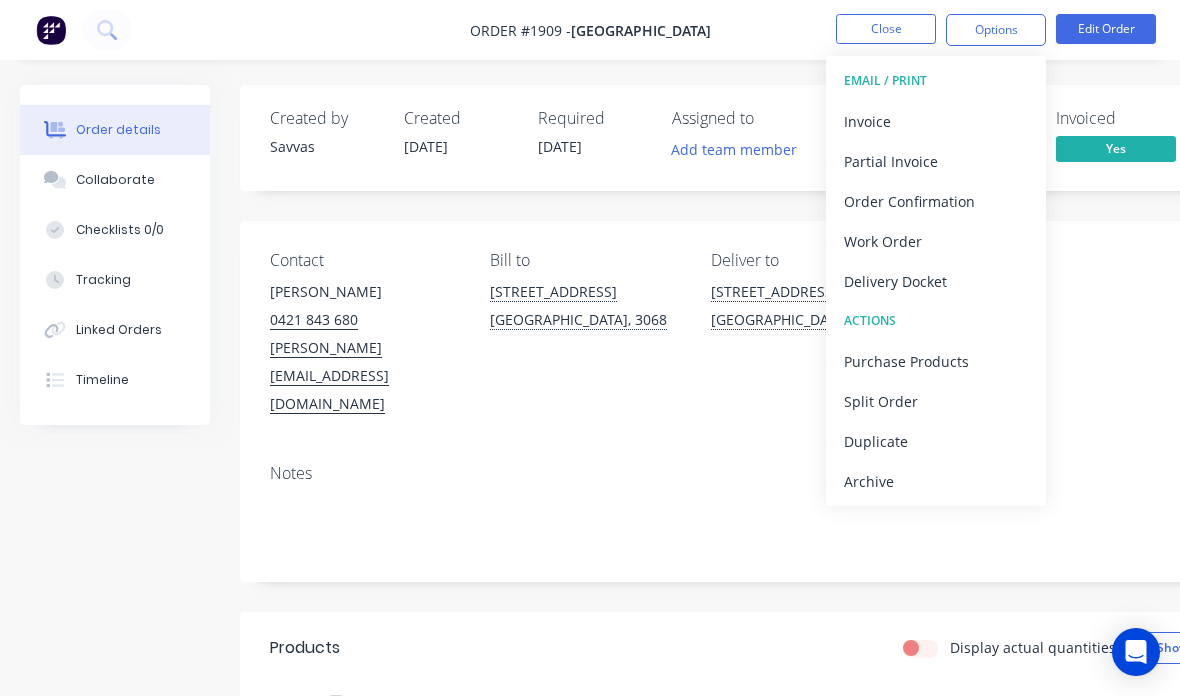 click on "Invoice" at bounding box center [936, 121] 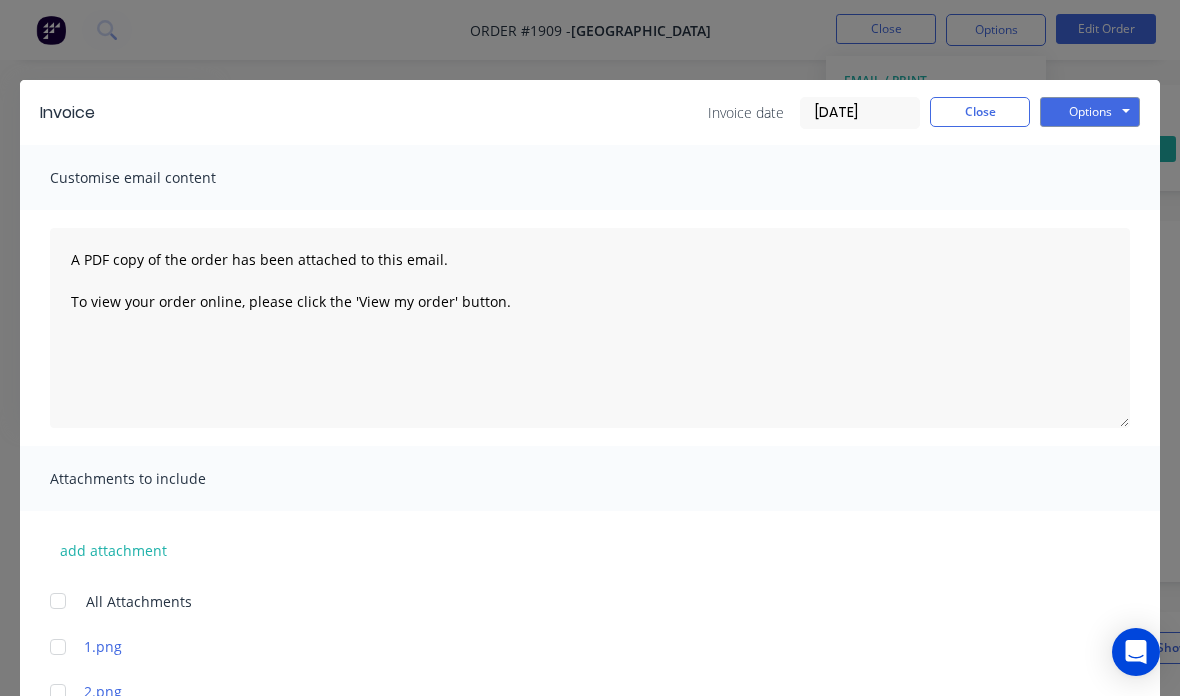 click on "Options" at bounding box center (1090, 112) 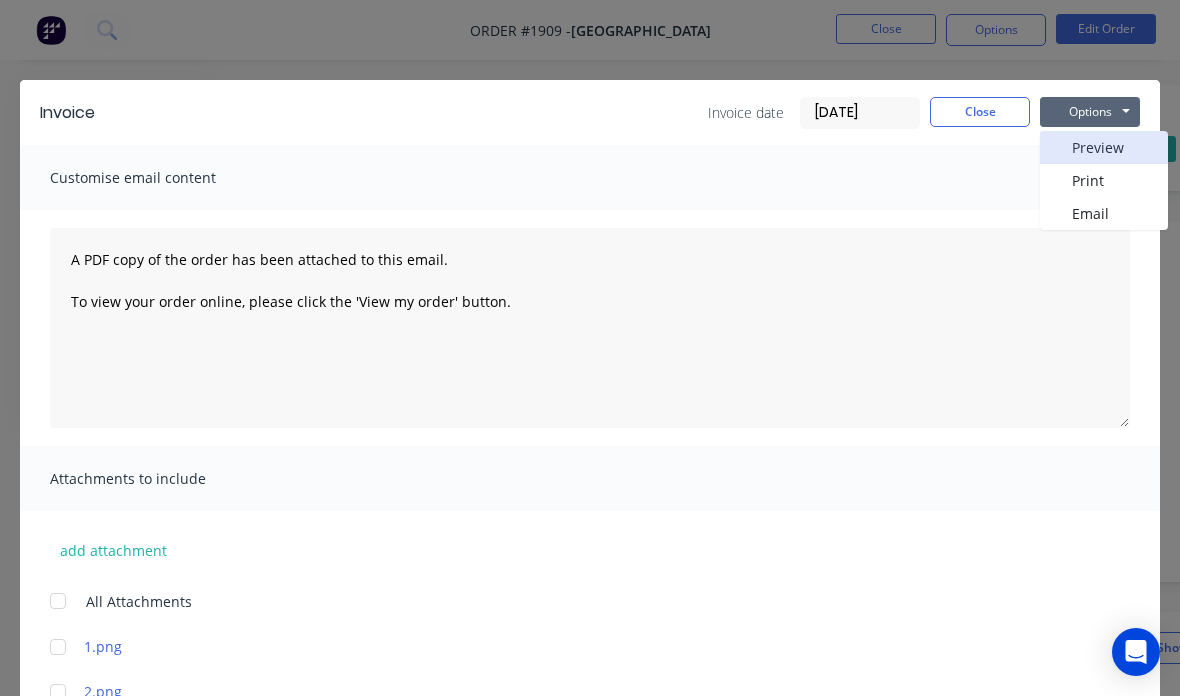 click on "Preview" at bounding box center [1104, 147] 